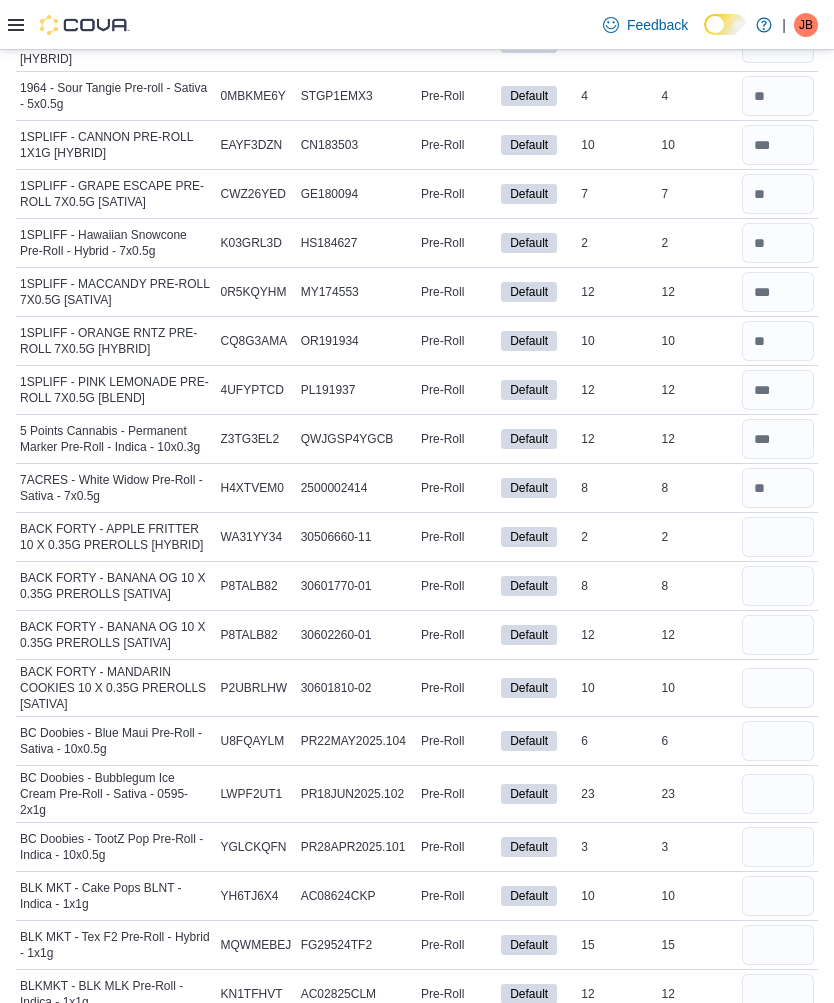 scroll, scrollTop: 323, scrollLeft: 0, axis: vertical 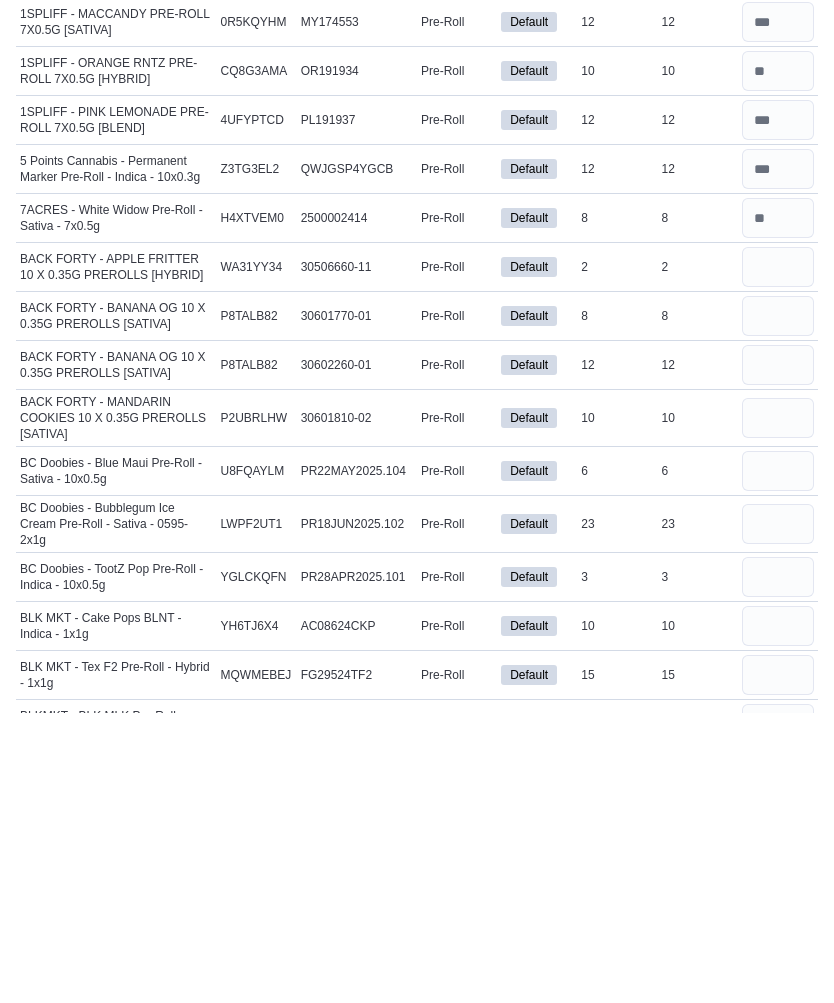 type on "*" 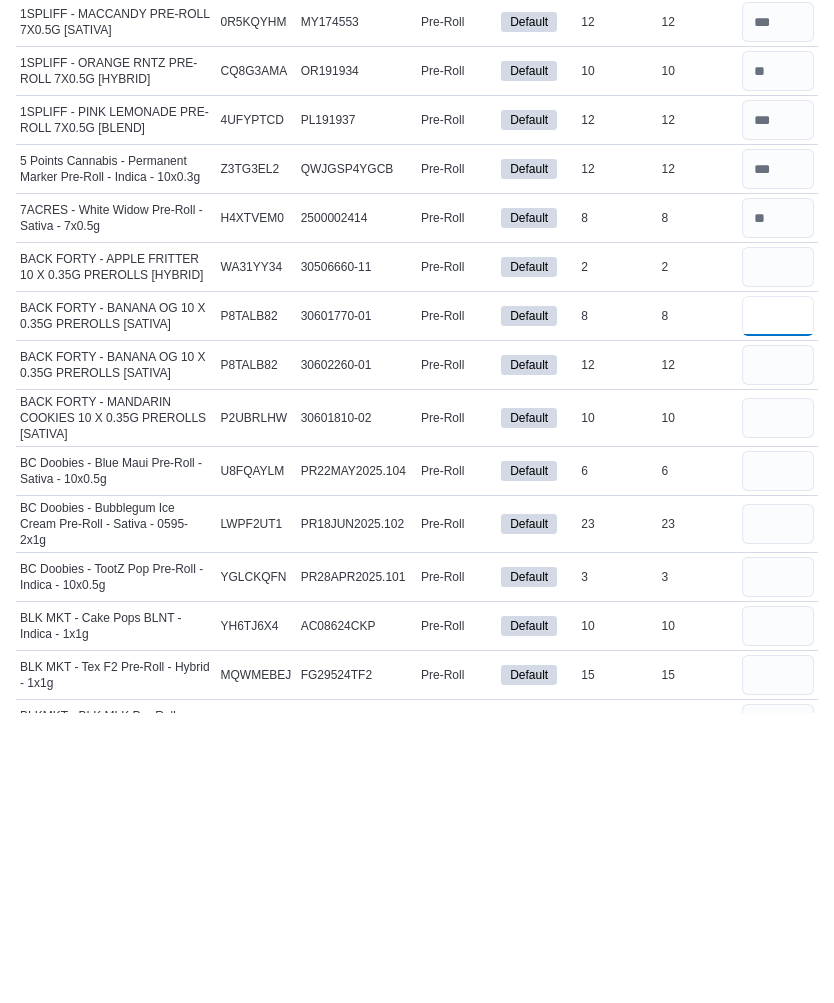 click at bounding box center [778, 606] 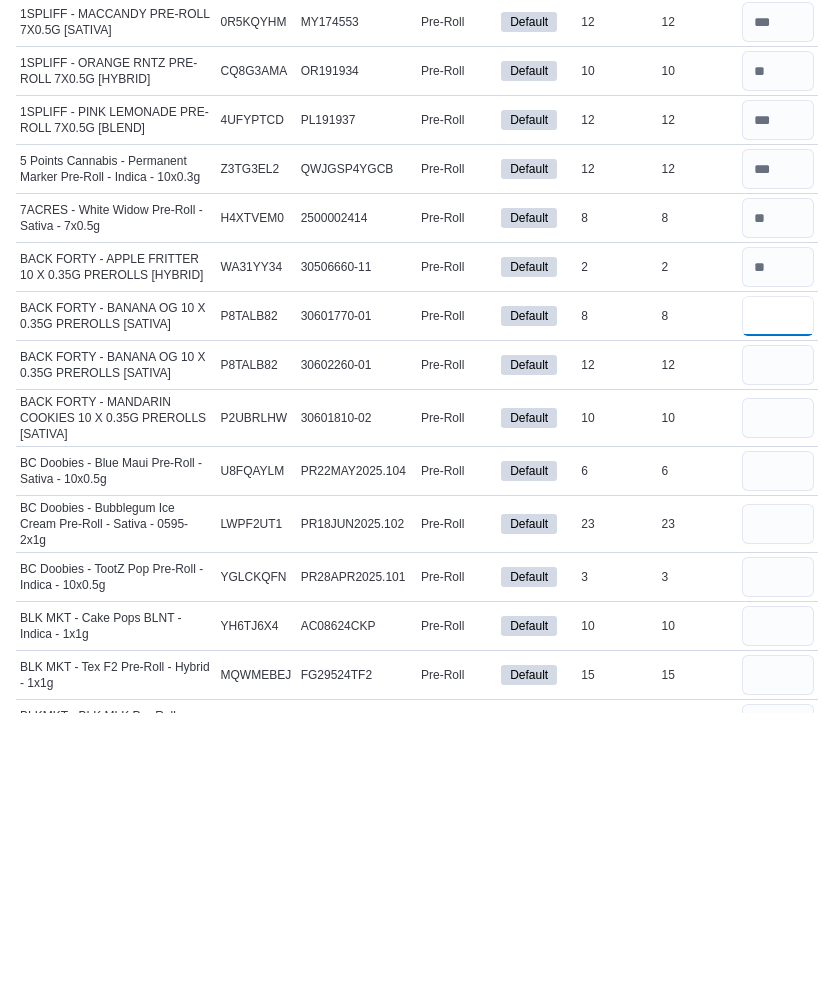 scroll, scrollTop: 613, scrollLeft: 0, axis: vertical 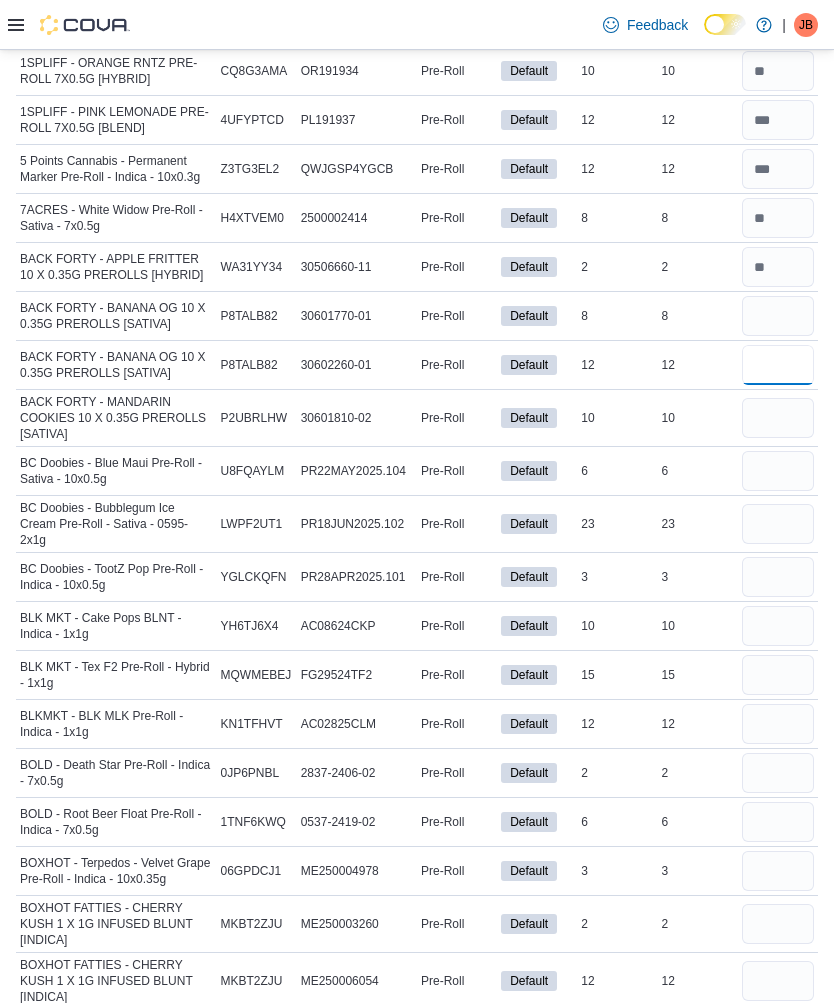 click at bounding box center (778, 365) 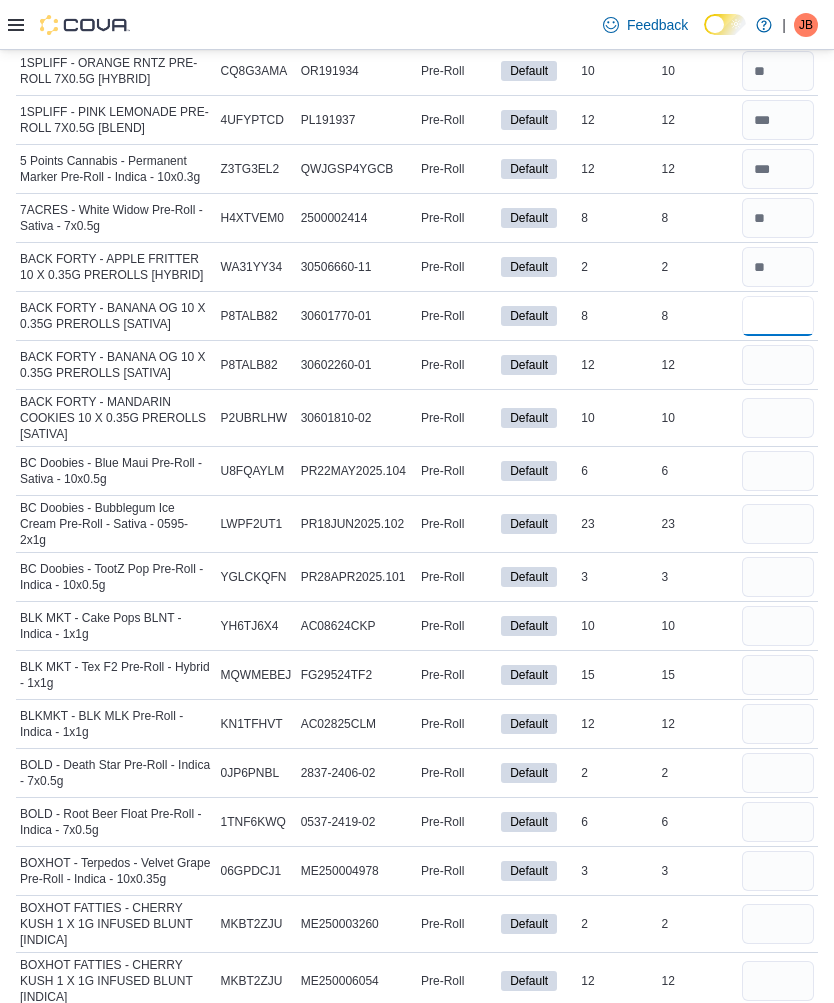 click at bounding box center [778, 316] 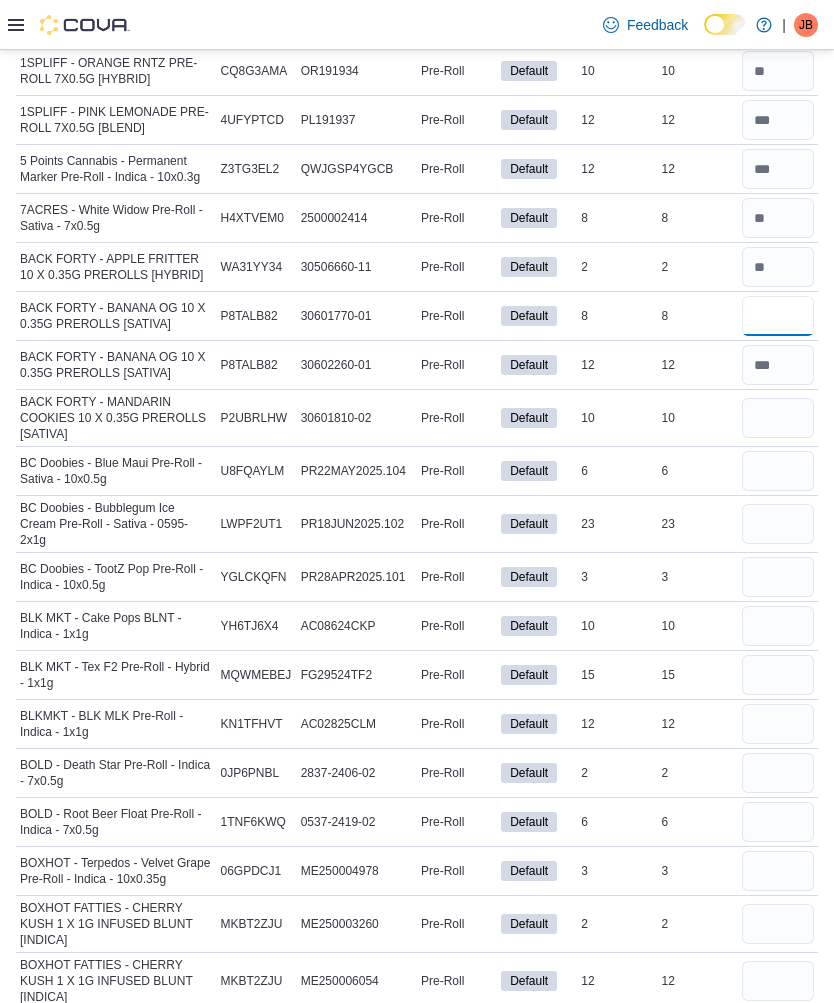 type on "*" 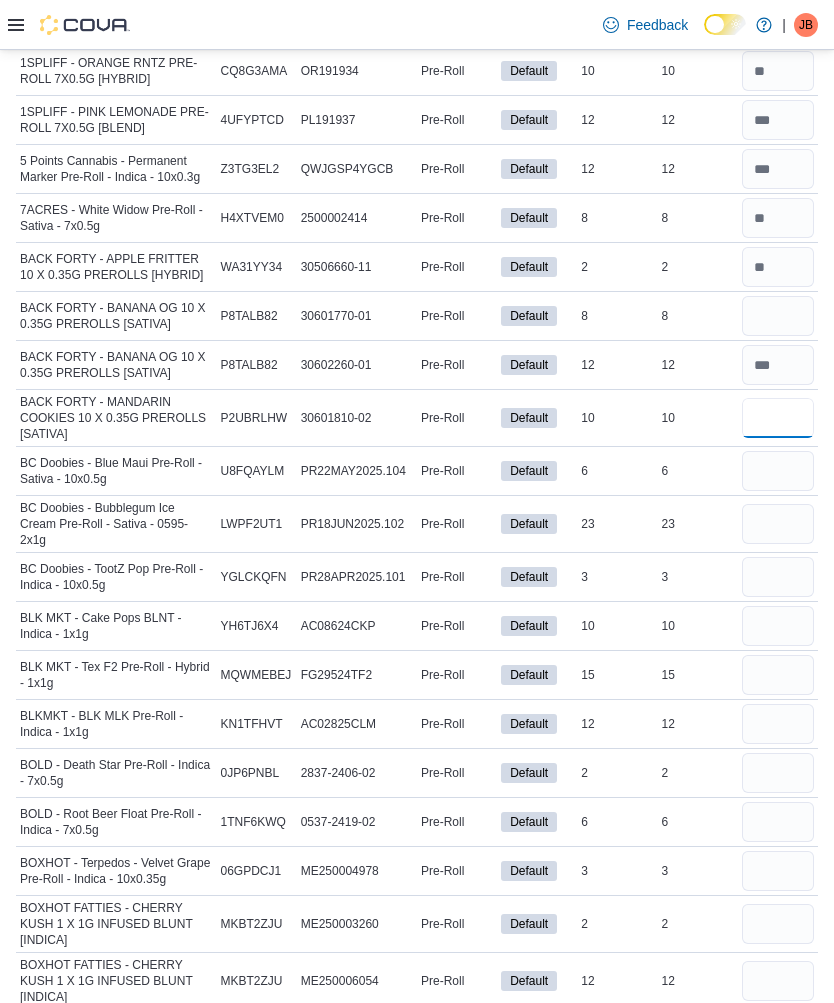 click at bounding box center (778, 418) 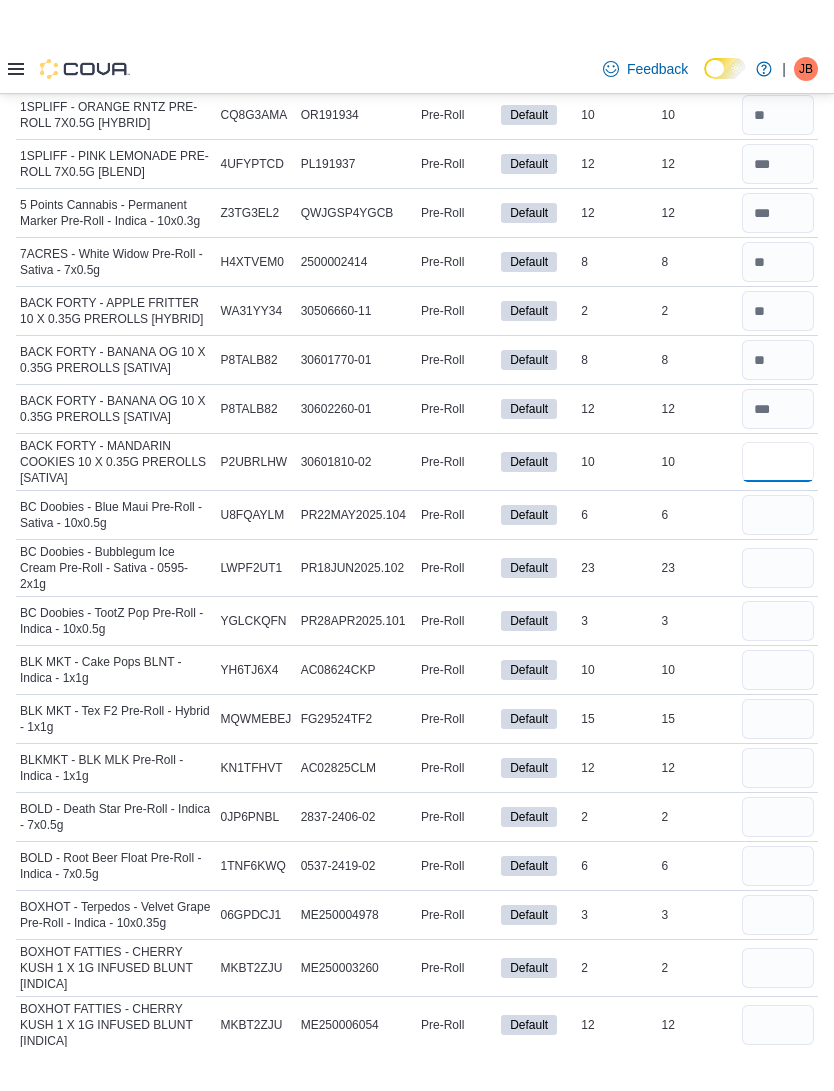 scroll, scrollTop: 590, scrollLeft: 0, axis: vertical 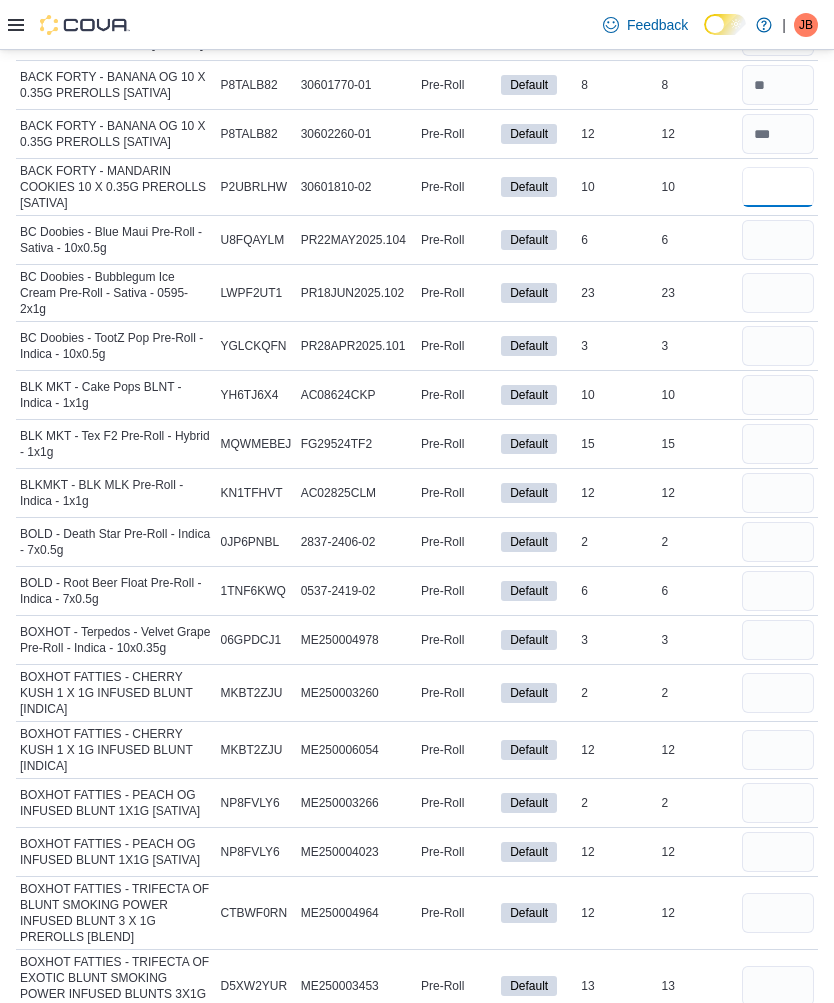 type on "**" 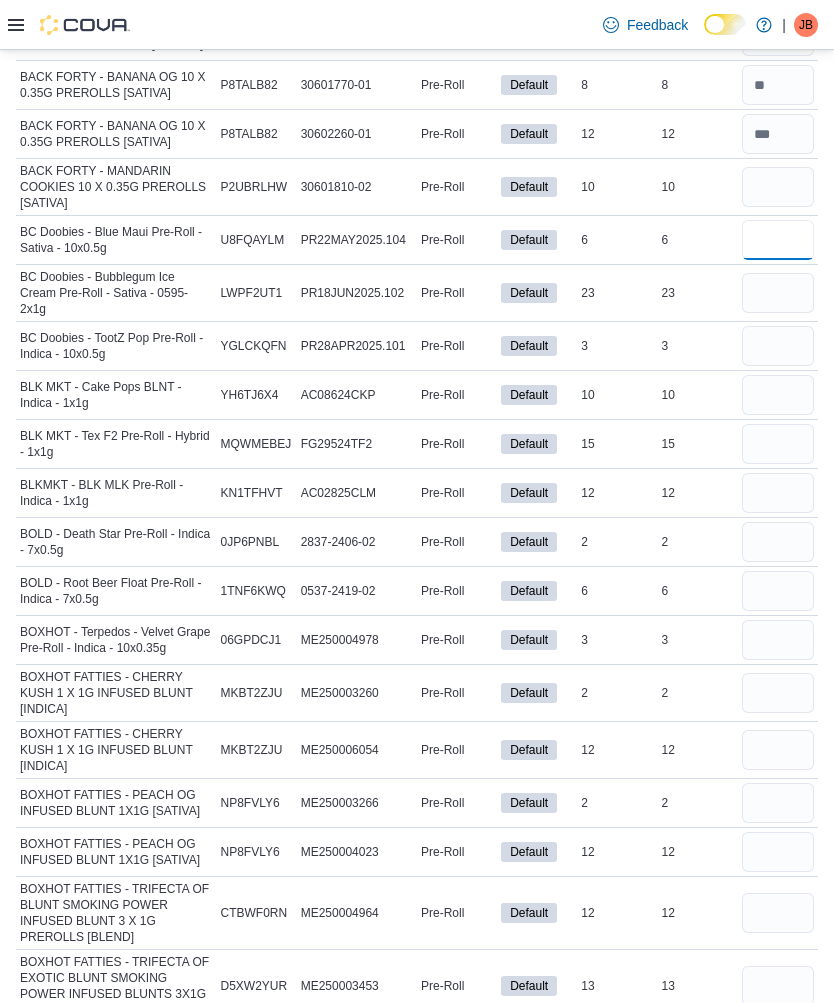 click at bounding box center [778, 240] 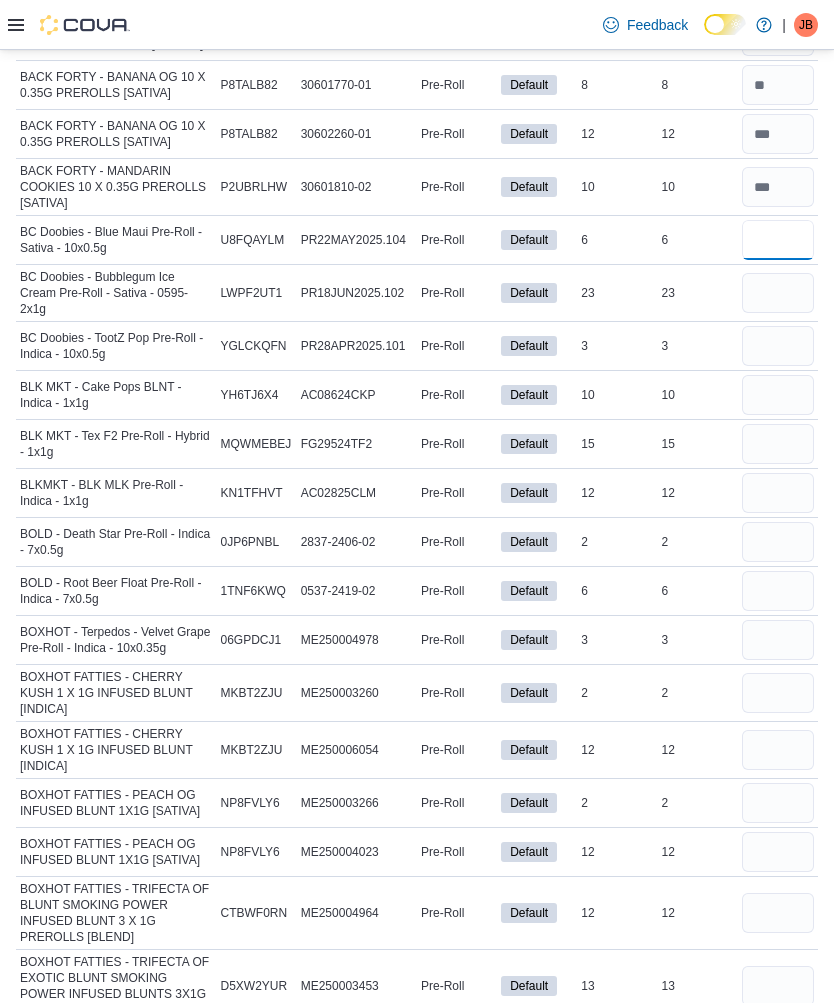 type on "*" 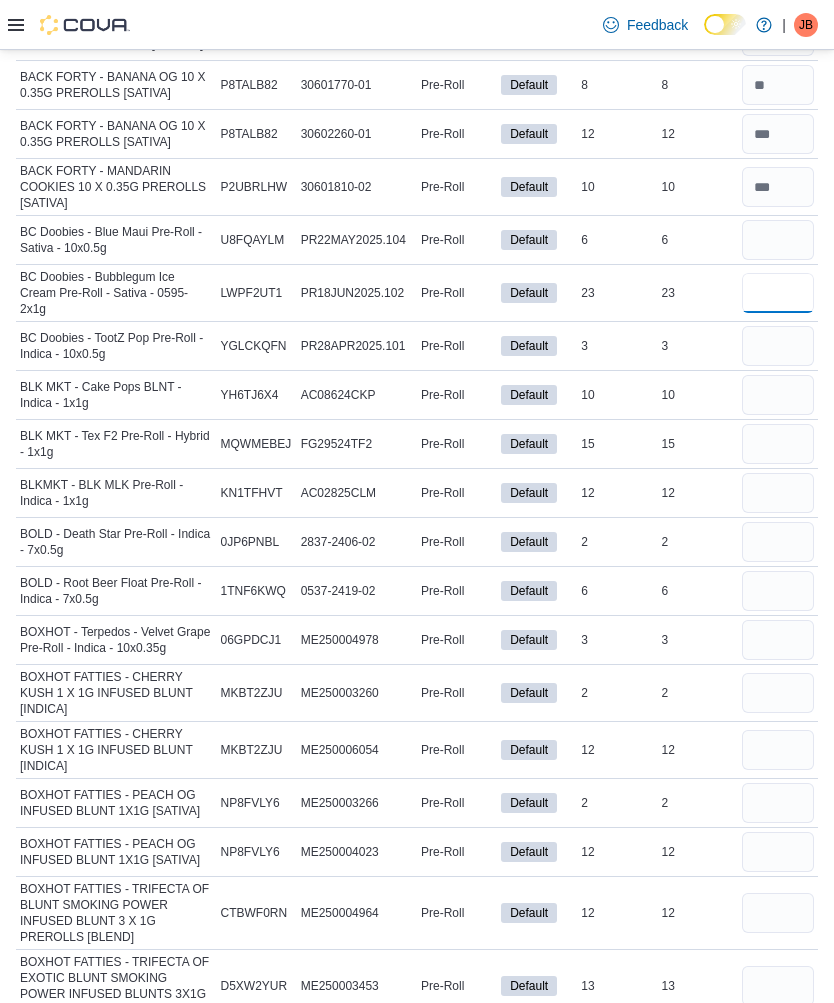 click at bounding box center [778, 293] 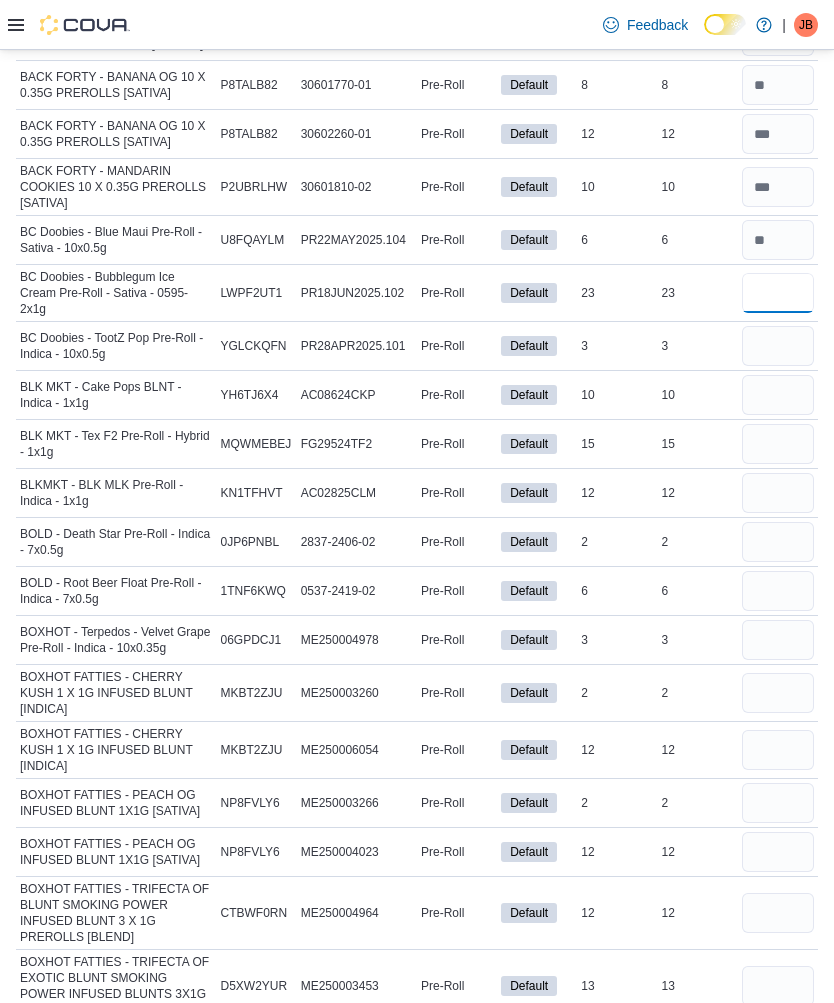 type on "**" 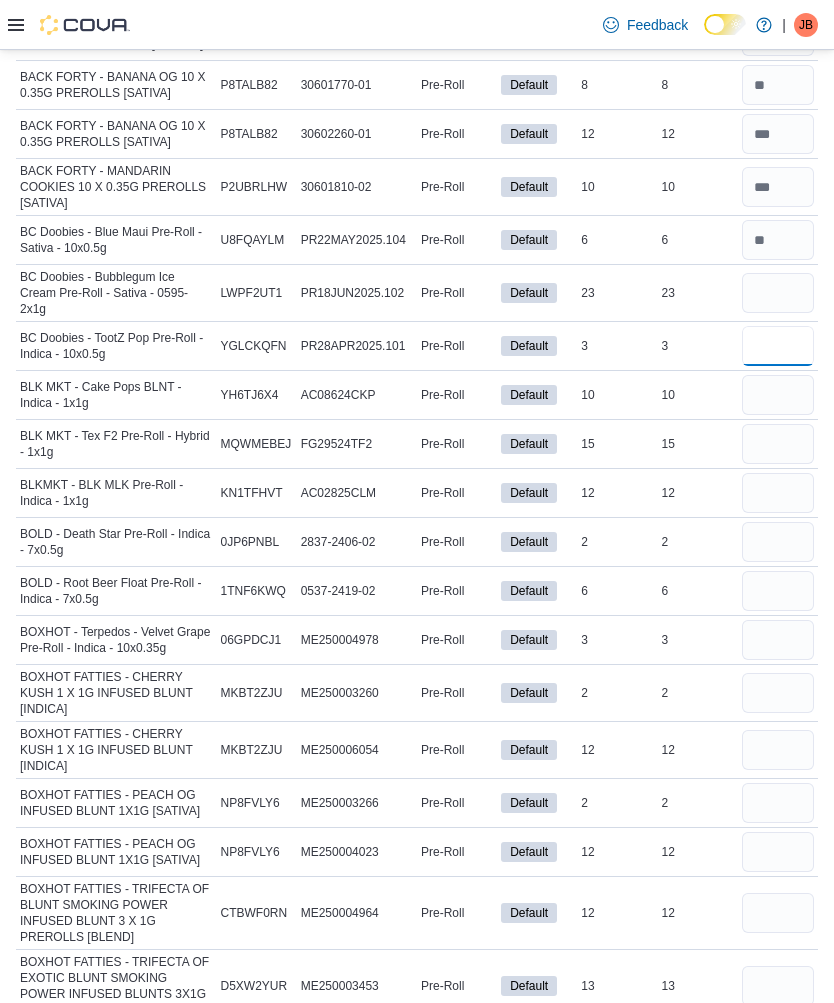 click at bounding box center (778, 346) 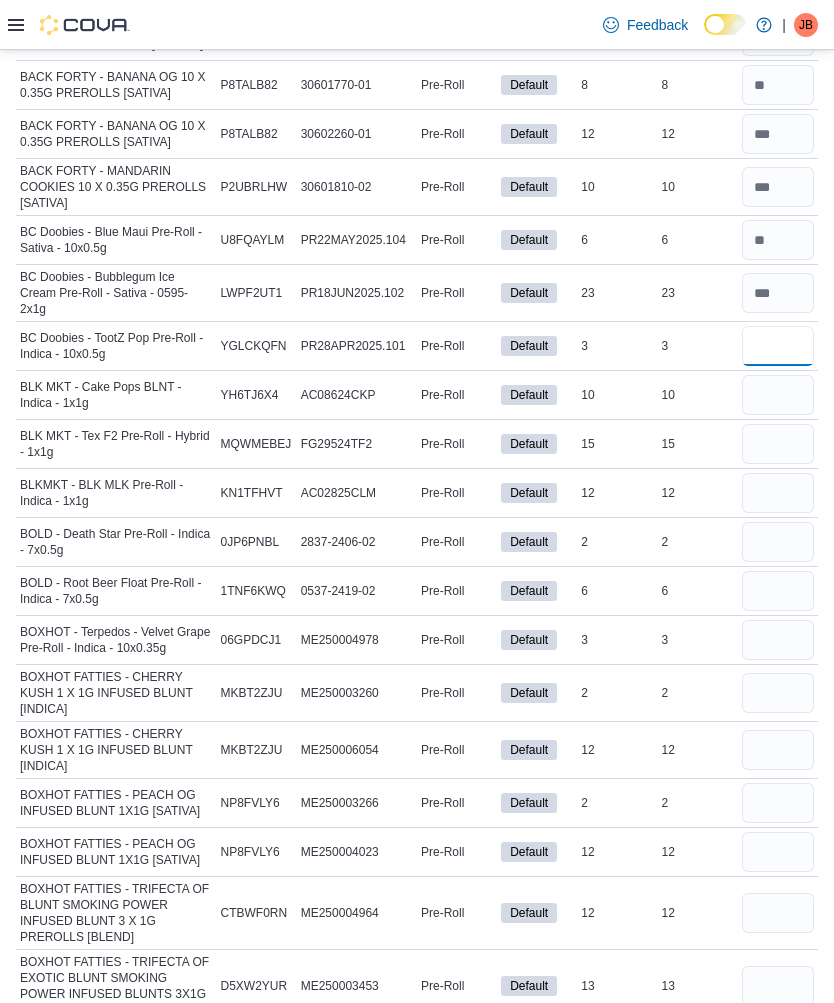 type on "*" 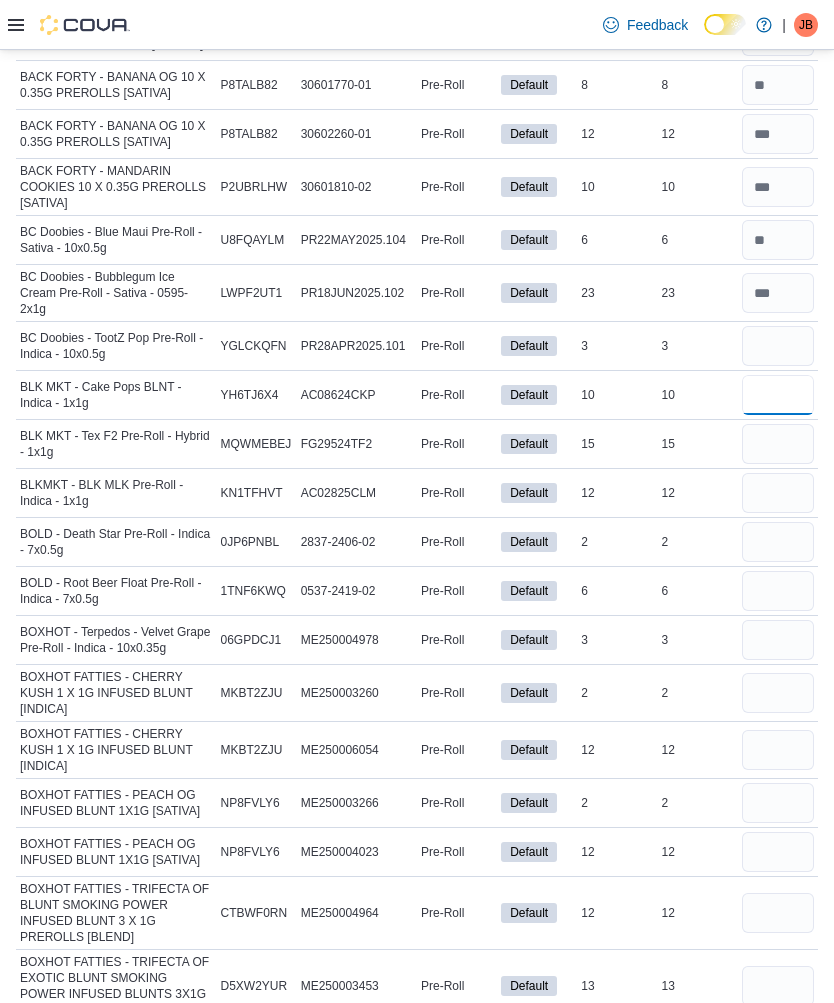 click at bounding box center (778, 395) 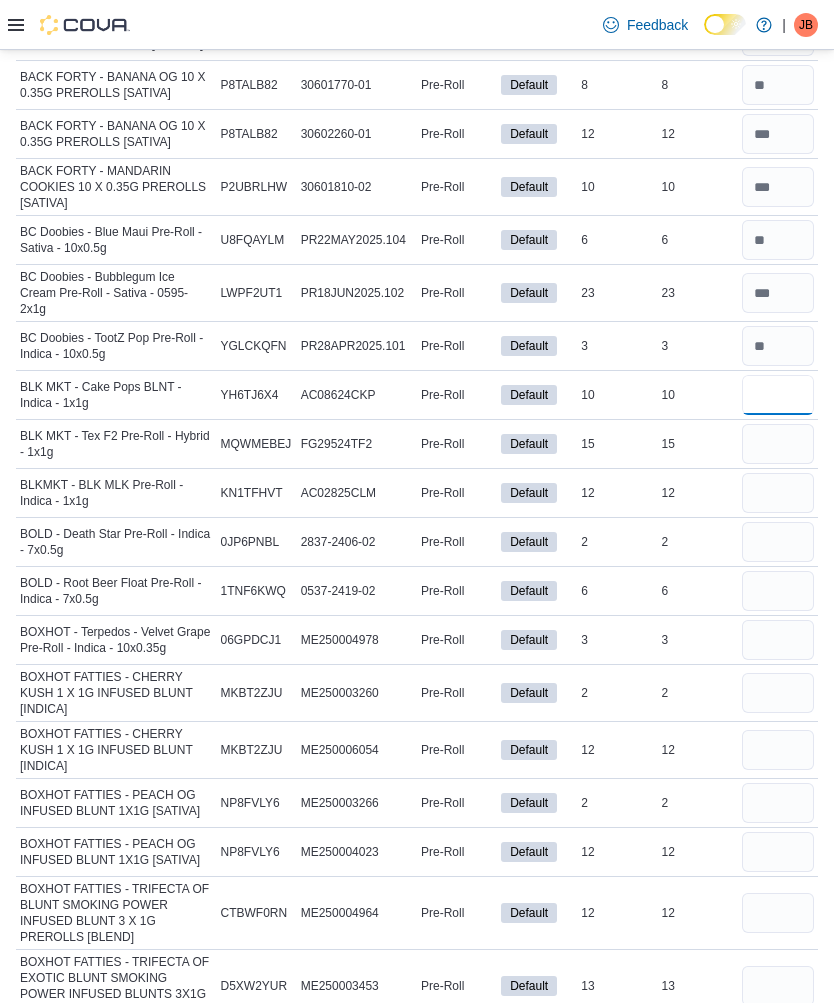 type on "**" 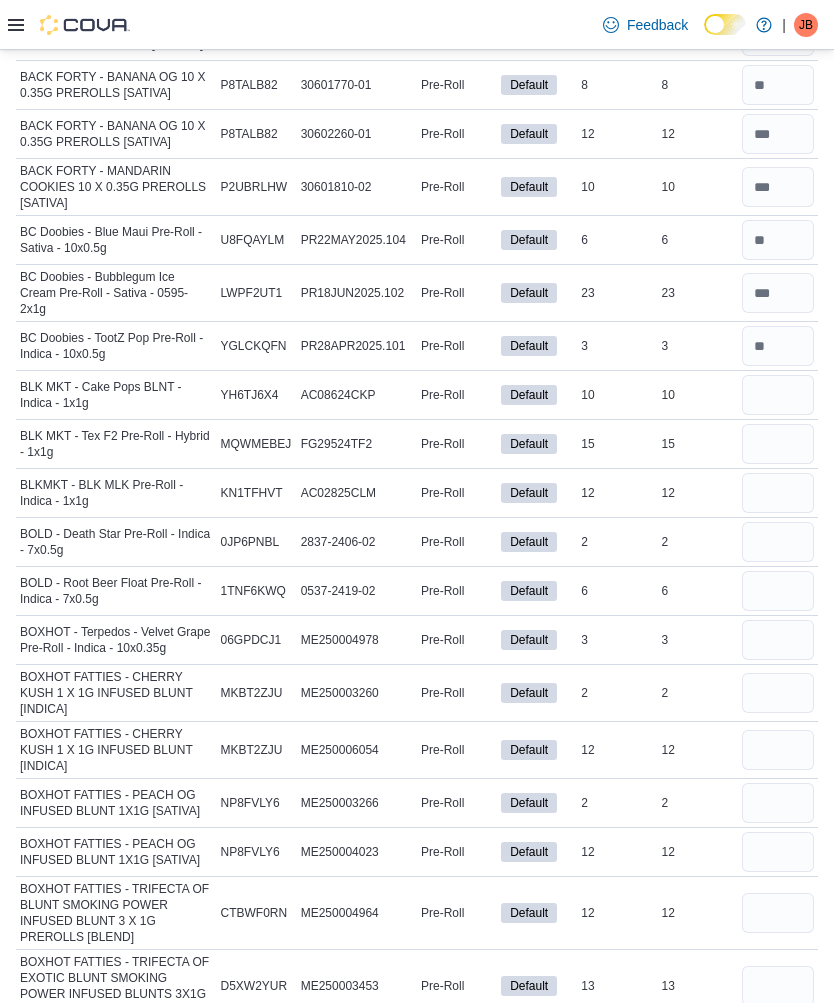 click at bounding box center (778, 444) 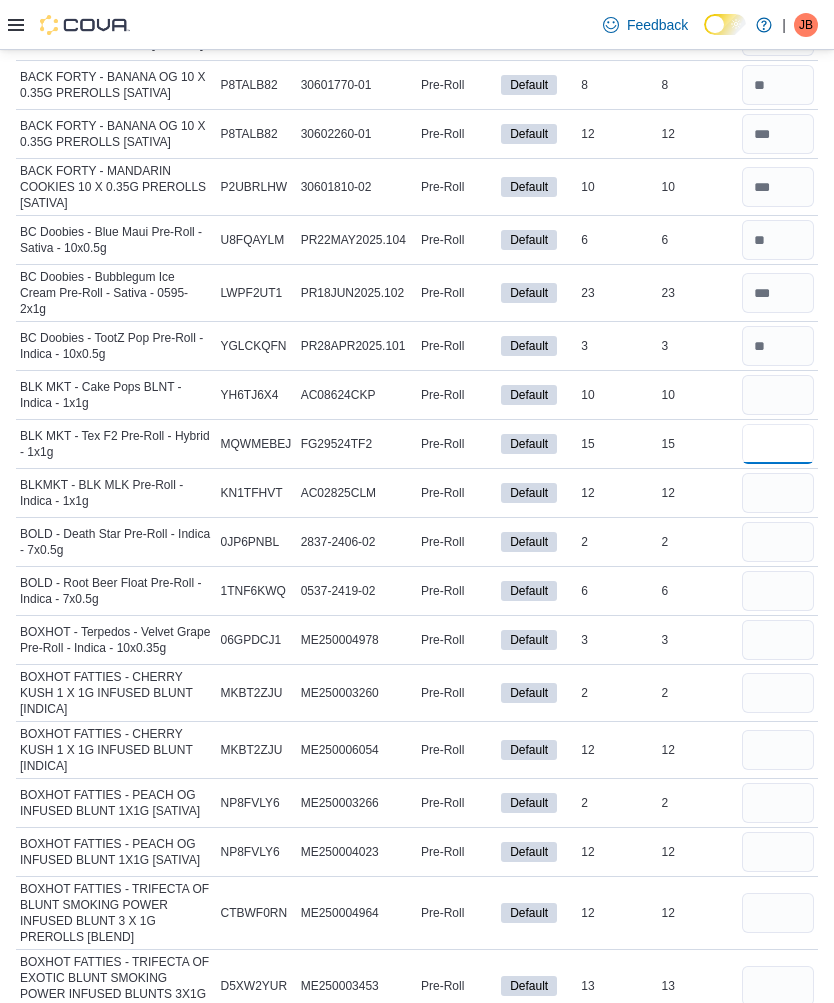 type 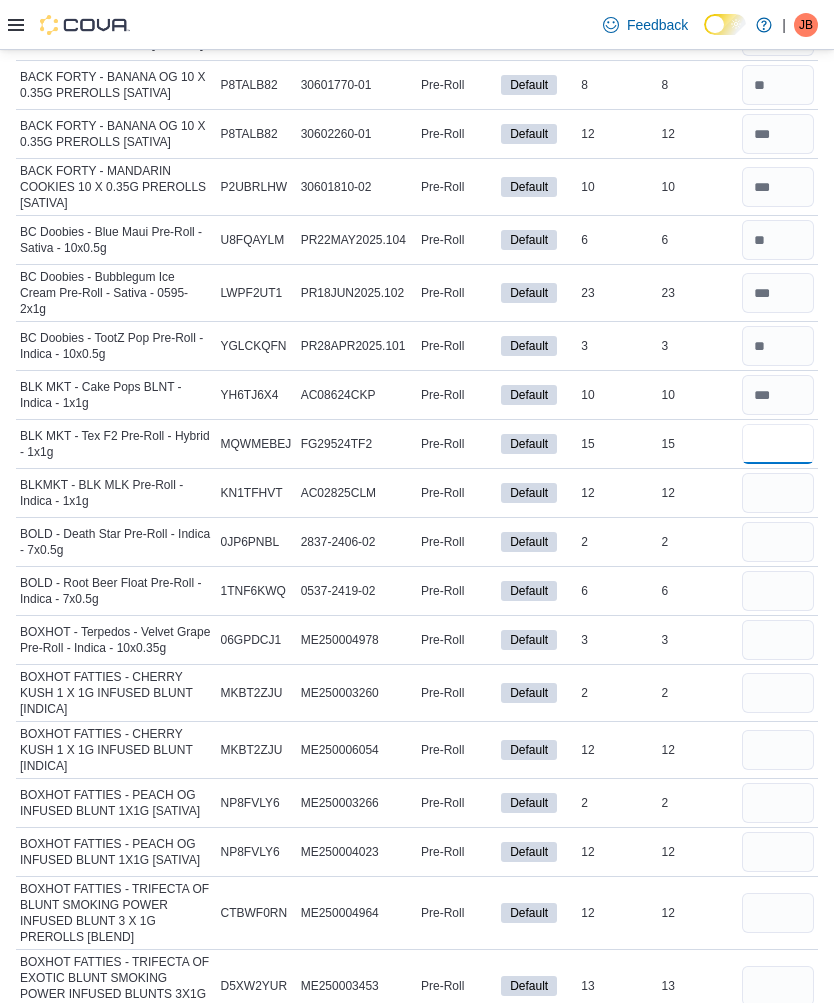 type on "**" 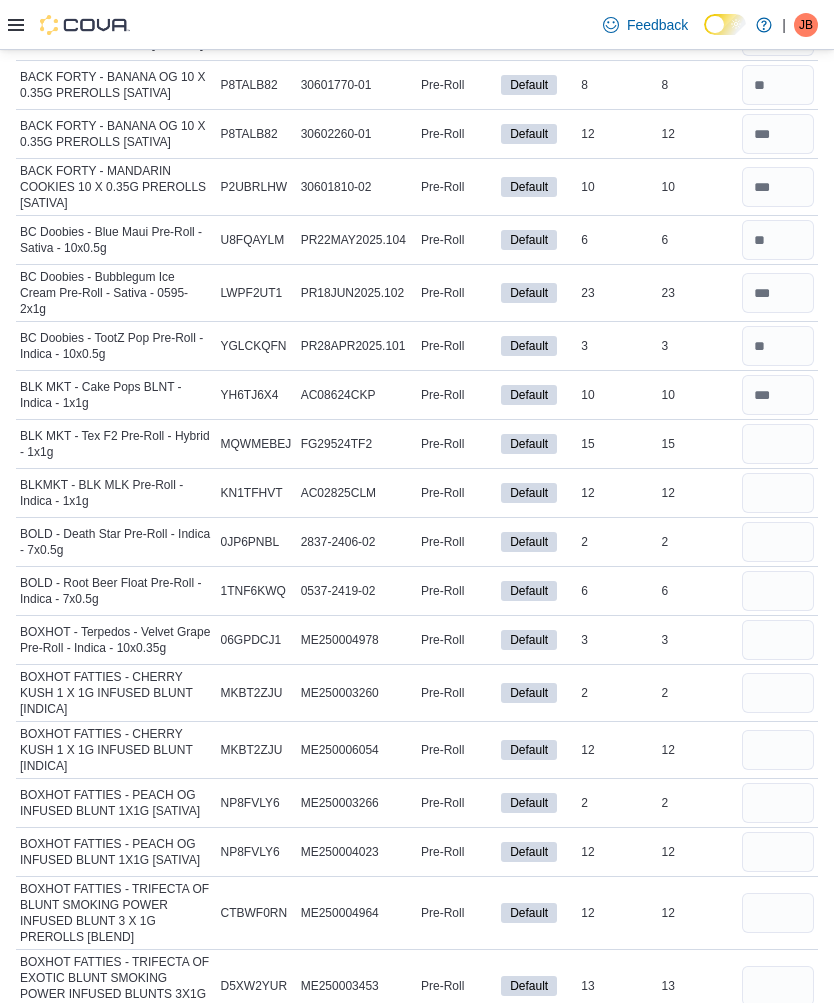 click at bounding box center (778, 493) 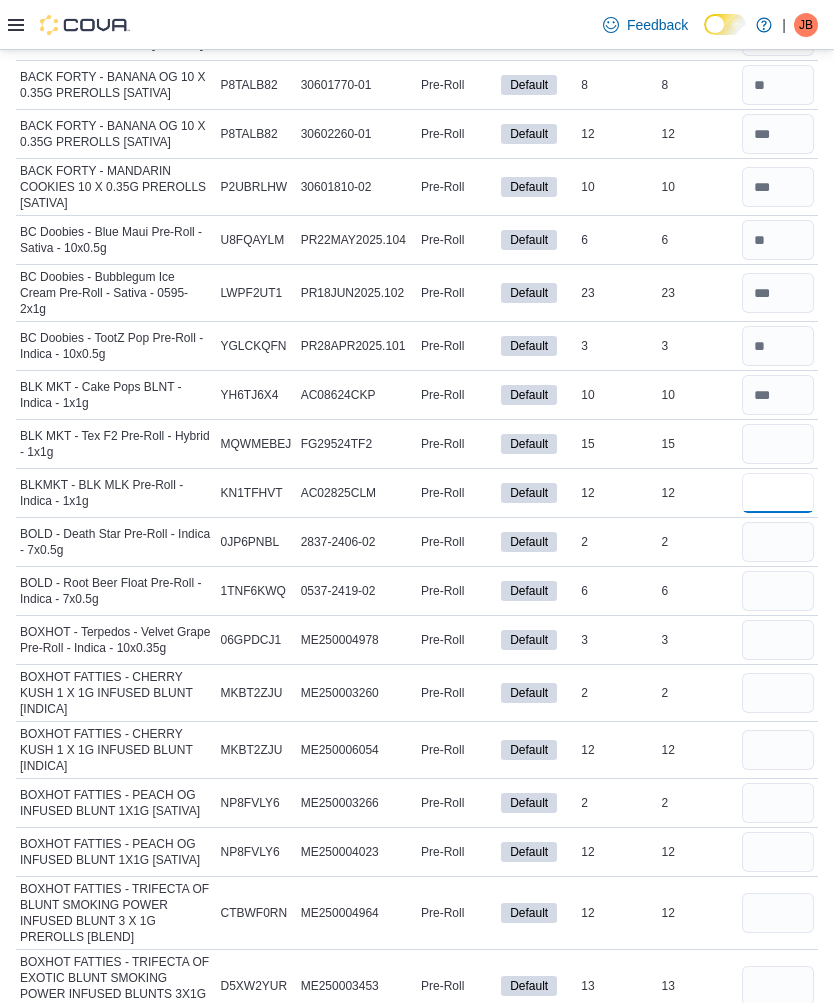 type 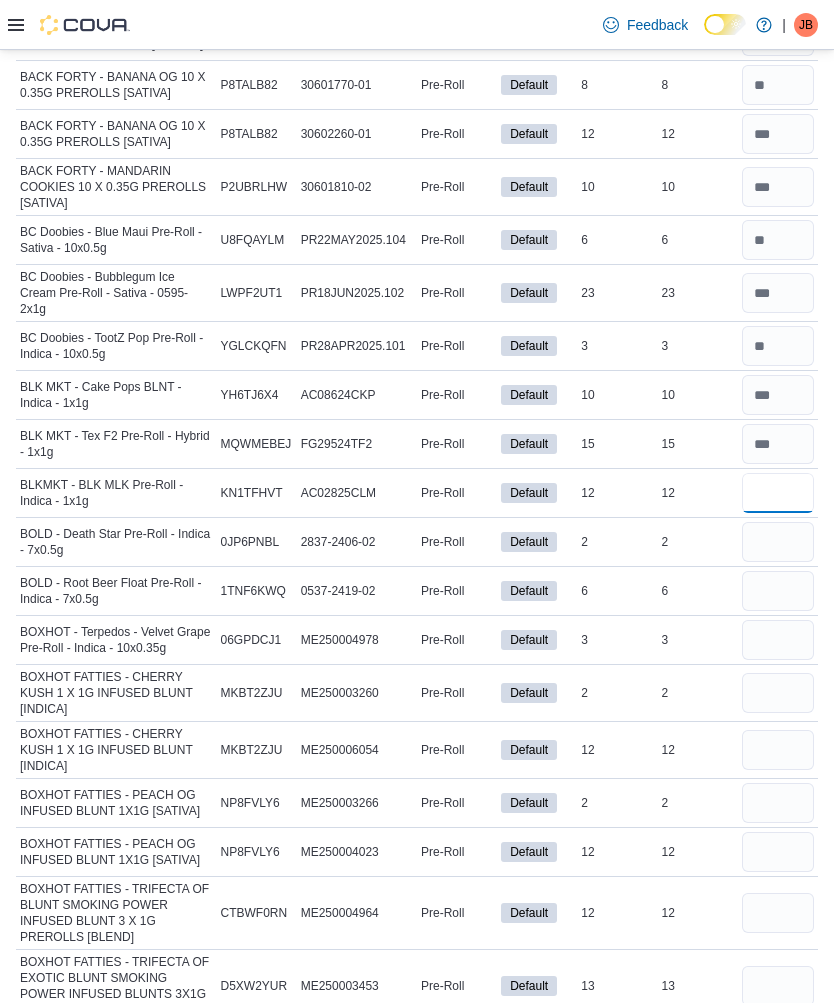 type on "**" 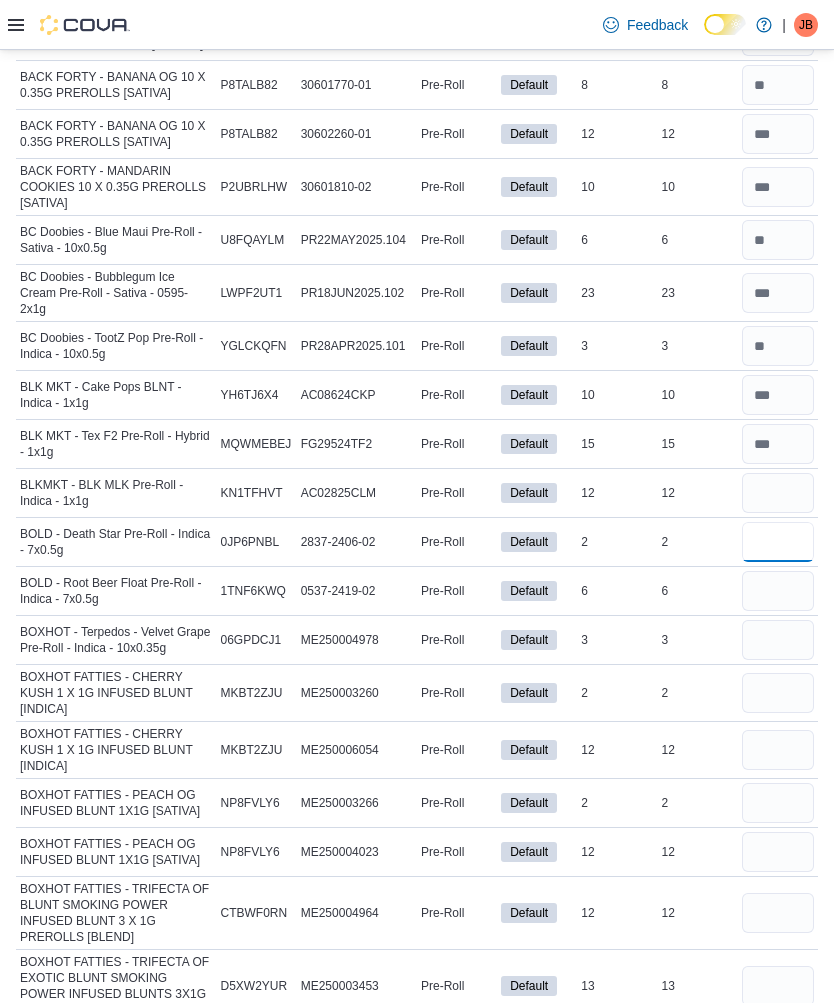 click at bounding box center (778, 542) 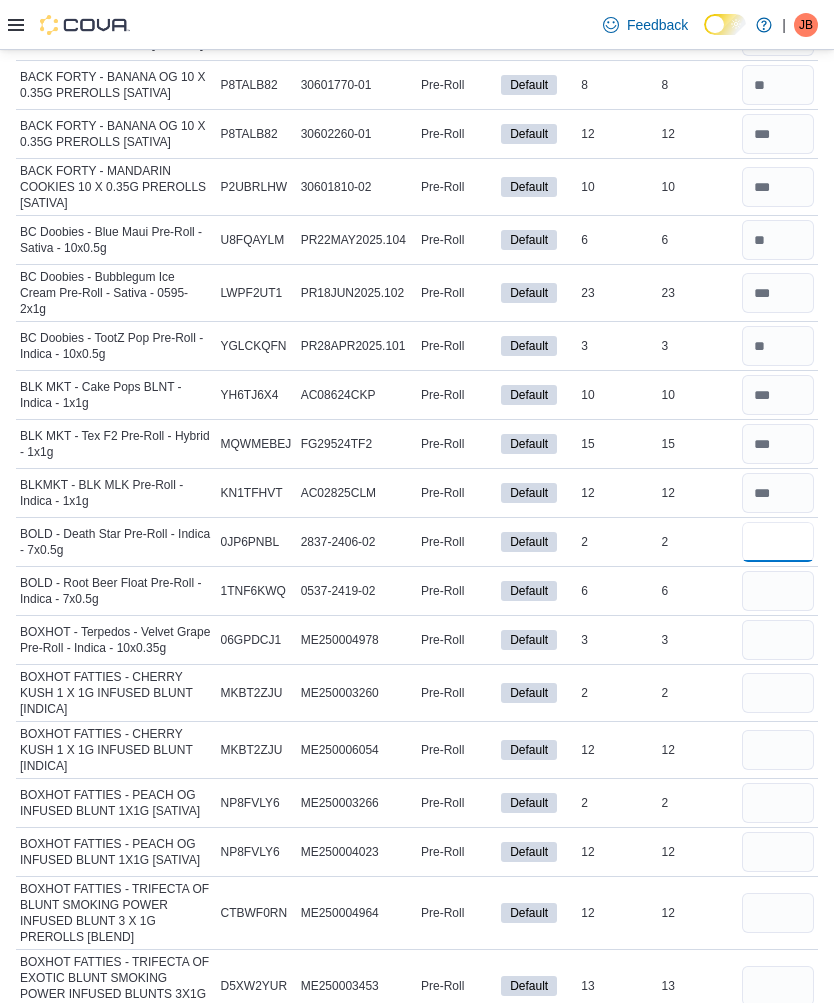type on "*" 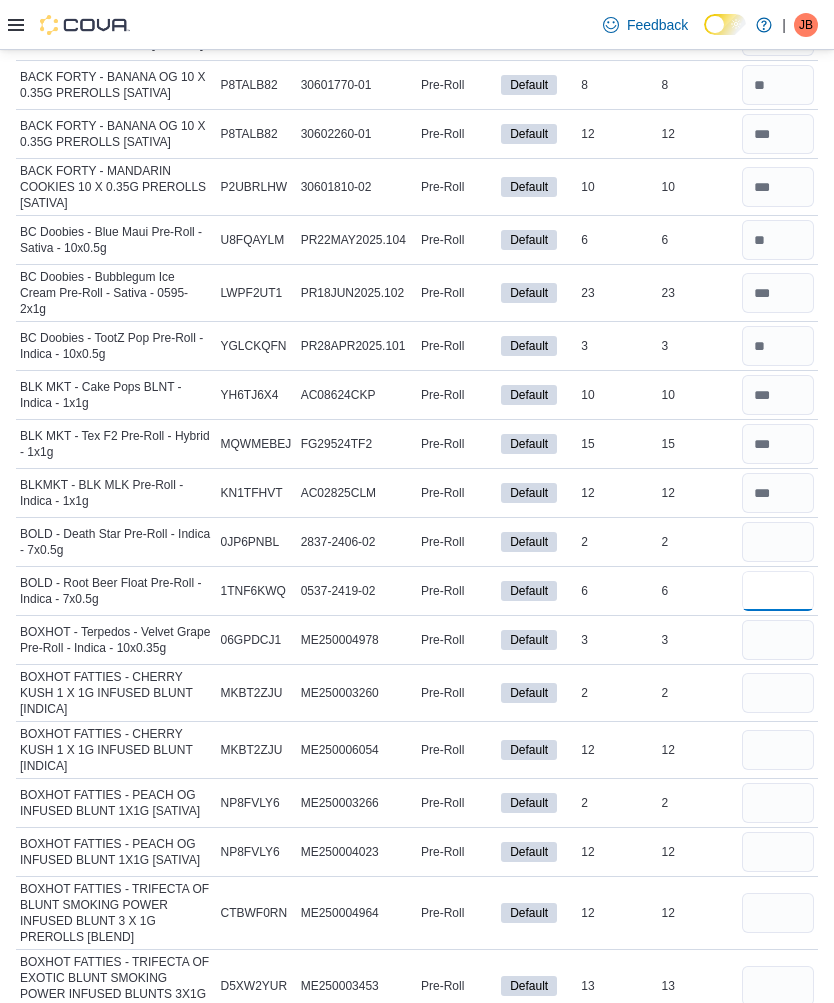 click at bounding box center [778, 591] 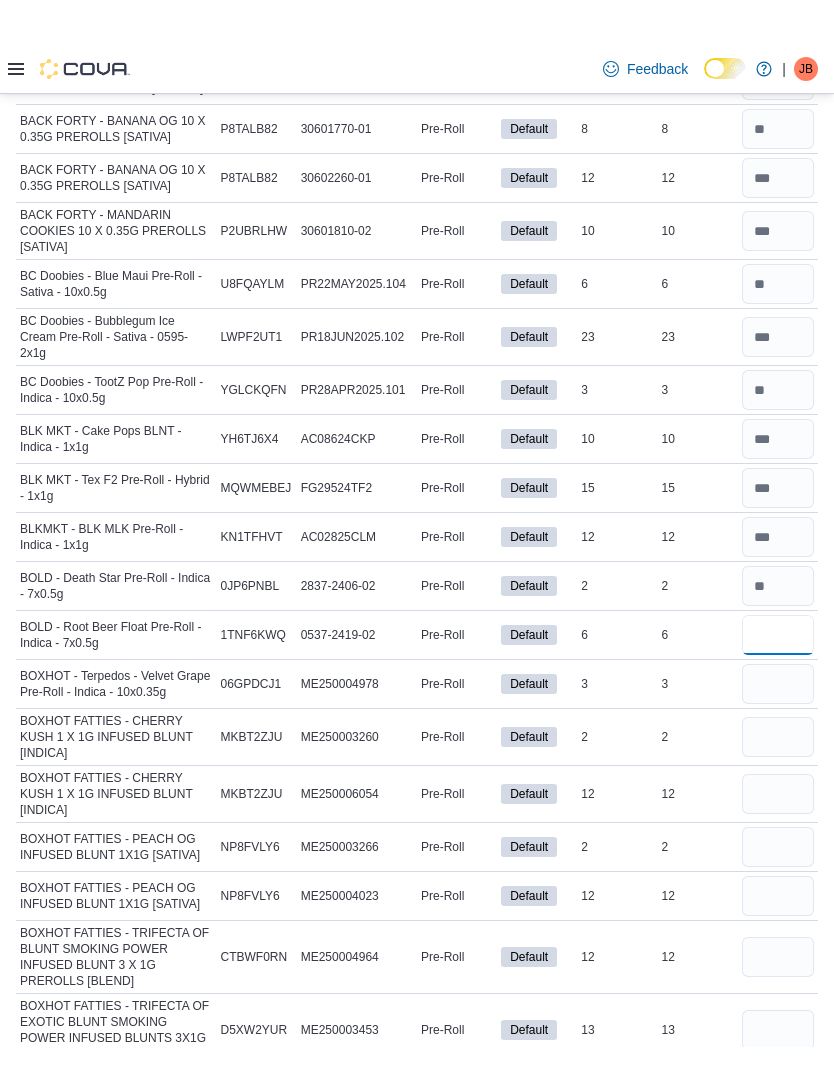 scroll, scrollTop: 823, scrollLeft: 0, axis: vertical 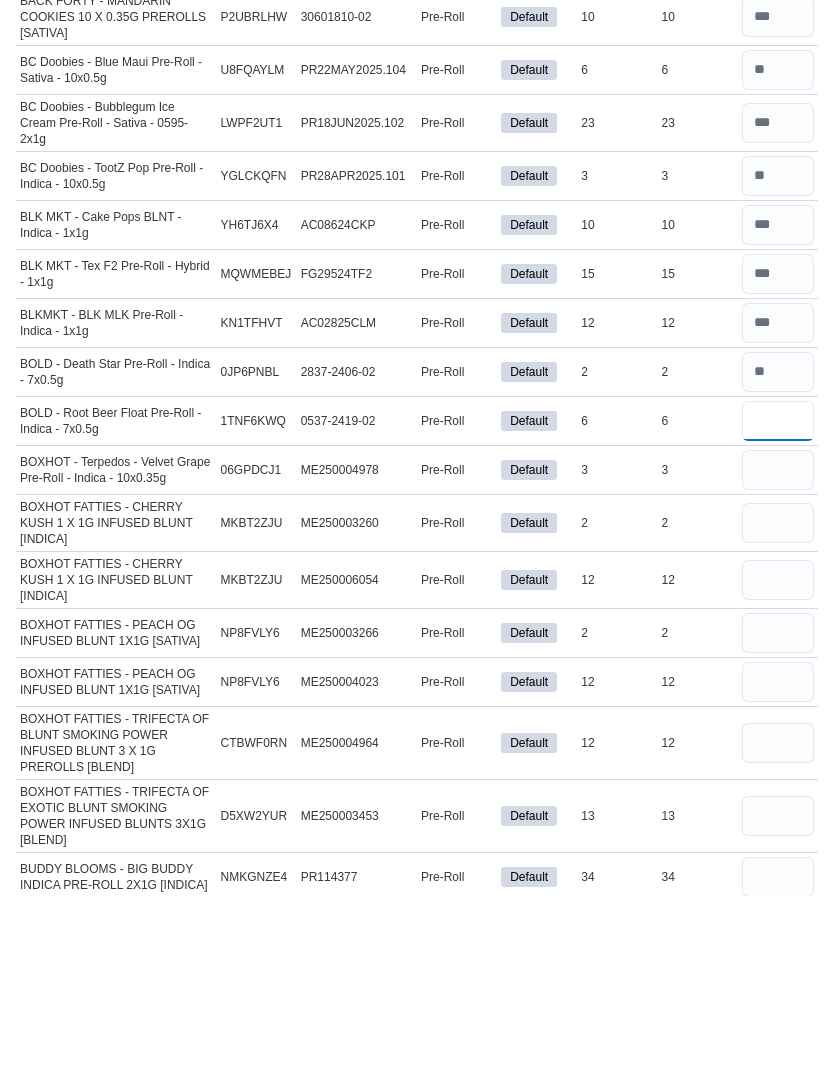 type on "*" 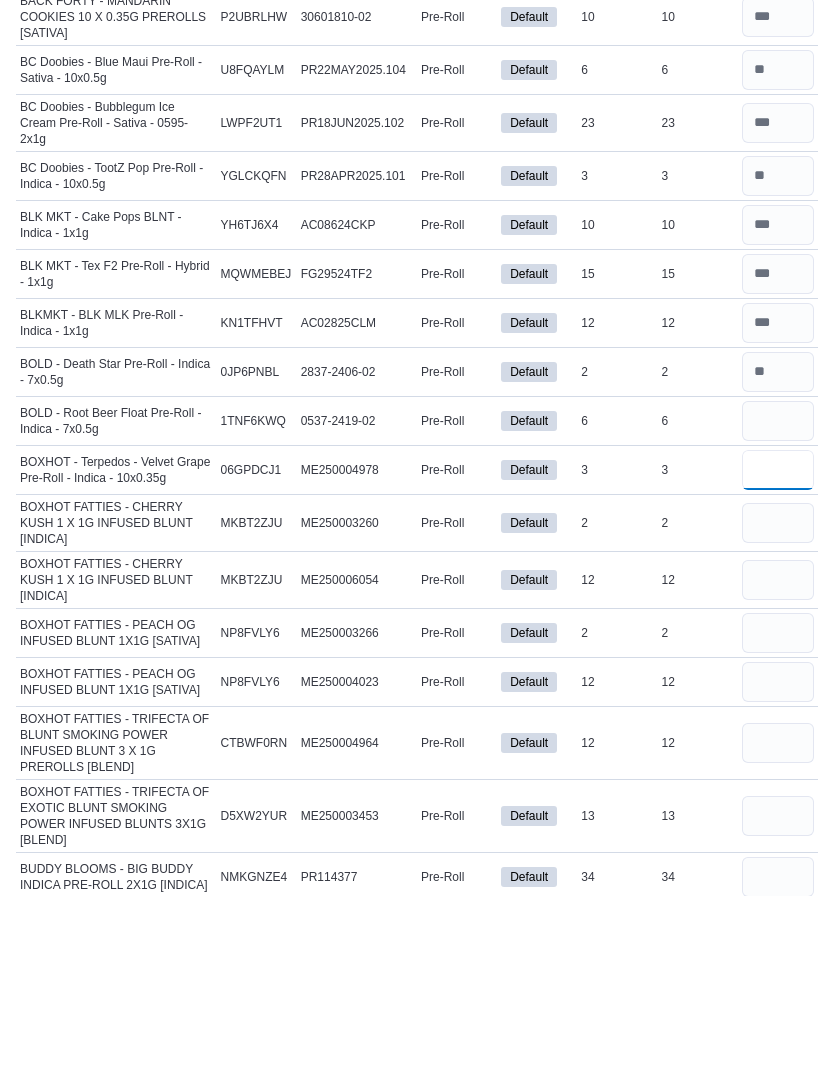 click at bounding box center (778, 666) 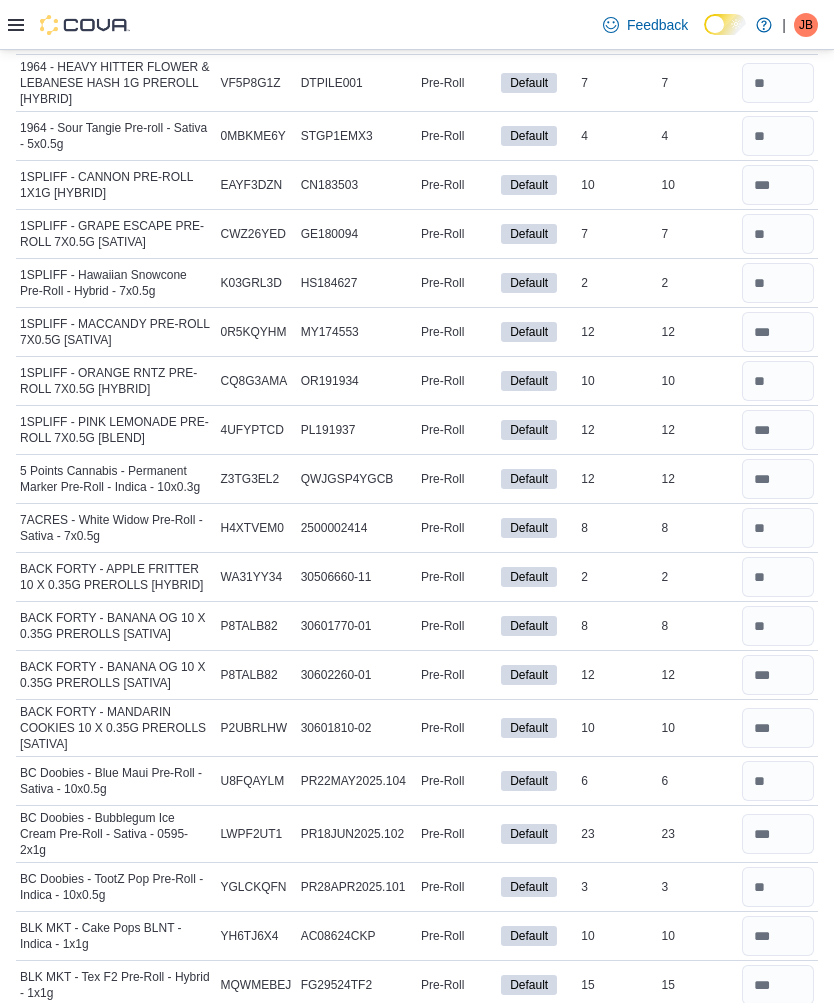 scroll, scrollTop: 0, scrollLeft: 0, axis: both 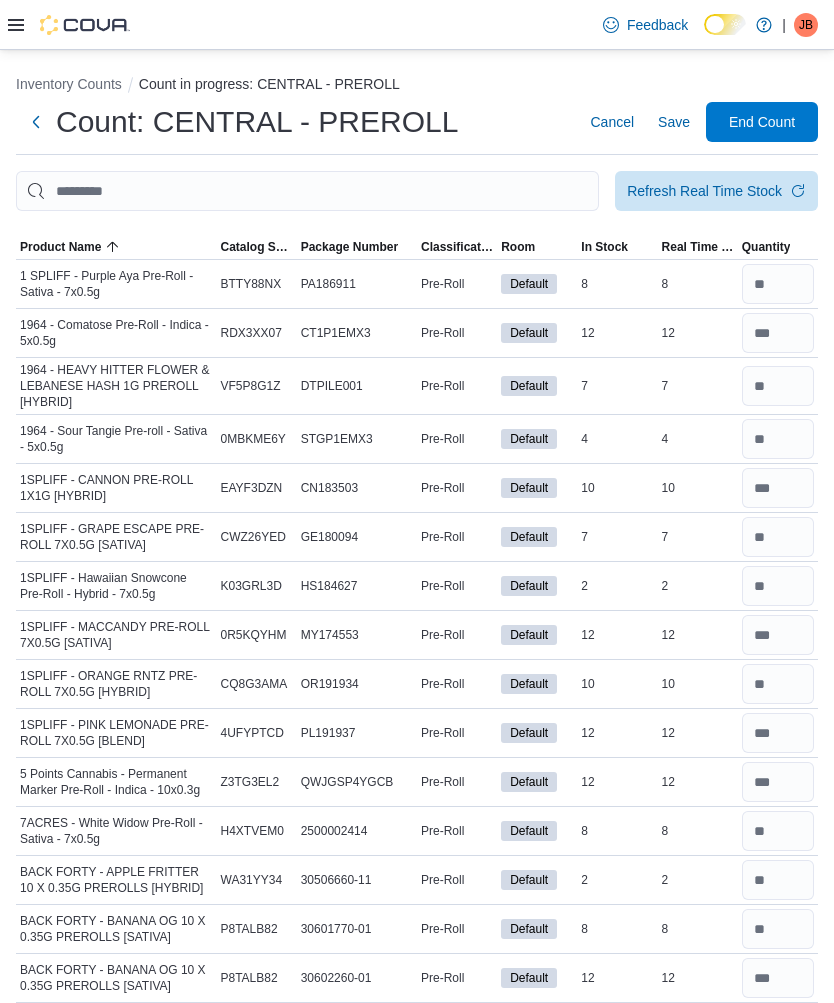 click on "Save" at bounding box center (674, 122) 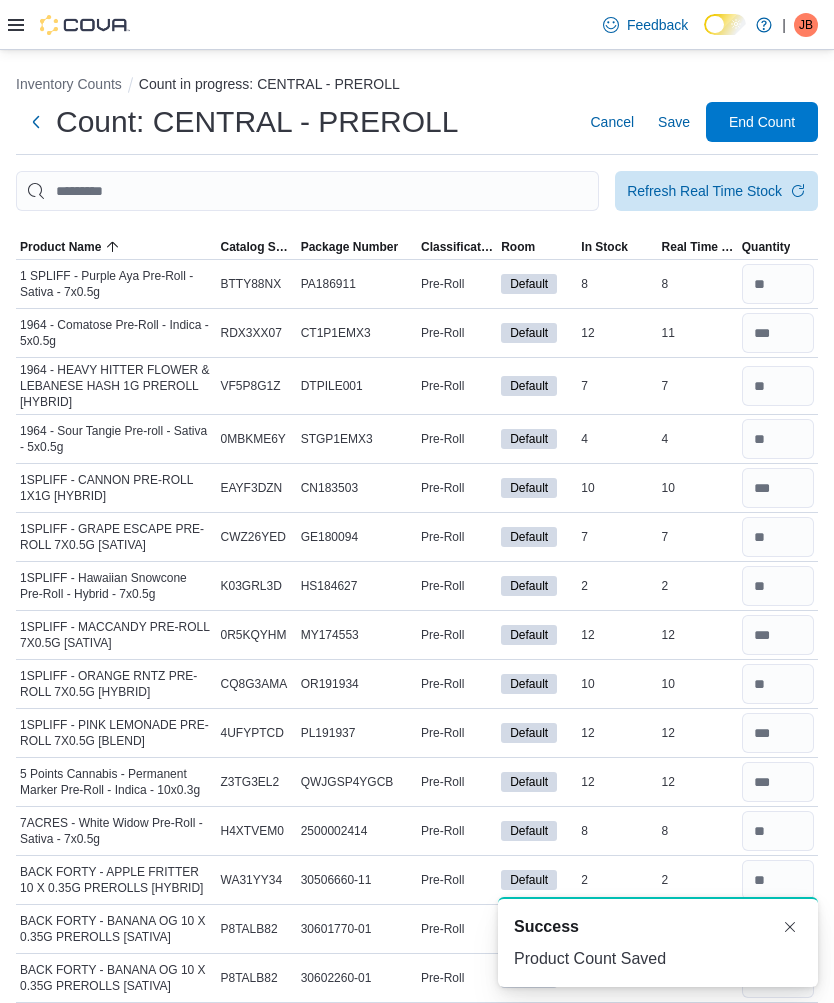 scroll, scrollTop: 0, scrollLeft: 0, axis: both 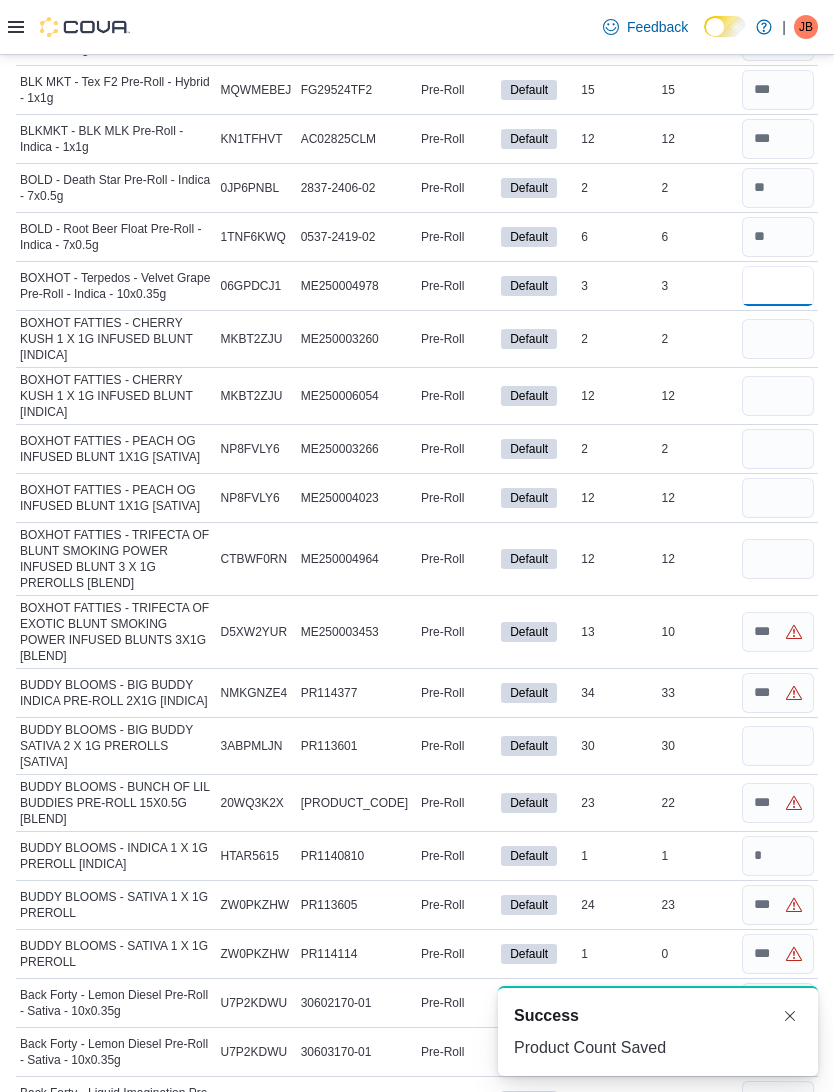 click at bounding box center (778, 286) 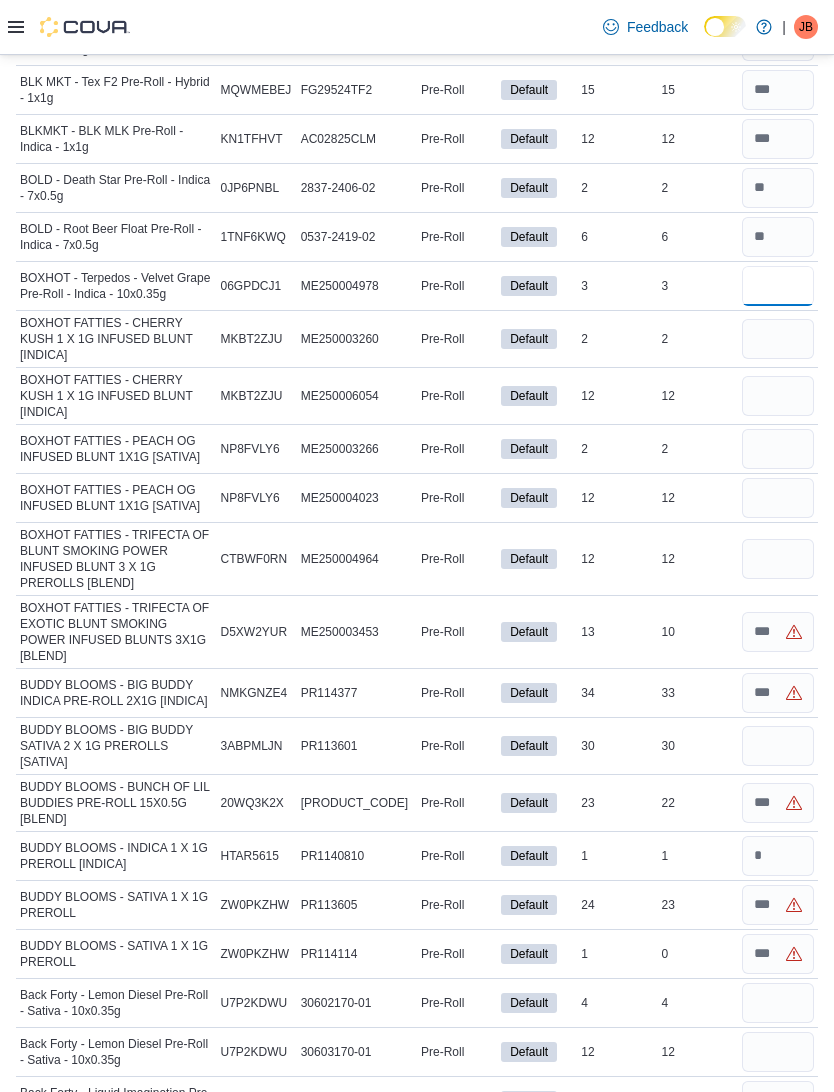 type on "*" 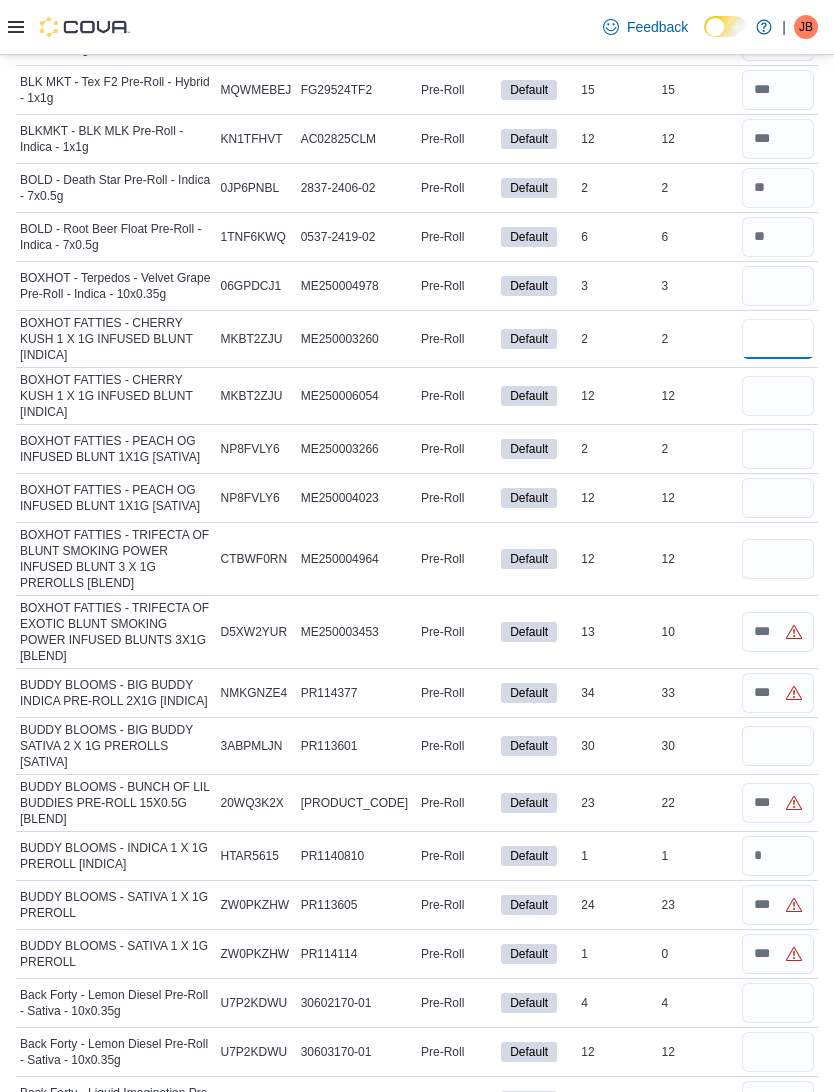click at bounding box center (778, 339) 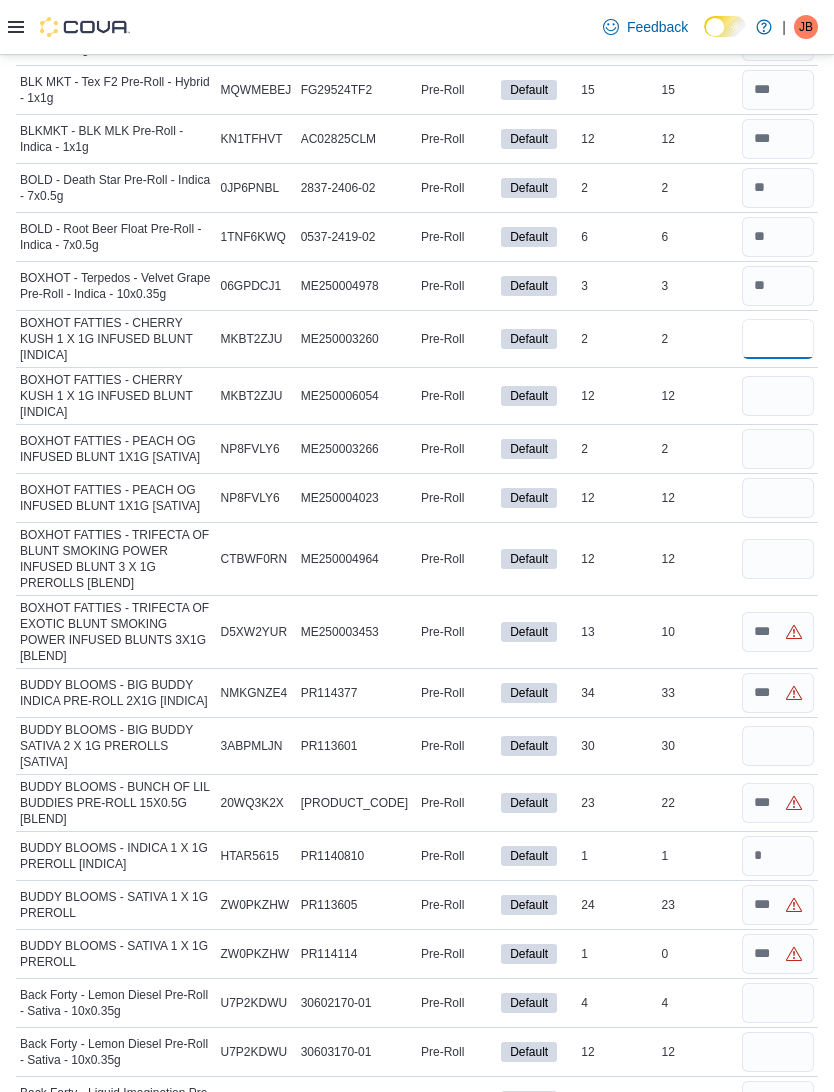 type on "*" 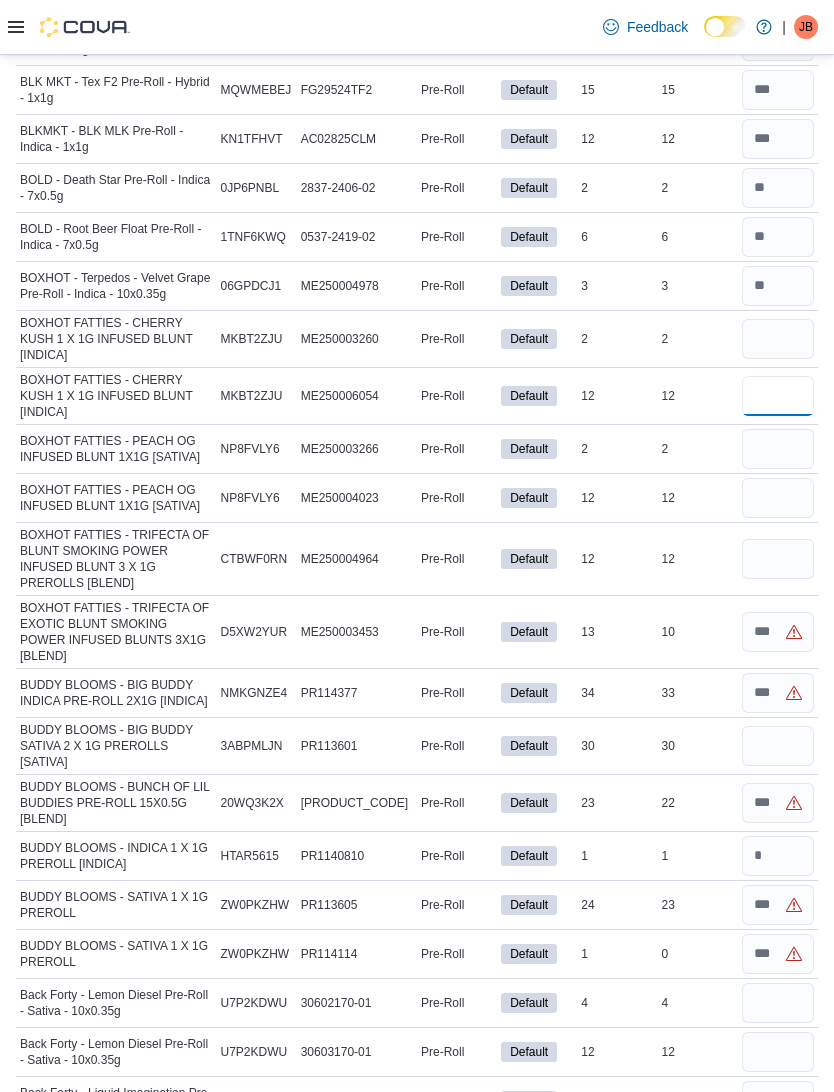 click at bounding box center (778, 396) 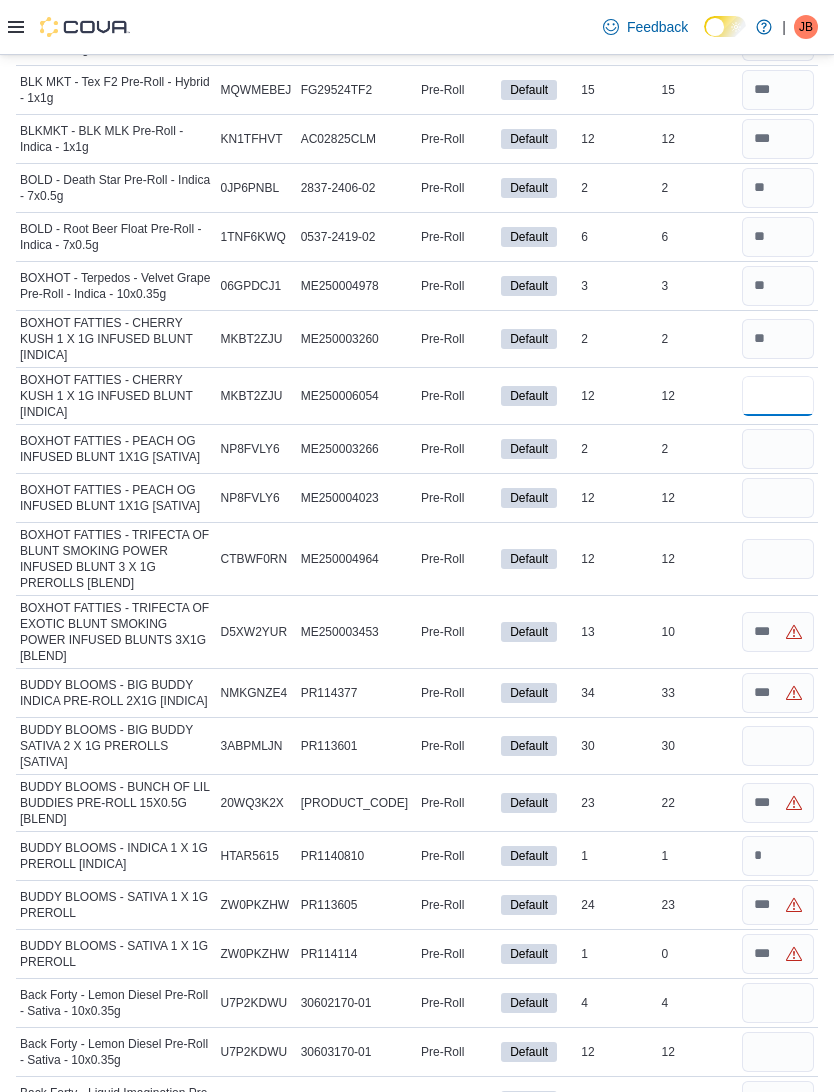 type on "**" 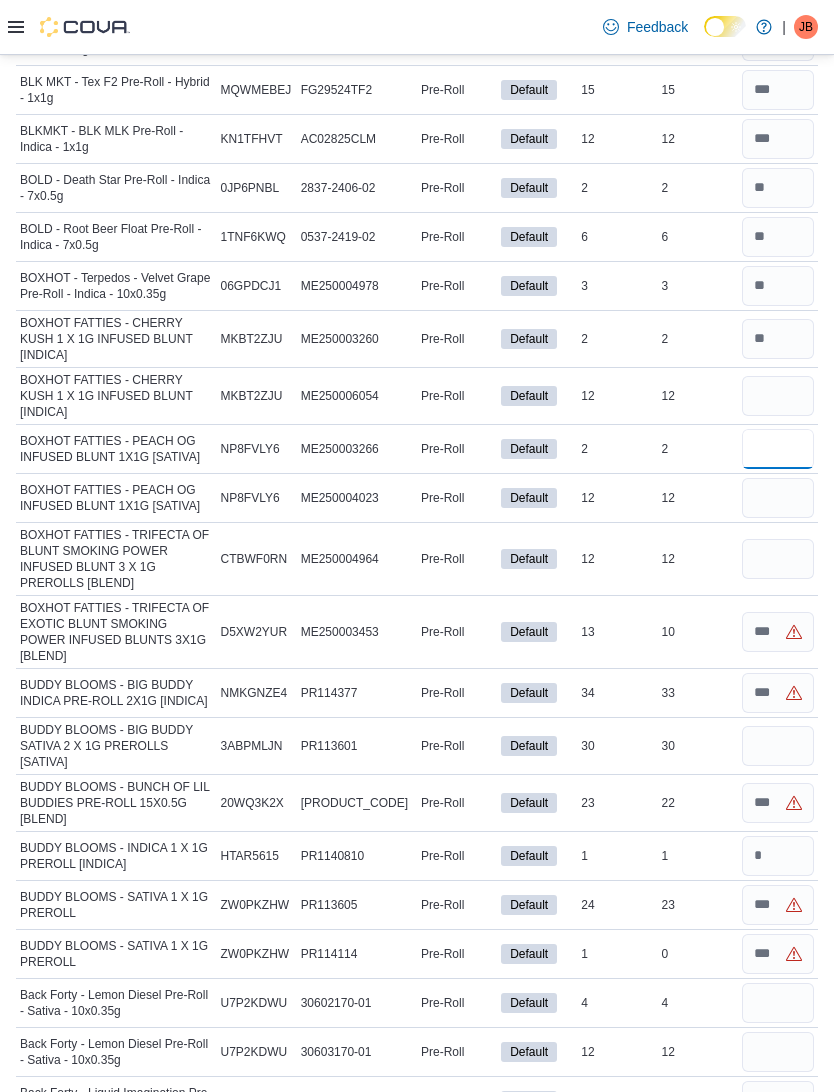 click at bounding box center (778, 449) 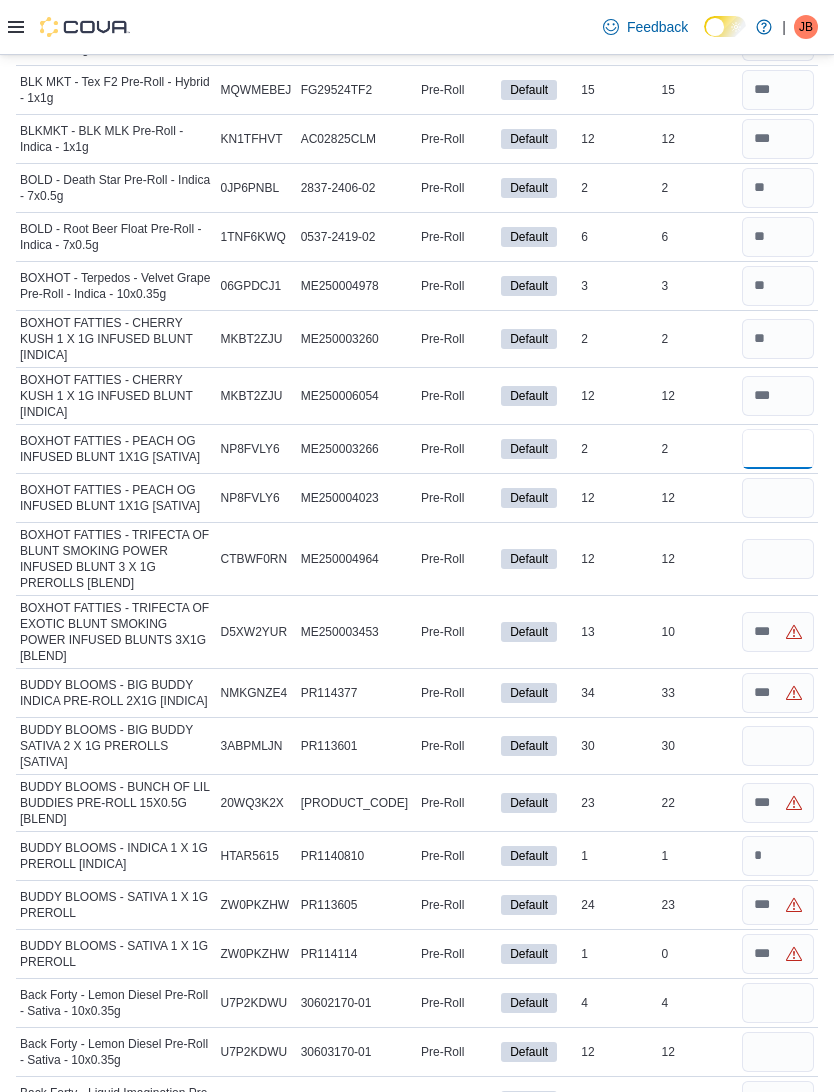 type on "*" 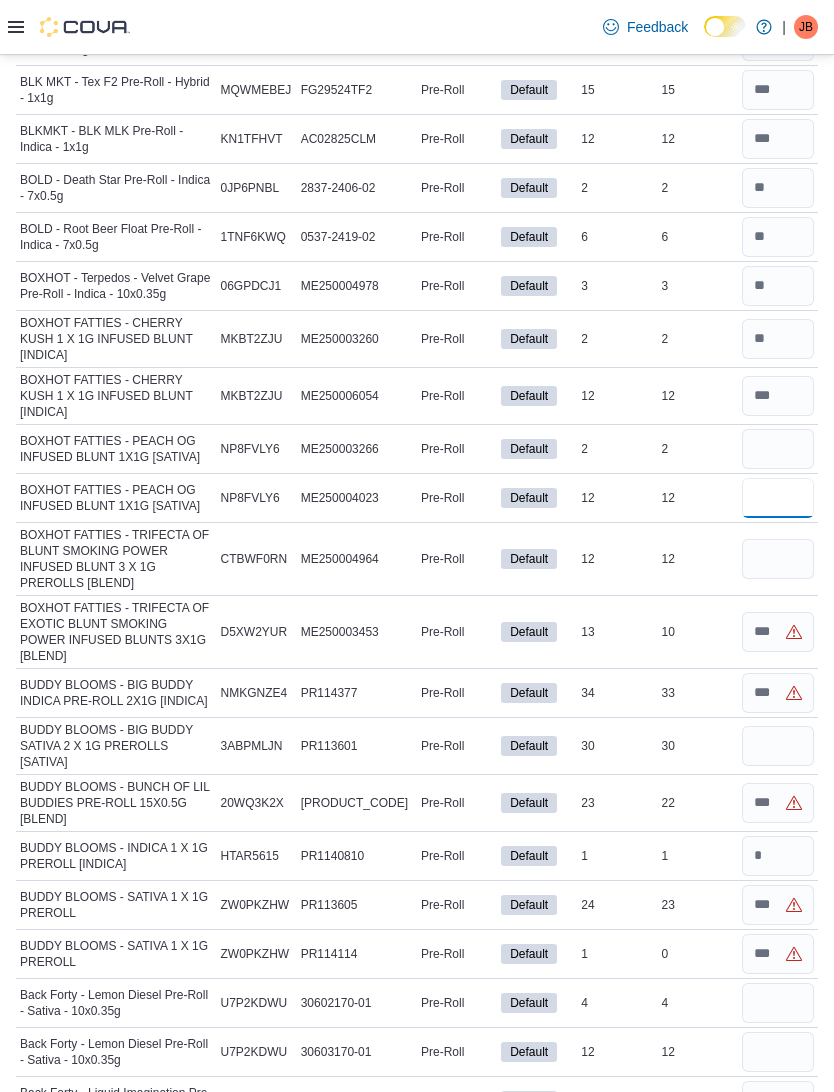 click at bounding box center [778, 498] 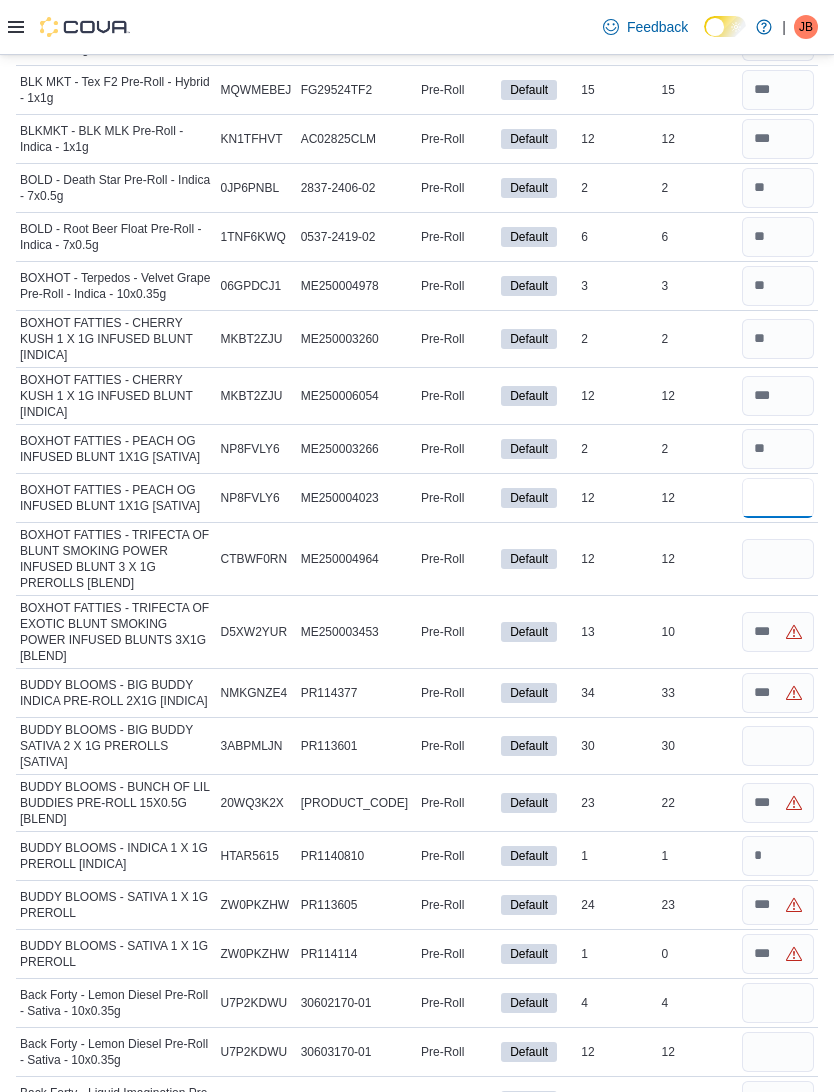 type on "**" 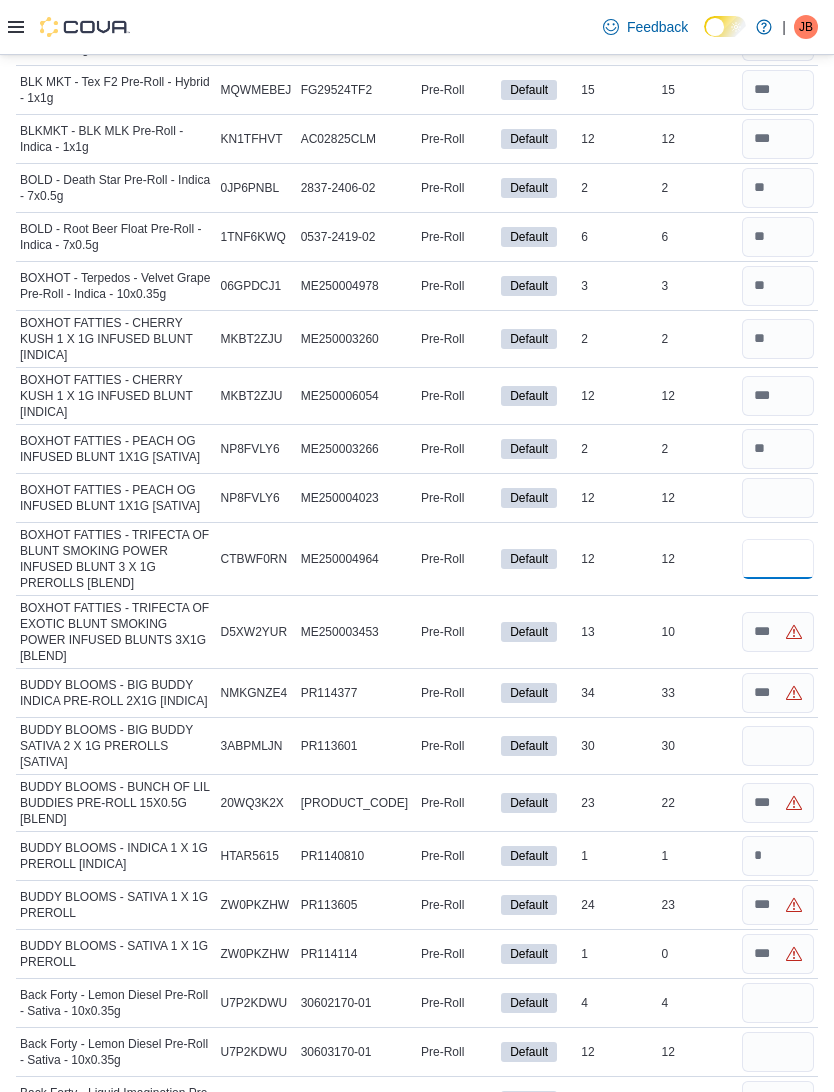 click at bounding box center (778, 559) 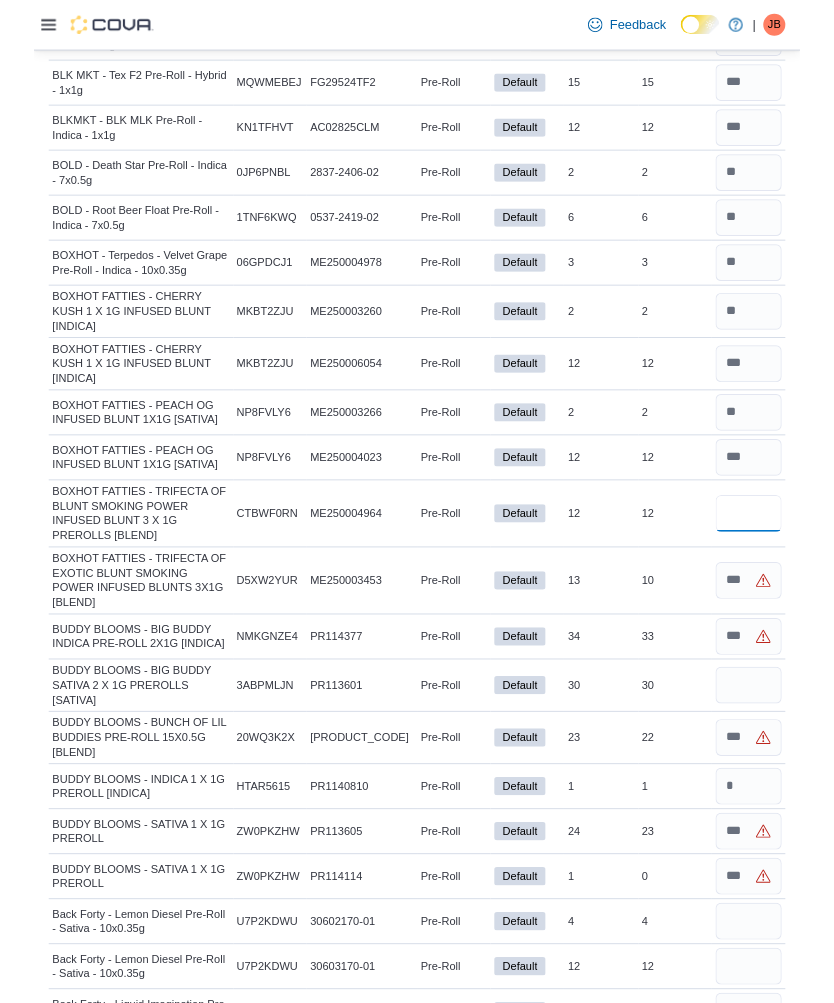 scroll, scrollTop: 1295, scrollLeft: 0, axis: vertical 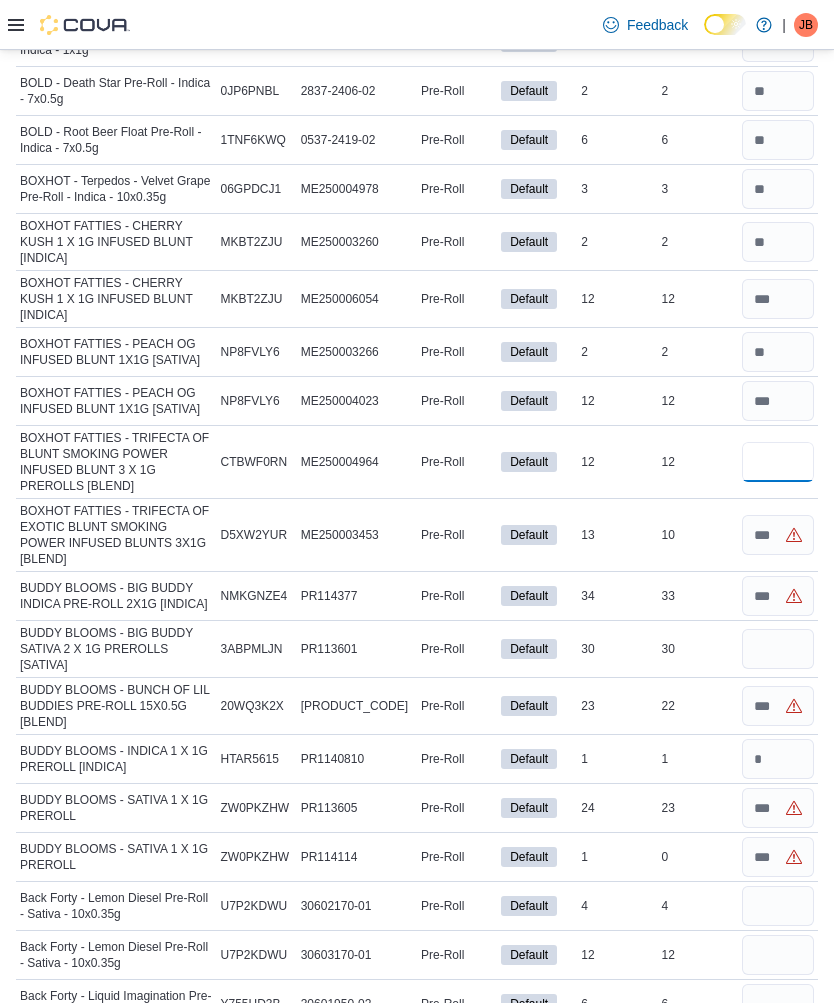 type on "**" 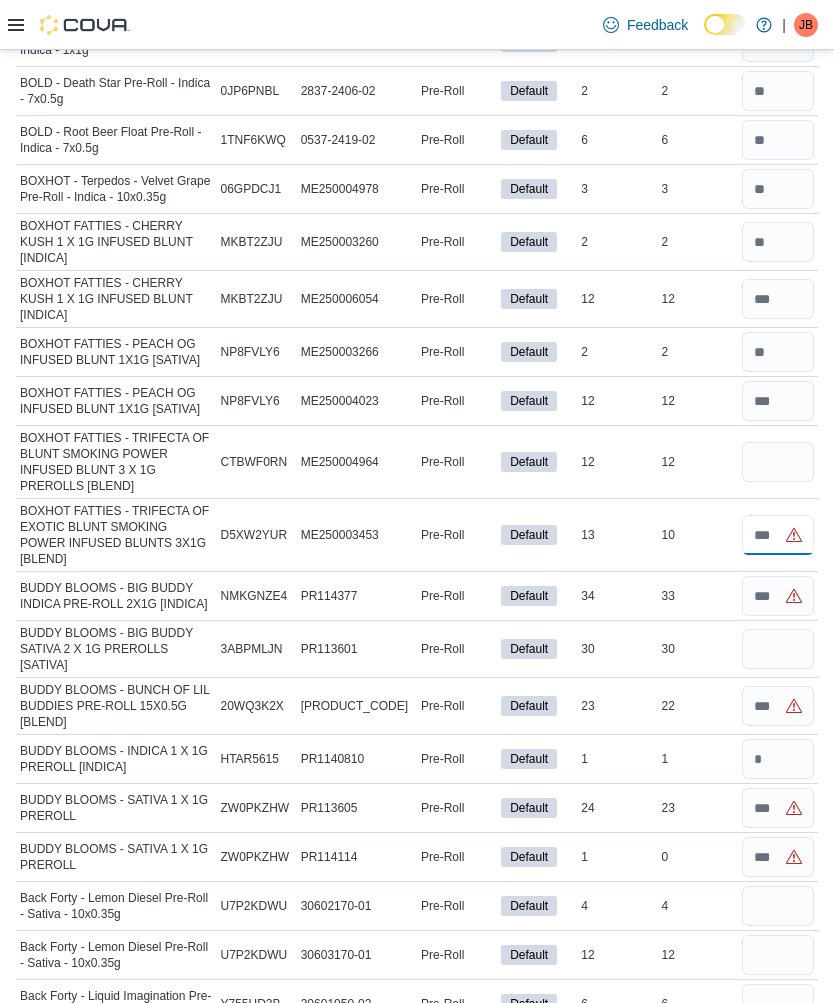 click at bounding box center (778, 535) 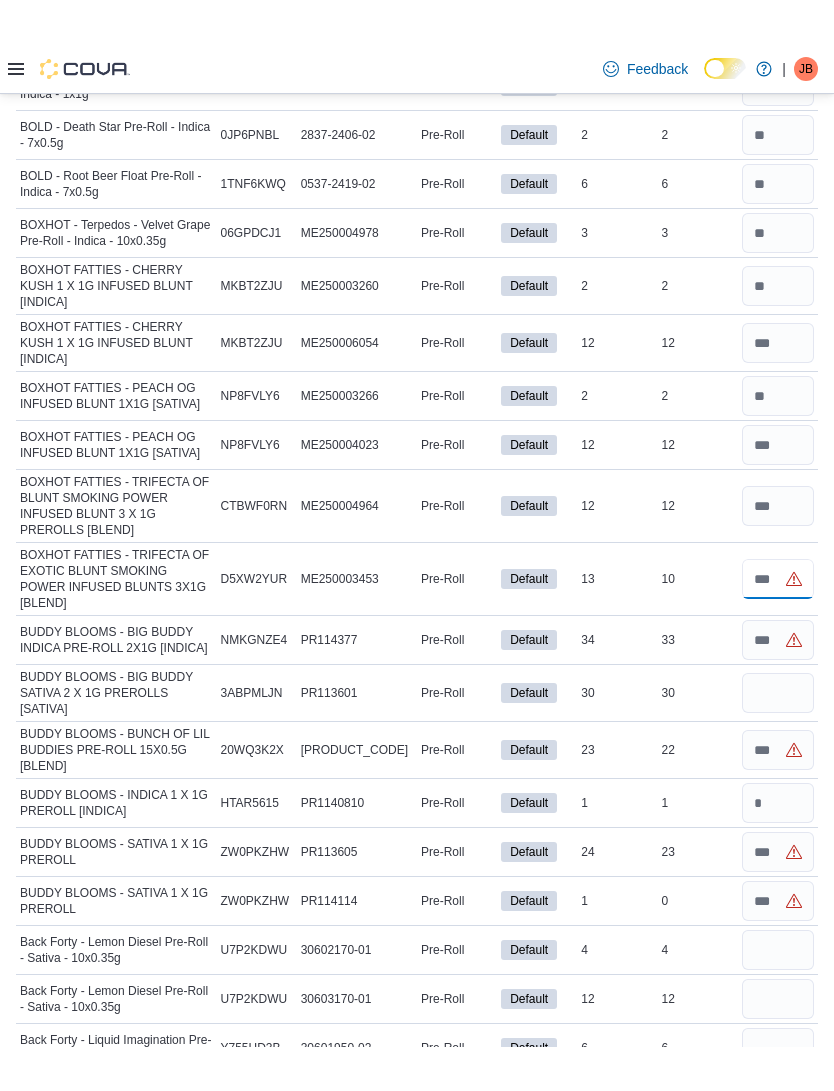 scroll, scrollTop: 1272, scrollLeft: 0, axis: vertical 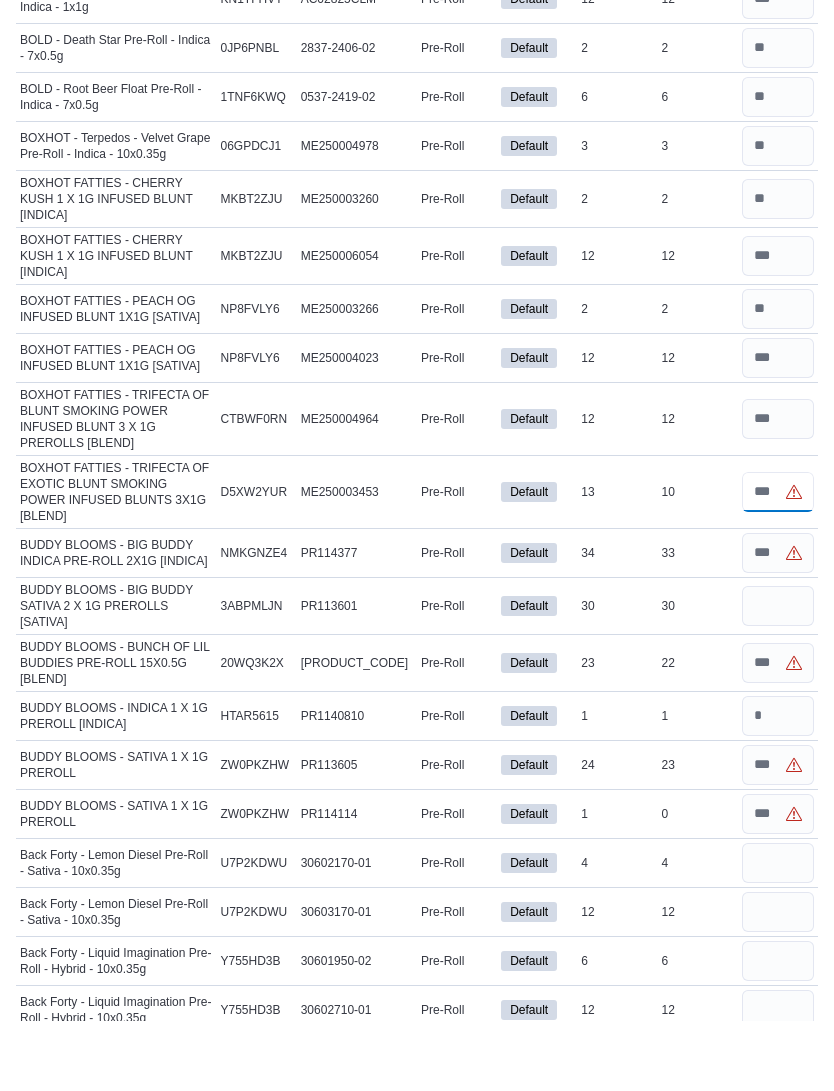 type on "**" 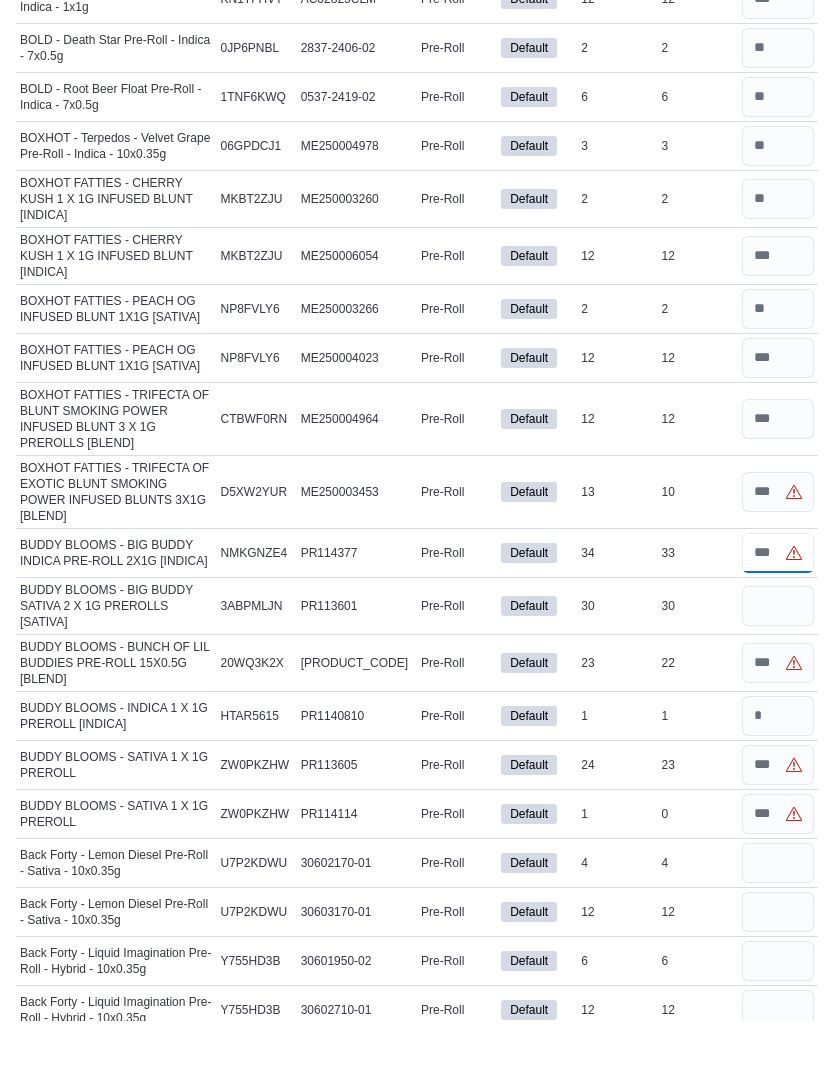 click at bounding box center (778, 624) 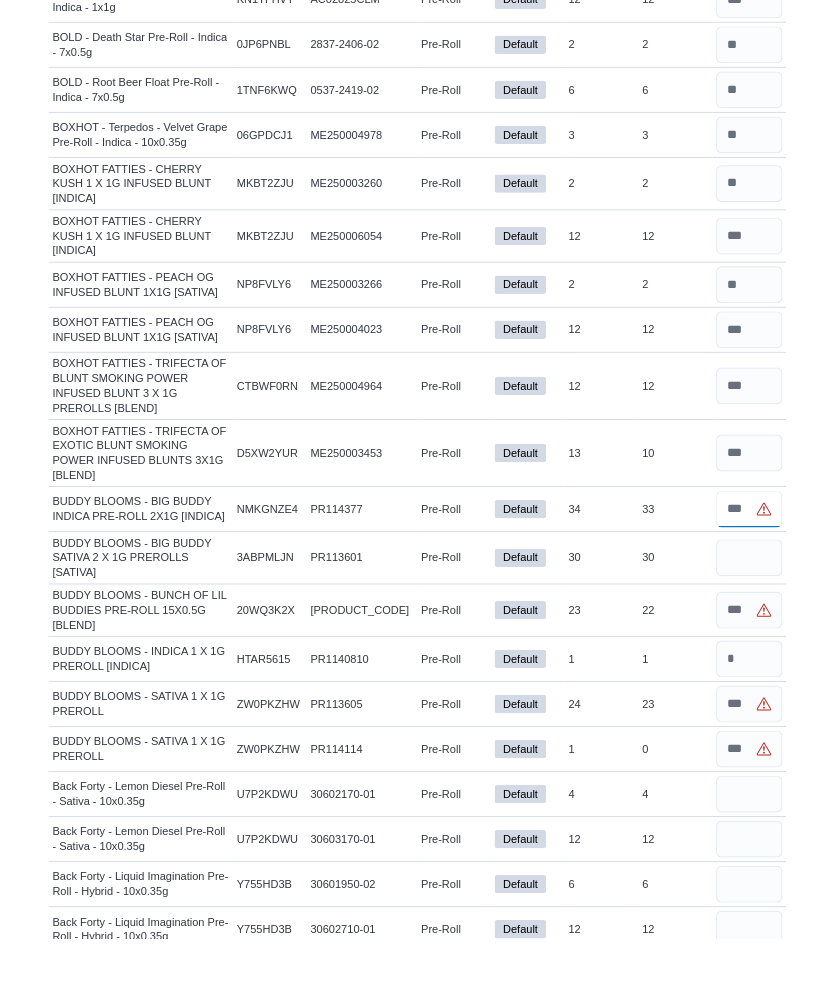scroll, scrollTop: 1435, scrollLeft: 0, axis: vertical 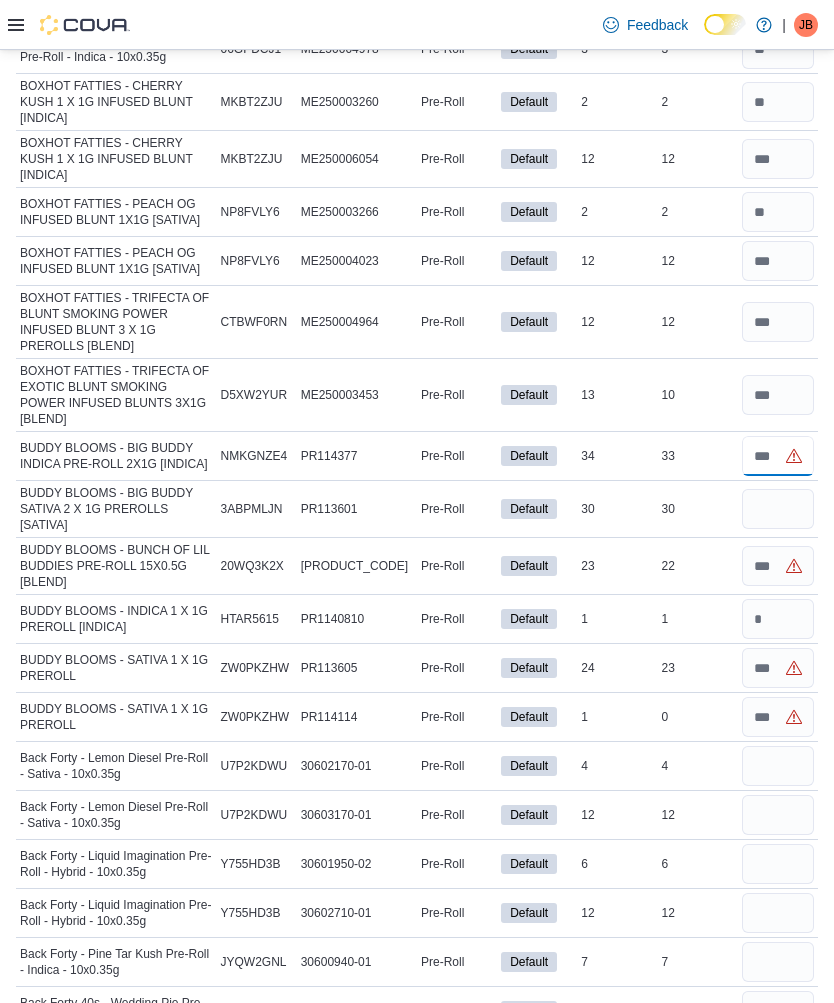 type on "**" 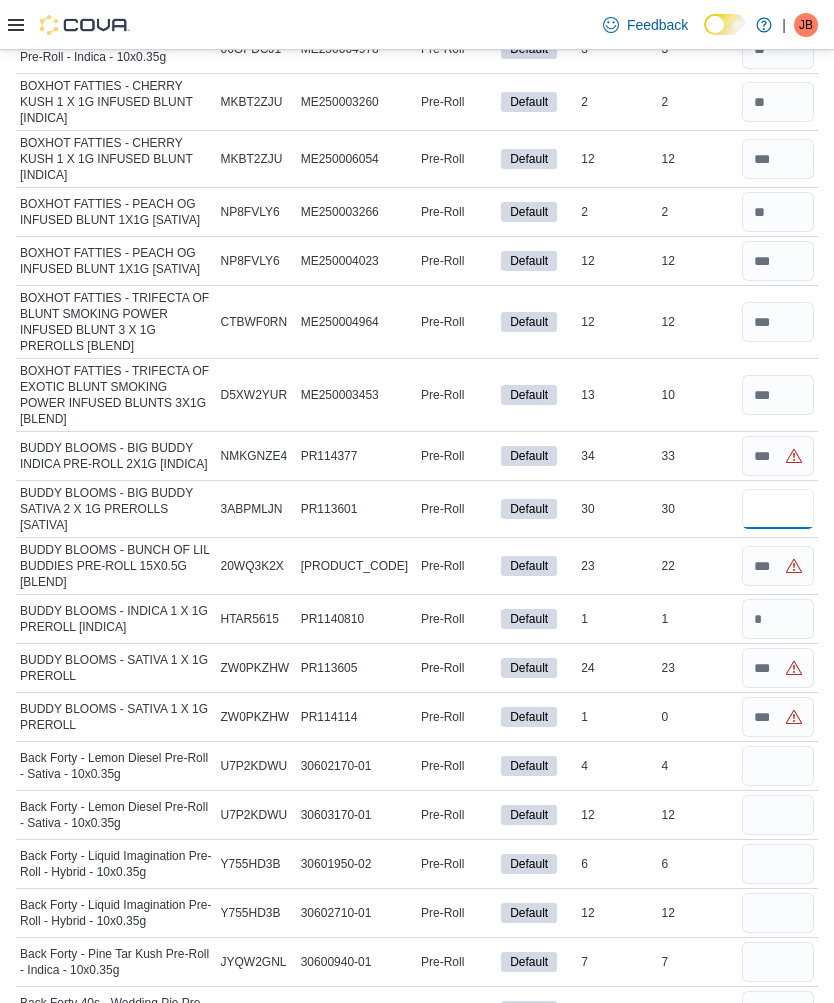 click at bounding box center (778, 509) 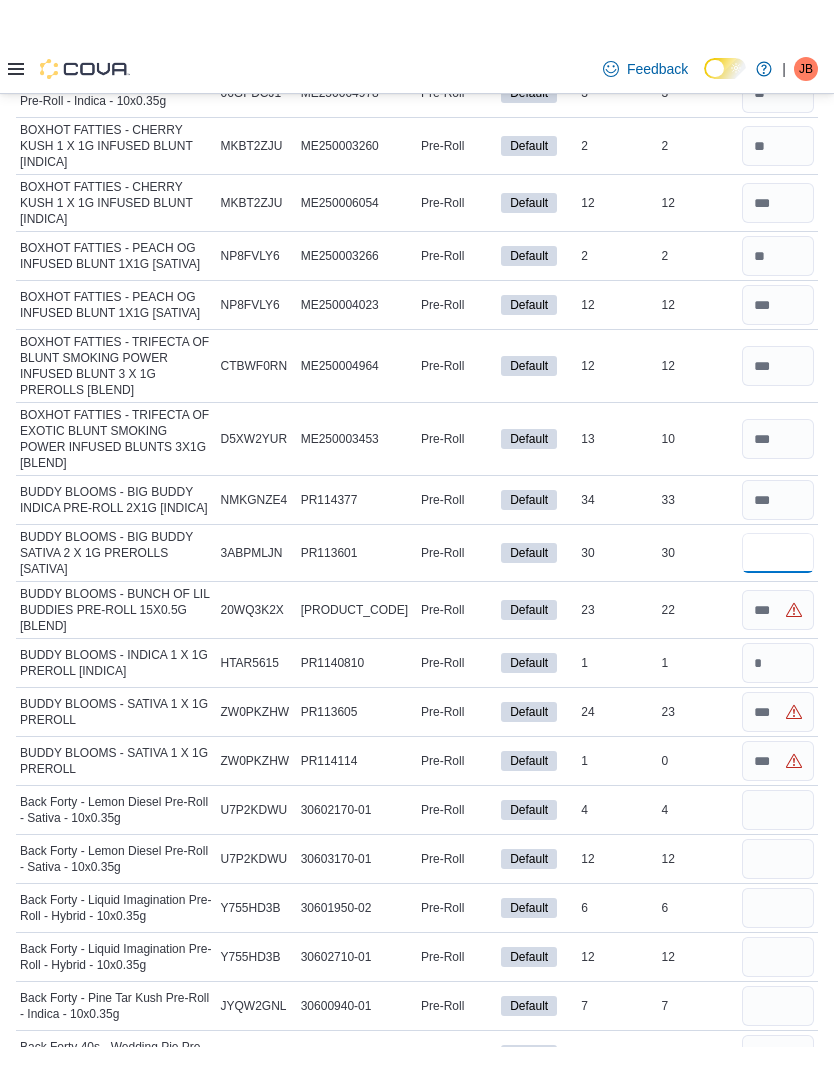 scroll, scrollTop: 1415, scrollLeft: 0, axis: vertical 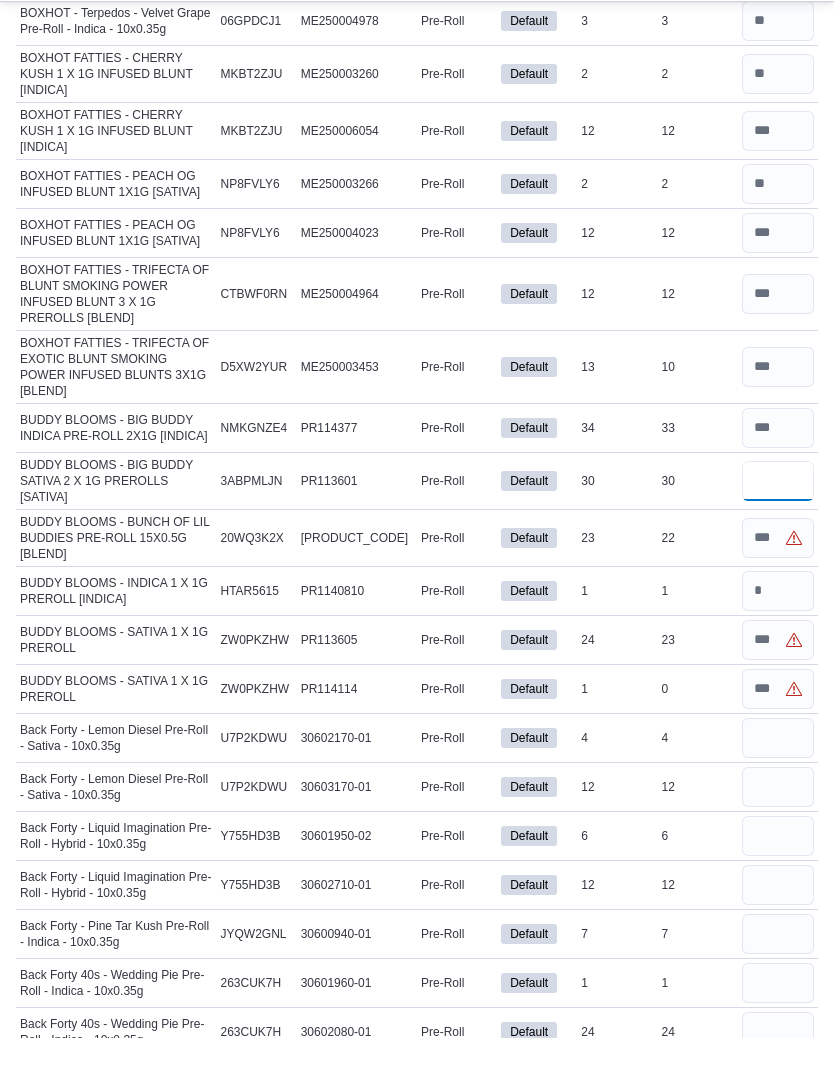 type on "**" 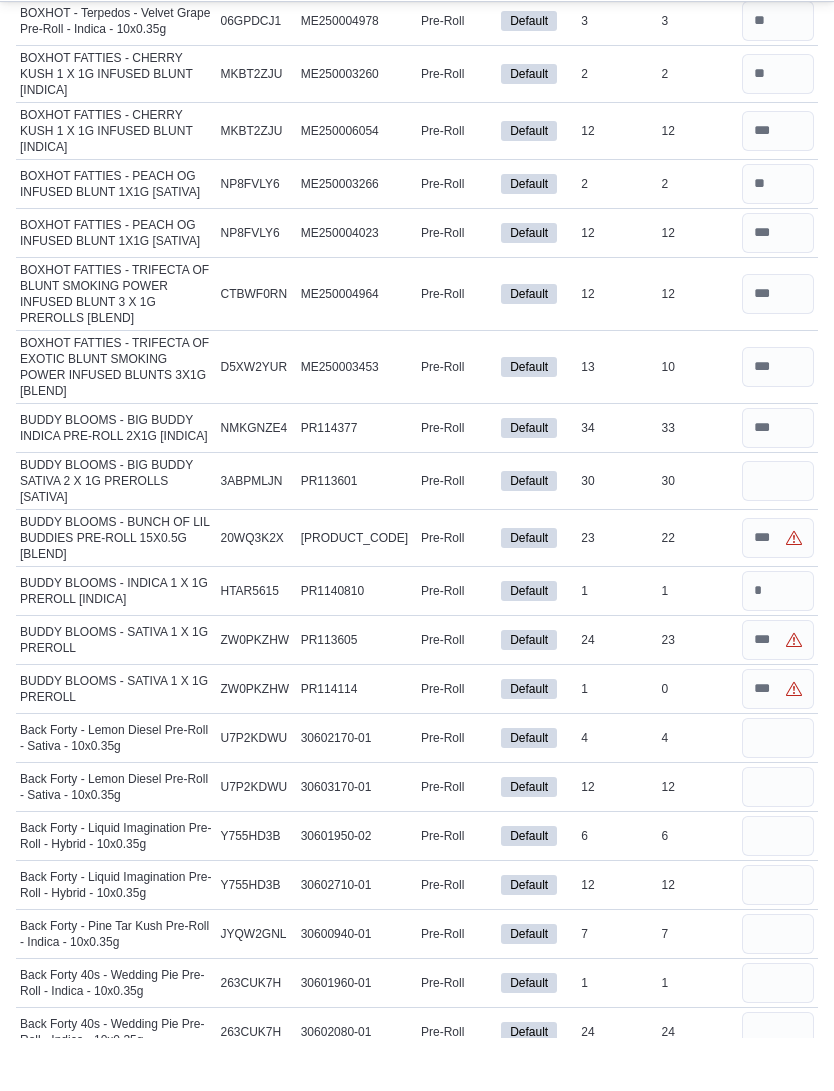 click at bounding box center [778, 591] 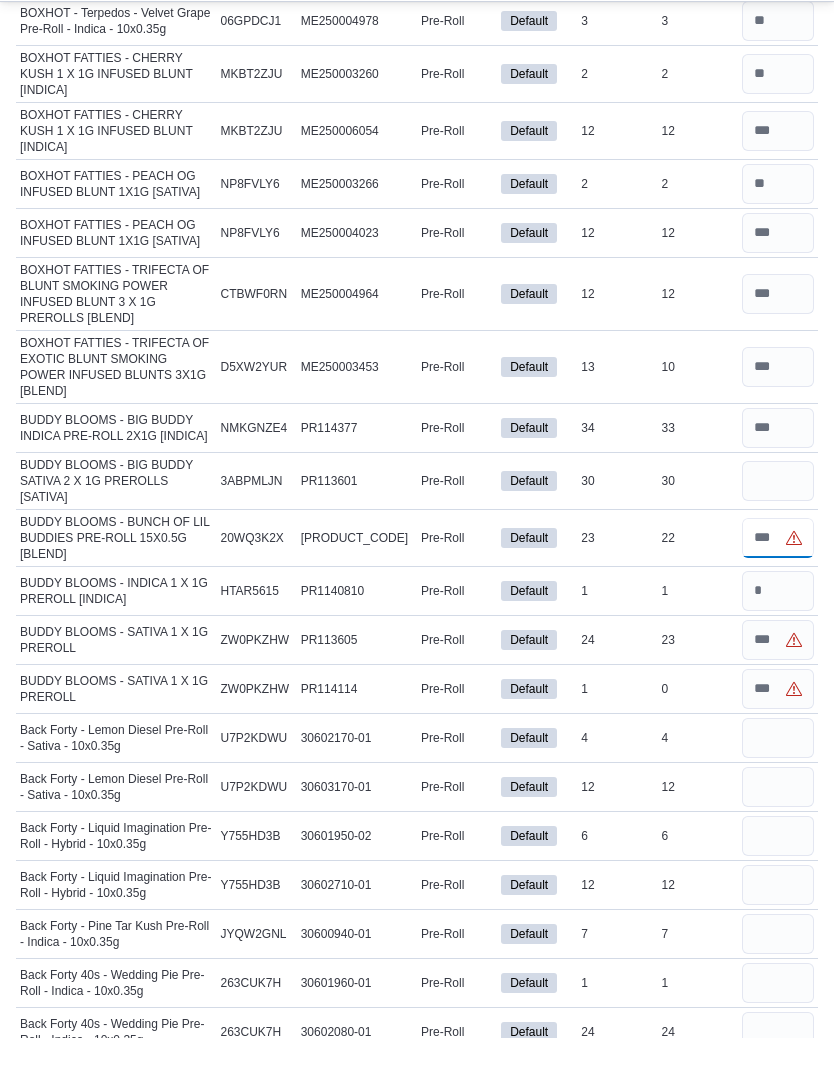 type 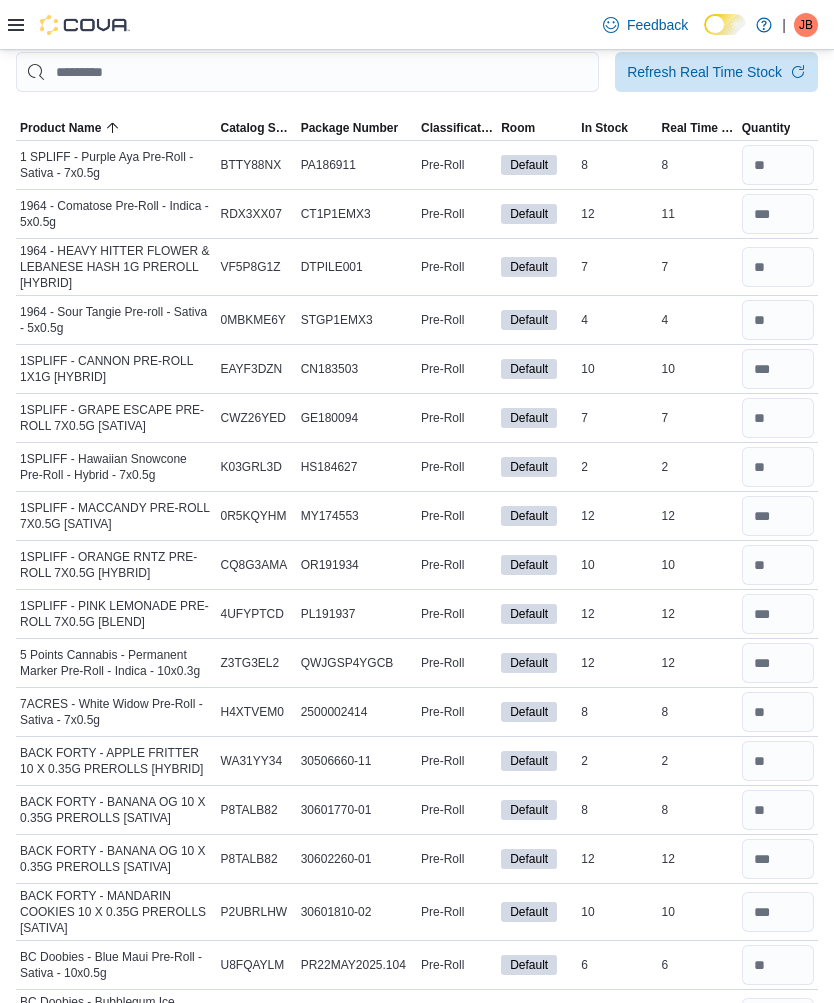 scroll, scrollTop: 0, scrollLeft: 0, axis: both 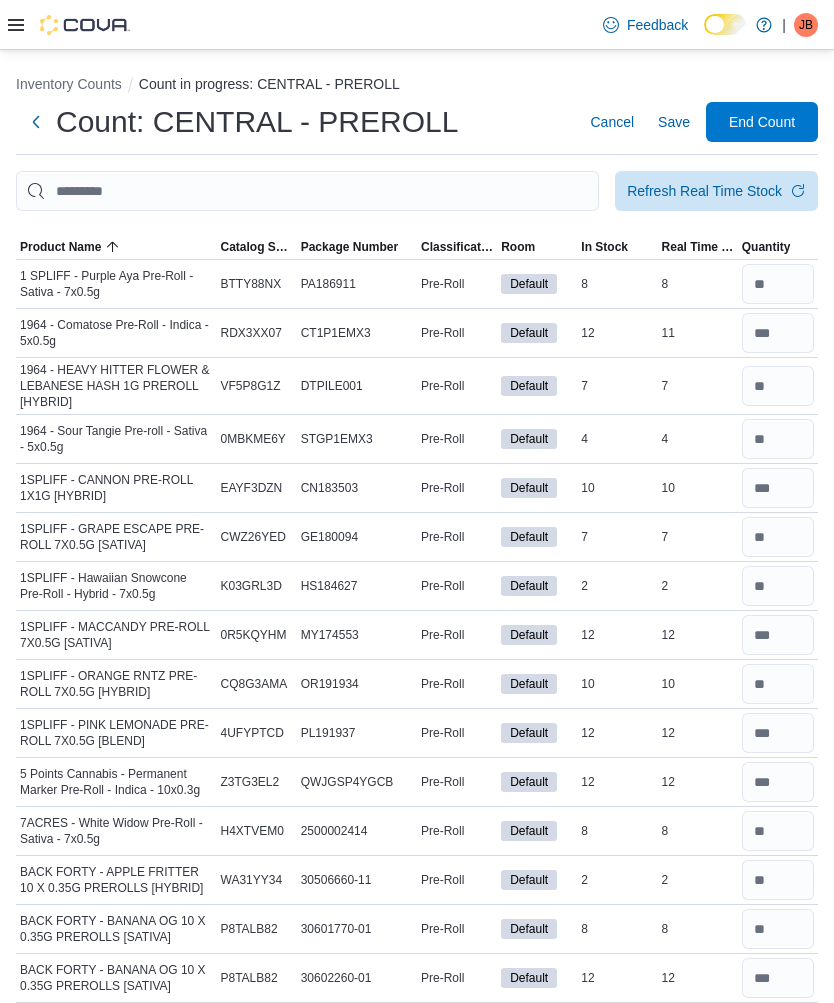 click on "Refresh Real Time Stock" at bounding box center [704, 191] 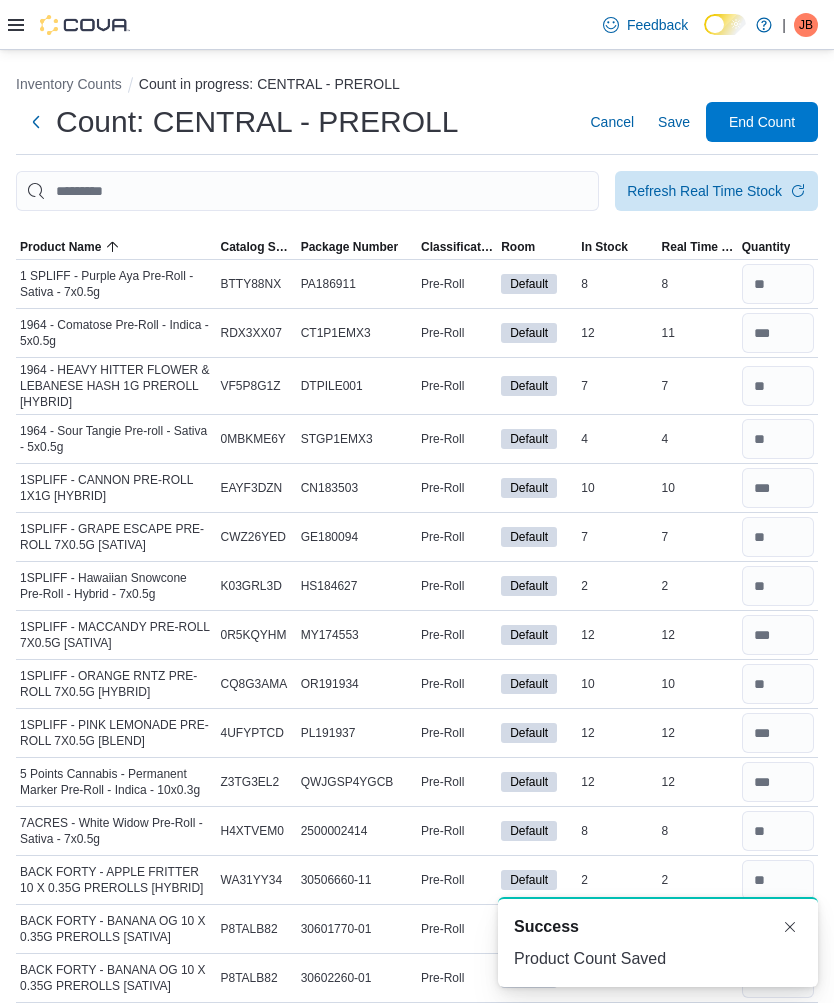 scroll, scrollTop: 0, scrollLeft: 0, axis: both 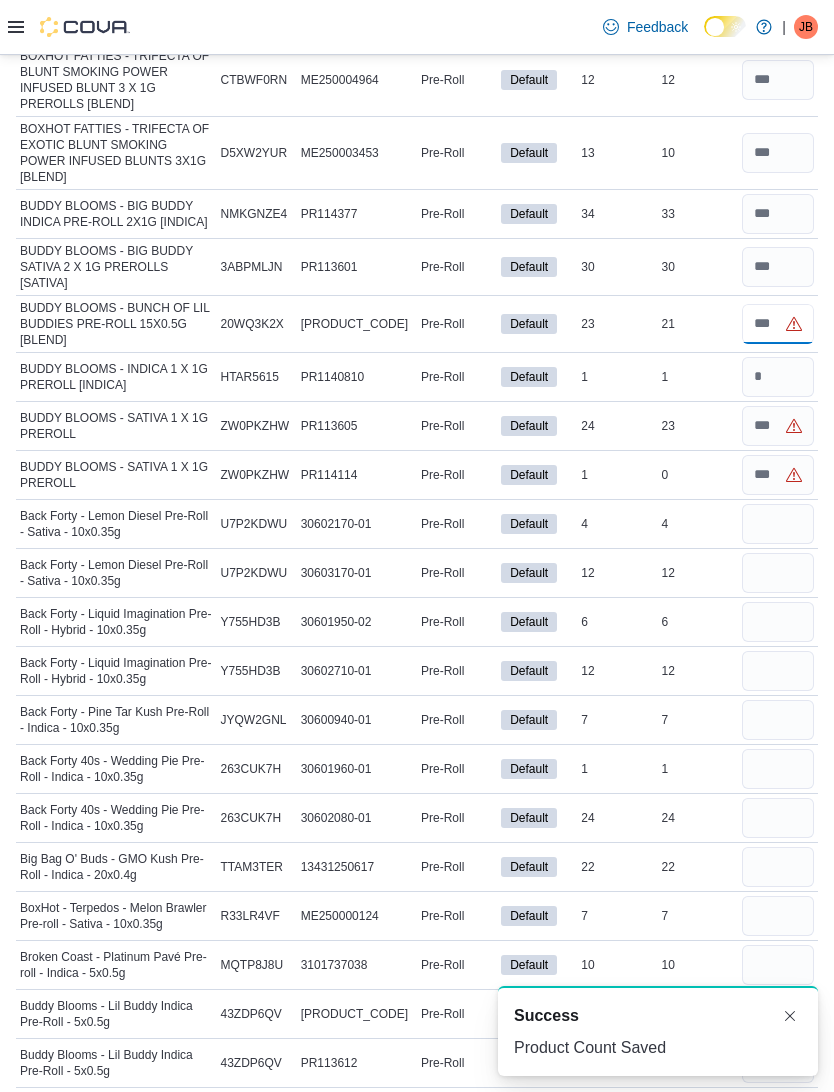 click at bounding box center (778, 324) 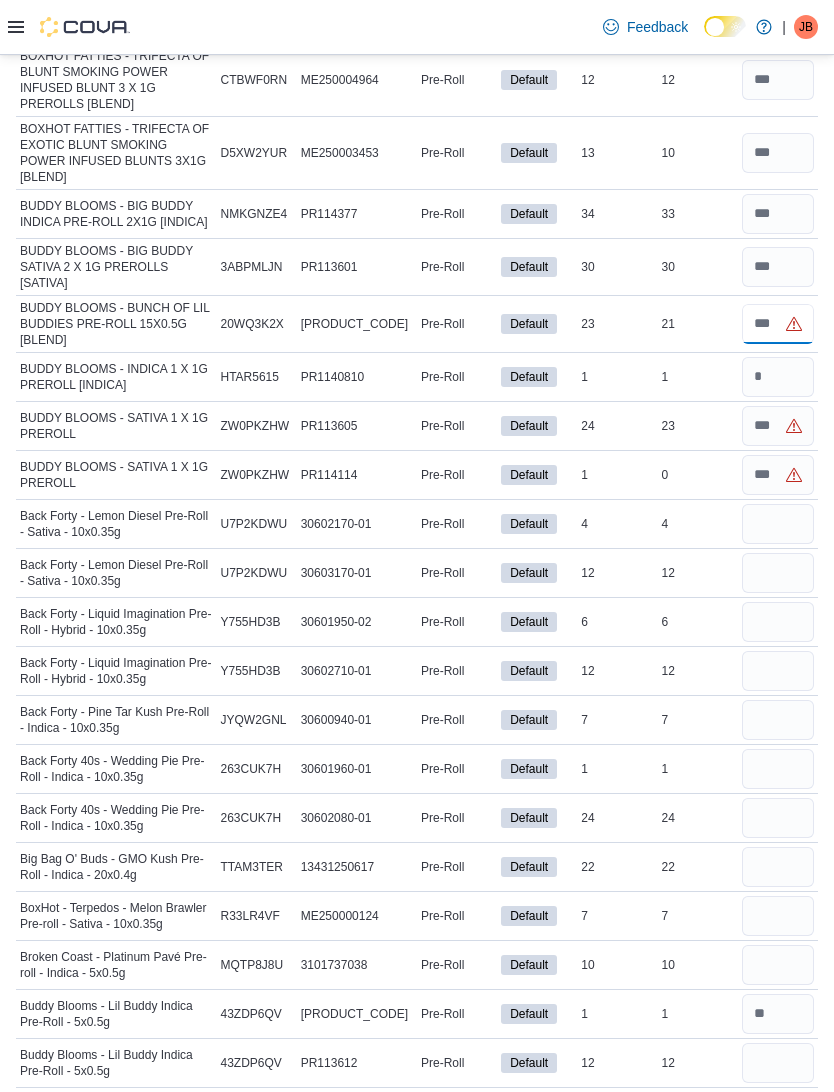 type on "**" 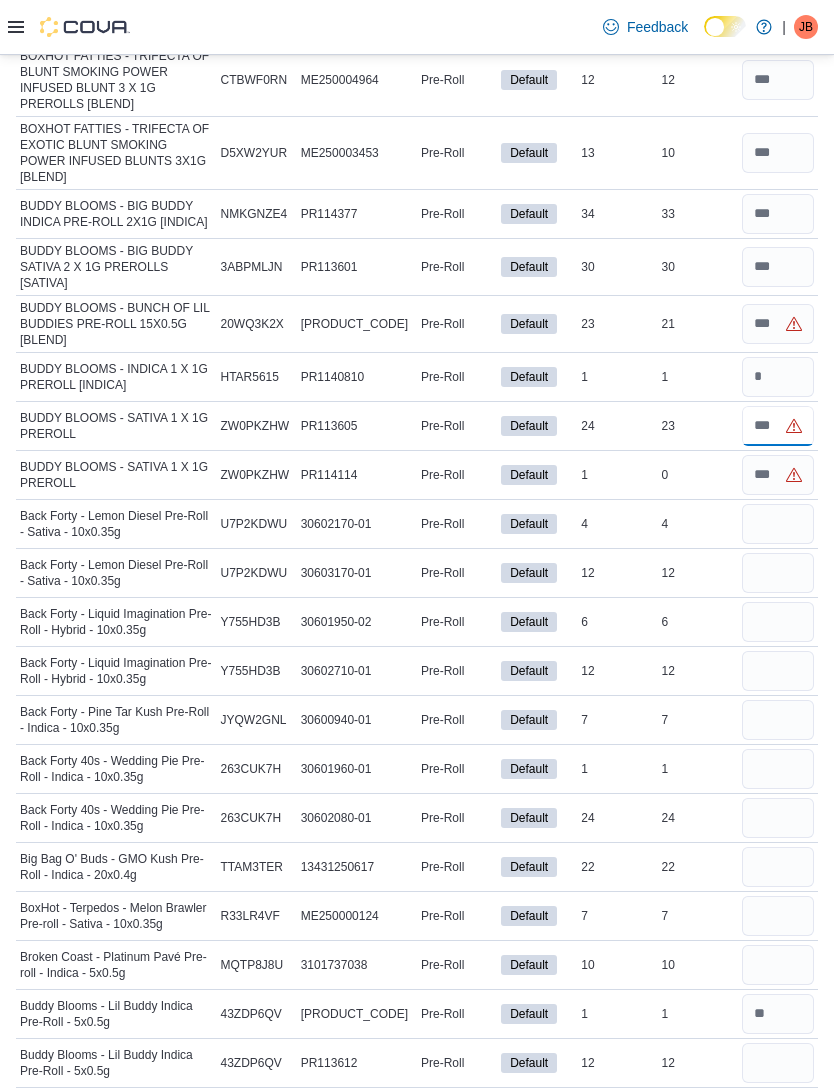 click at bounding box center (778, 426) 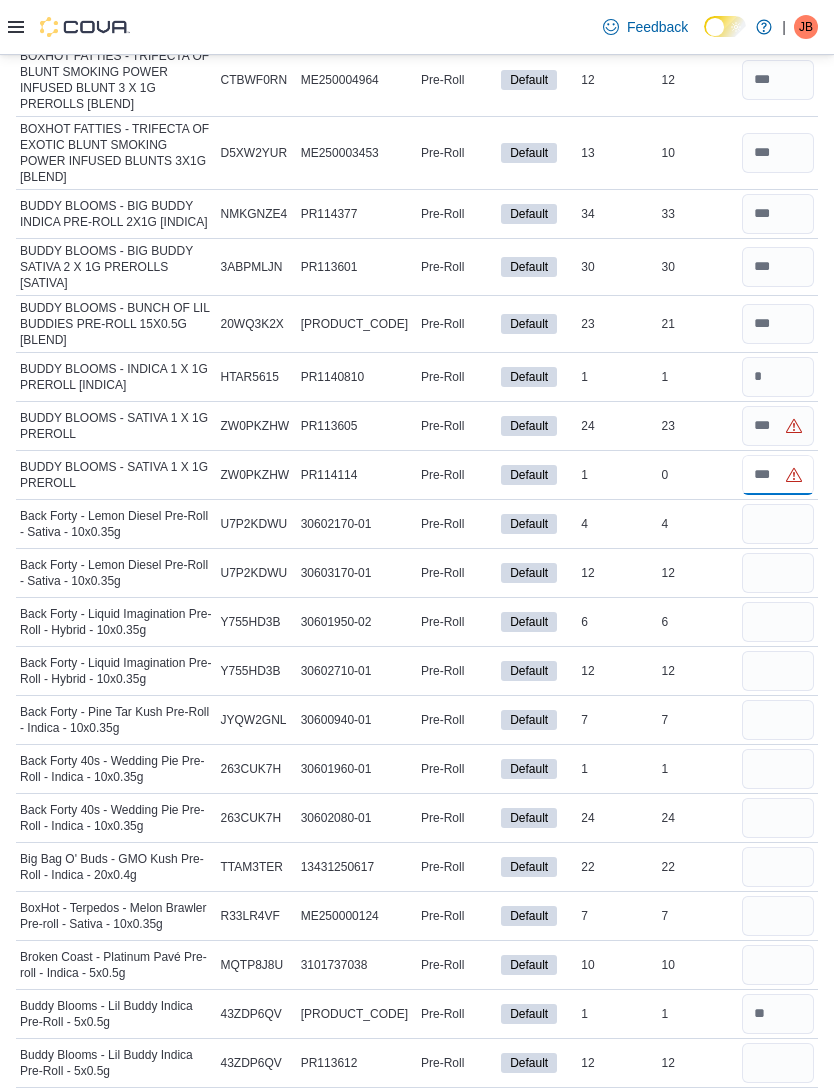 click at bounding box center (778, 475) 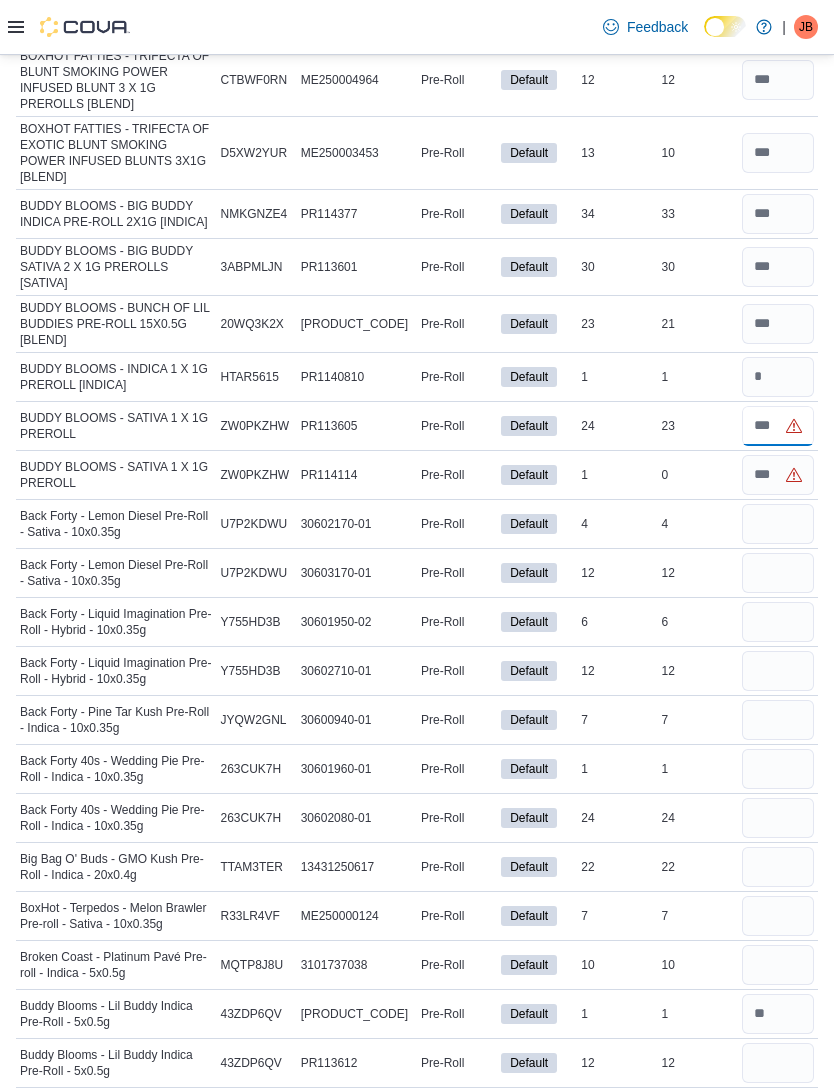 click at bounding box center [778, 426] 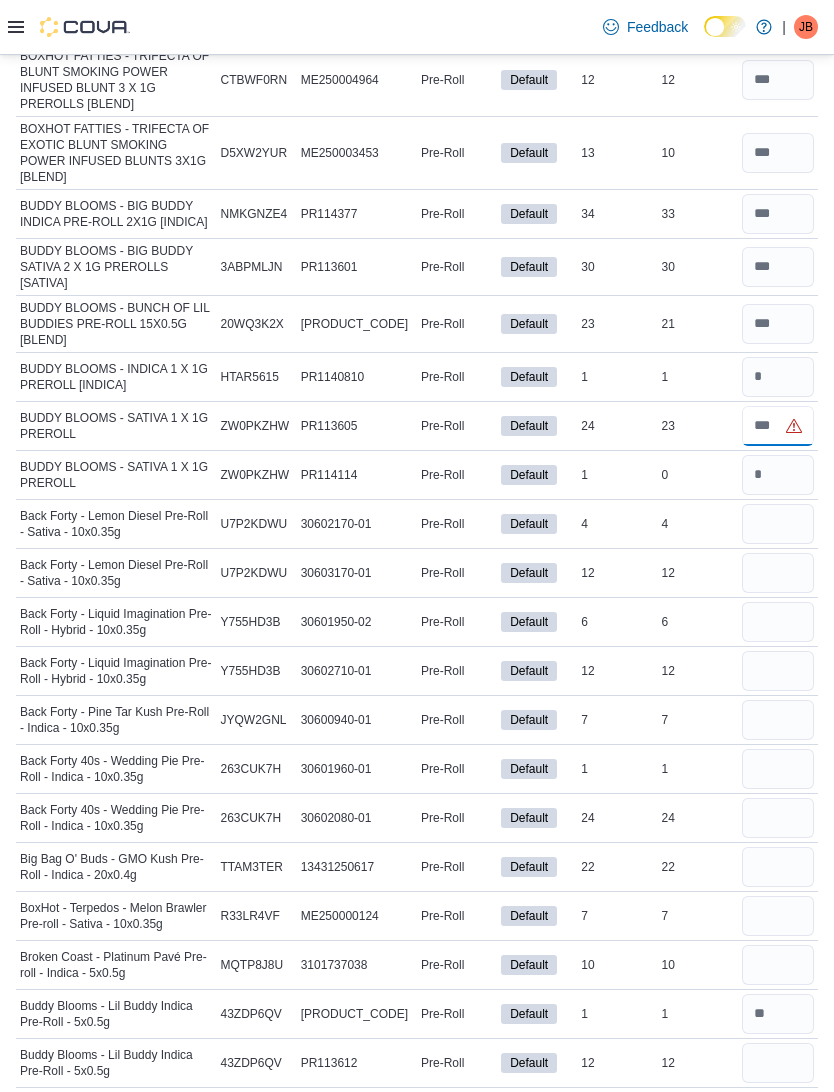 type on "**" 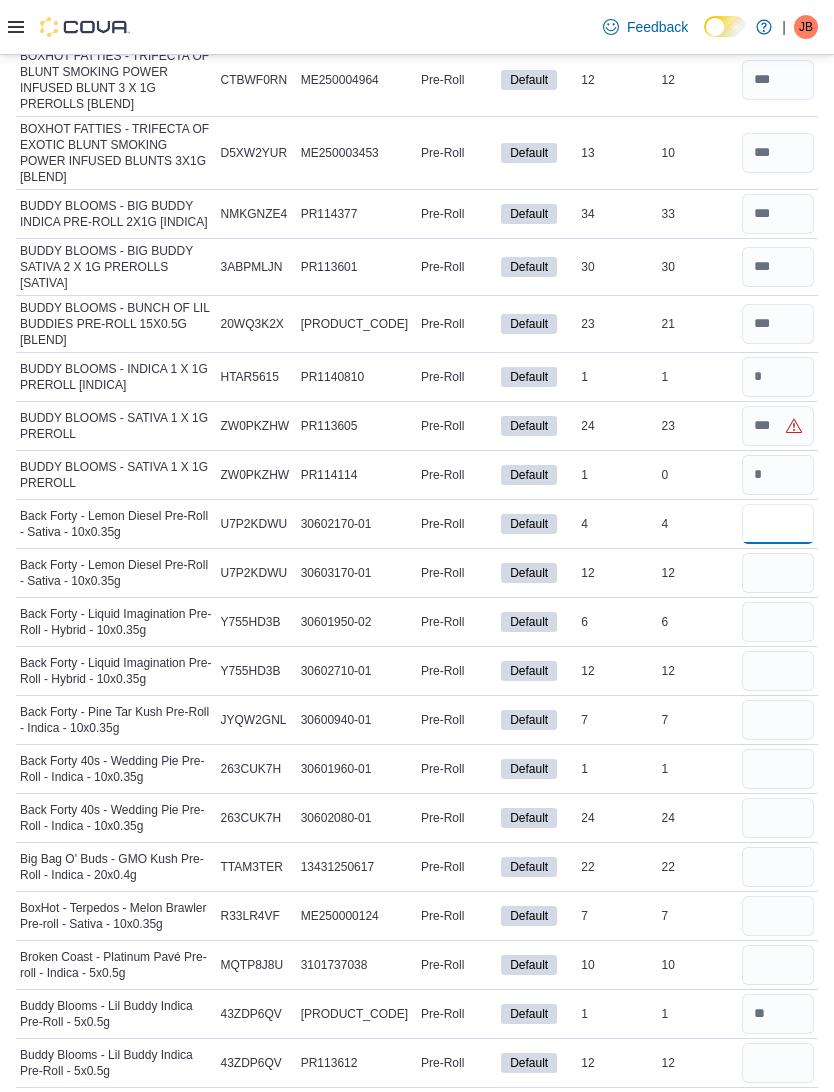 click at bounding box center [778, 524] 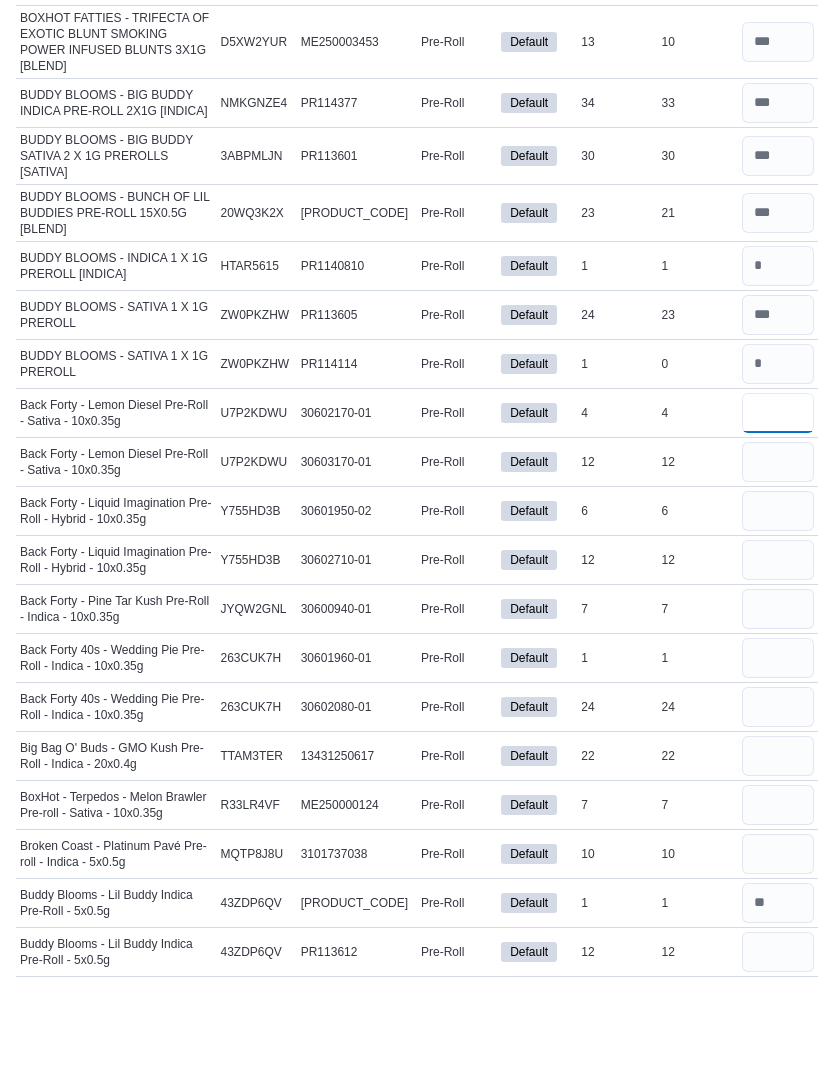 click on "*" at bounding box center (778, 524) 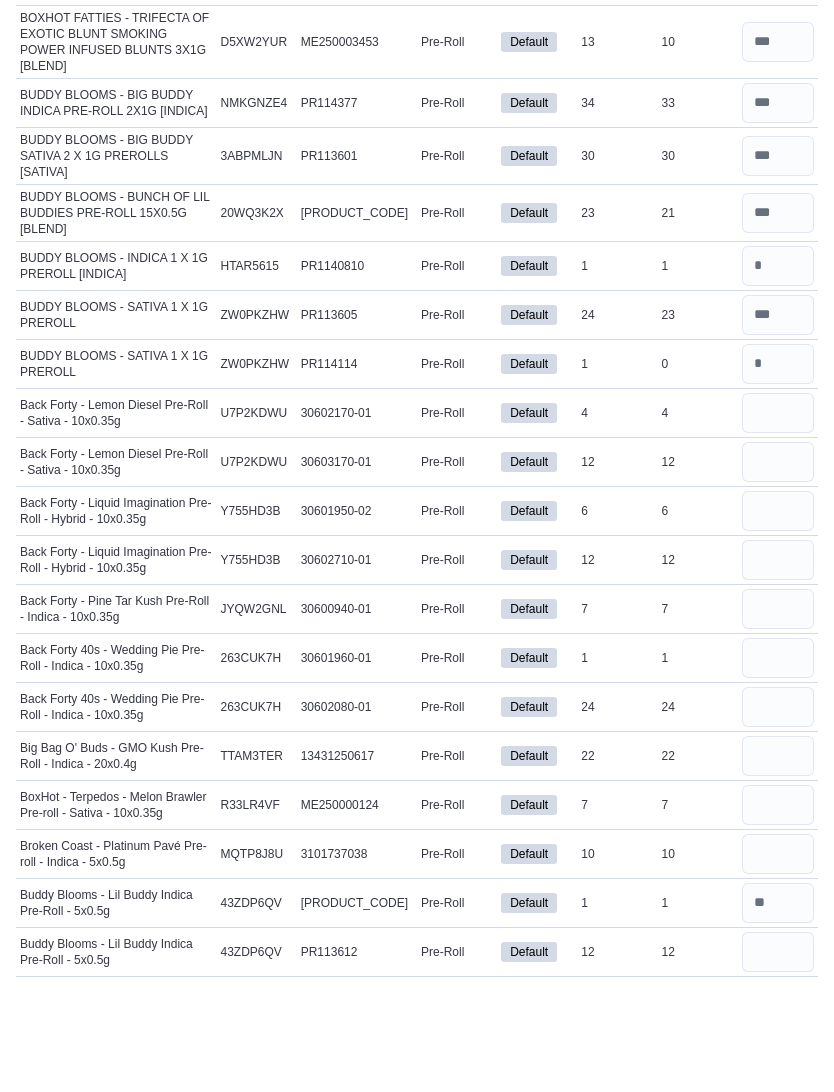 click at bounding box center [778, 573] 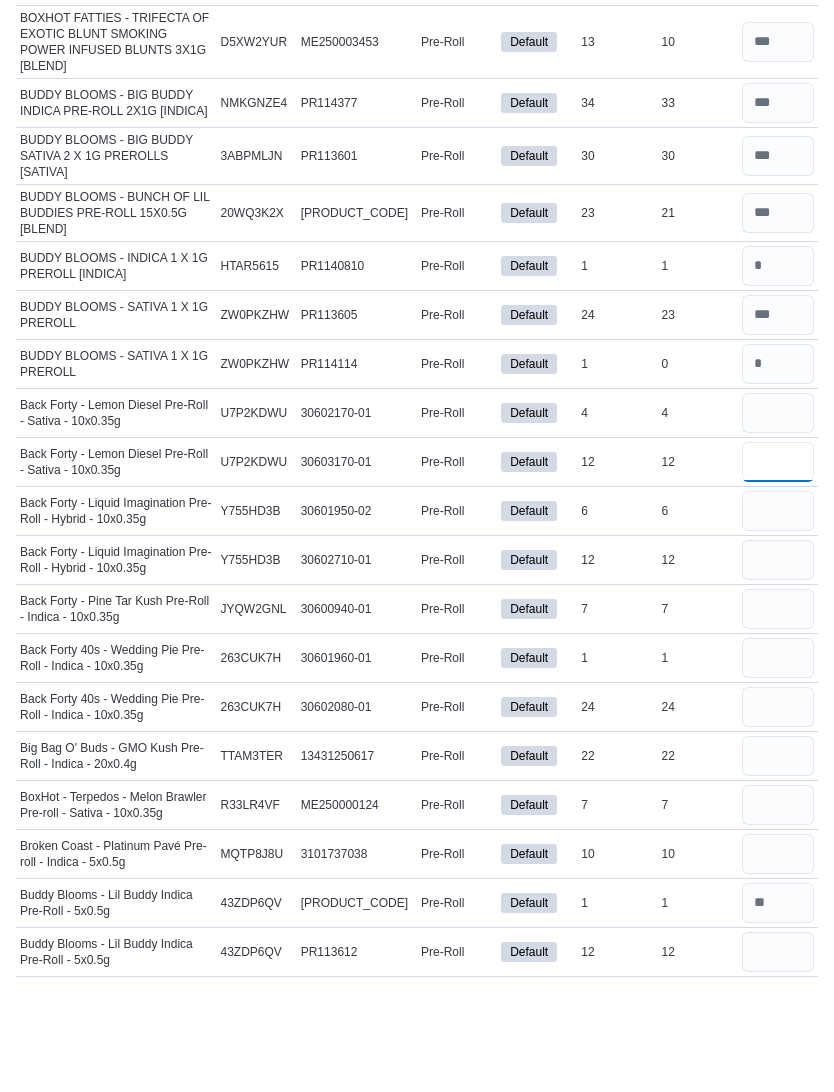 type 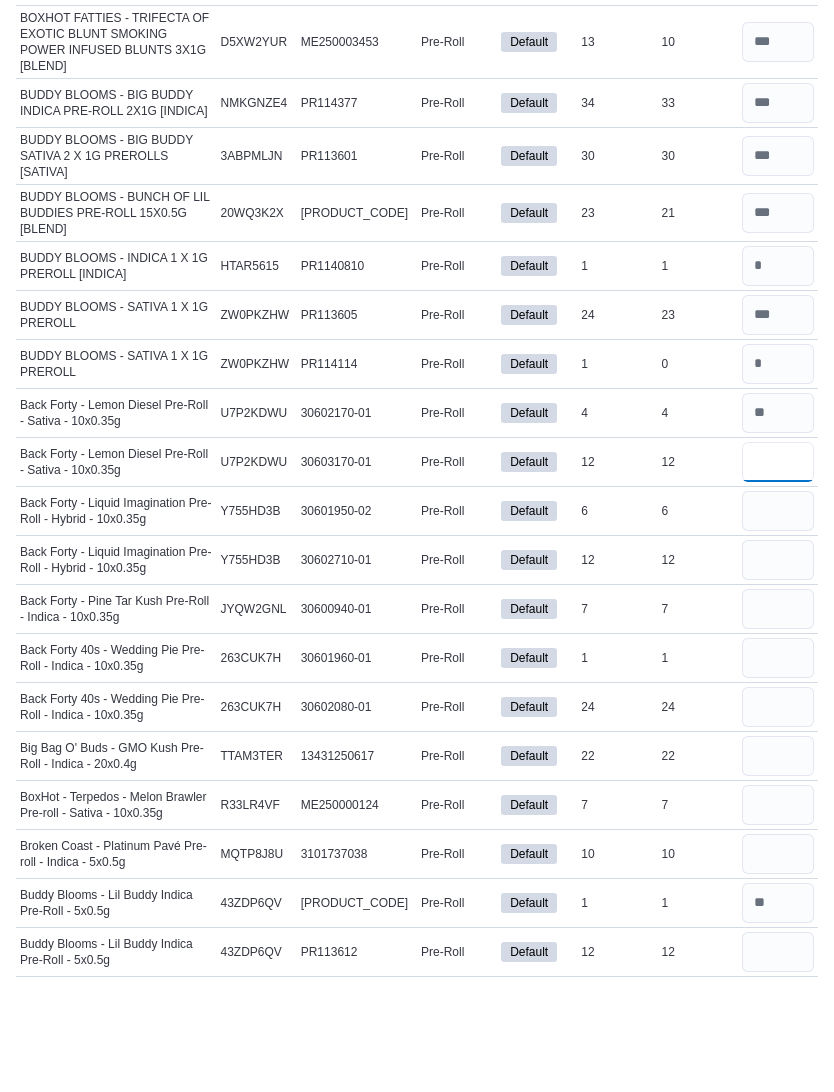 type on "**" 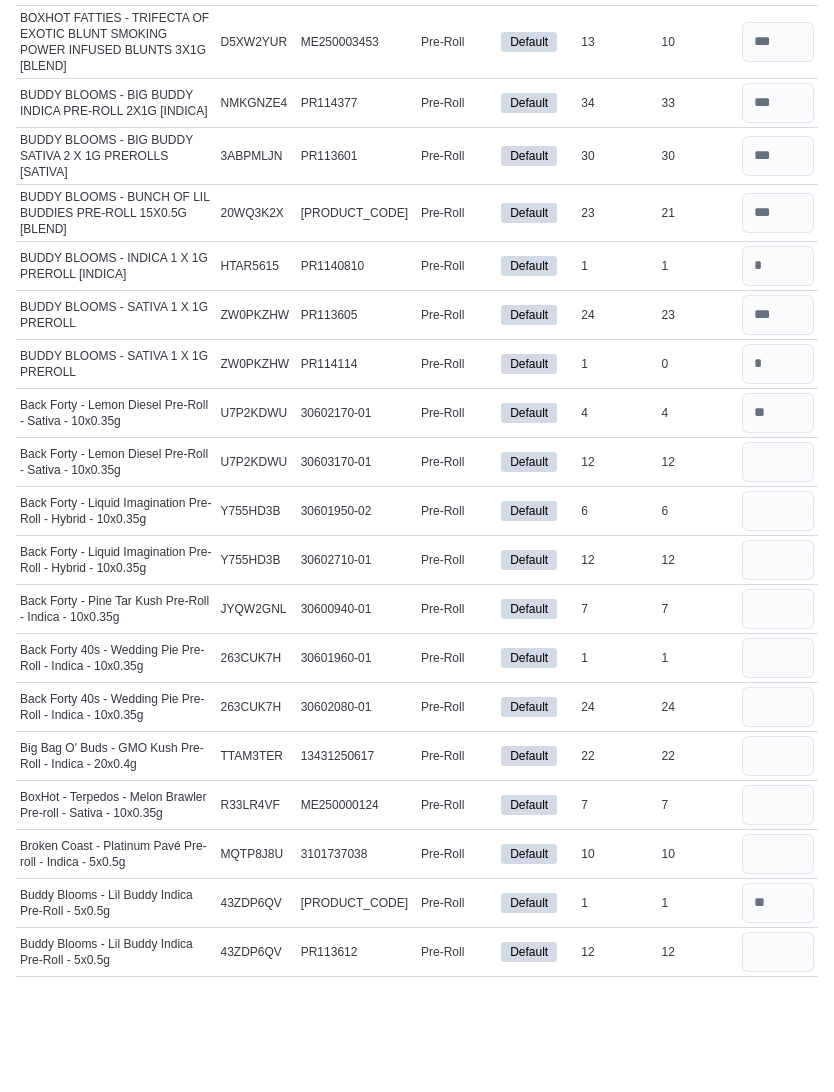 click at bounding box center [778, 622] 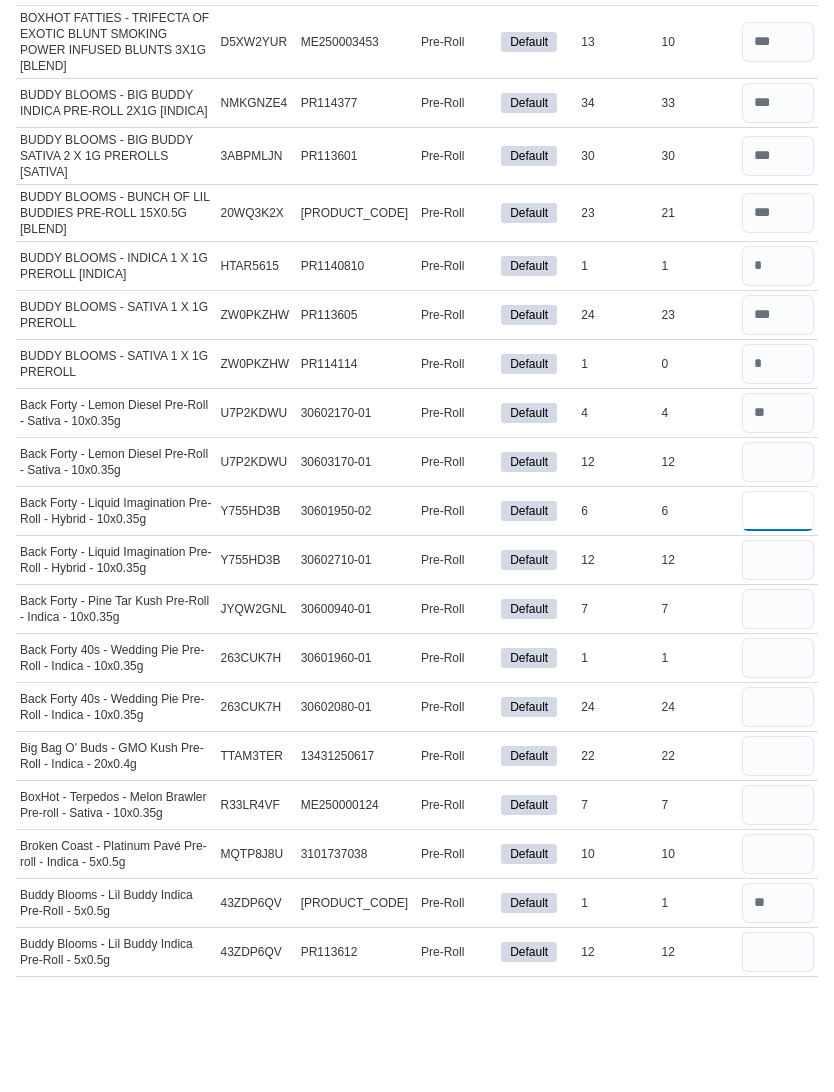 type 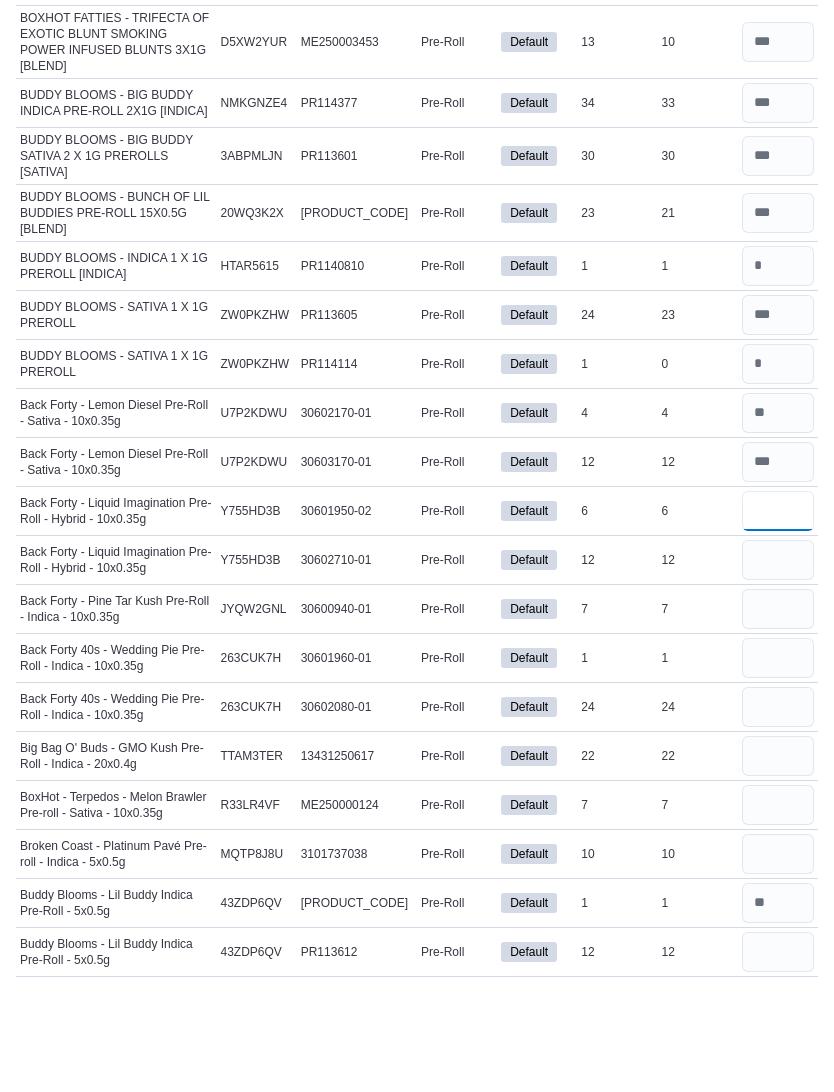 type on "*" 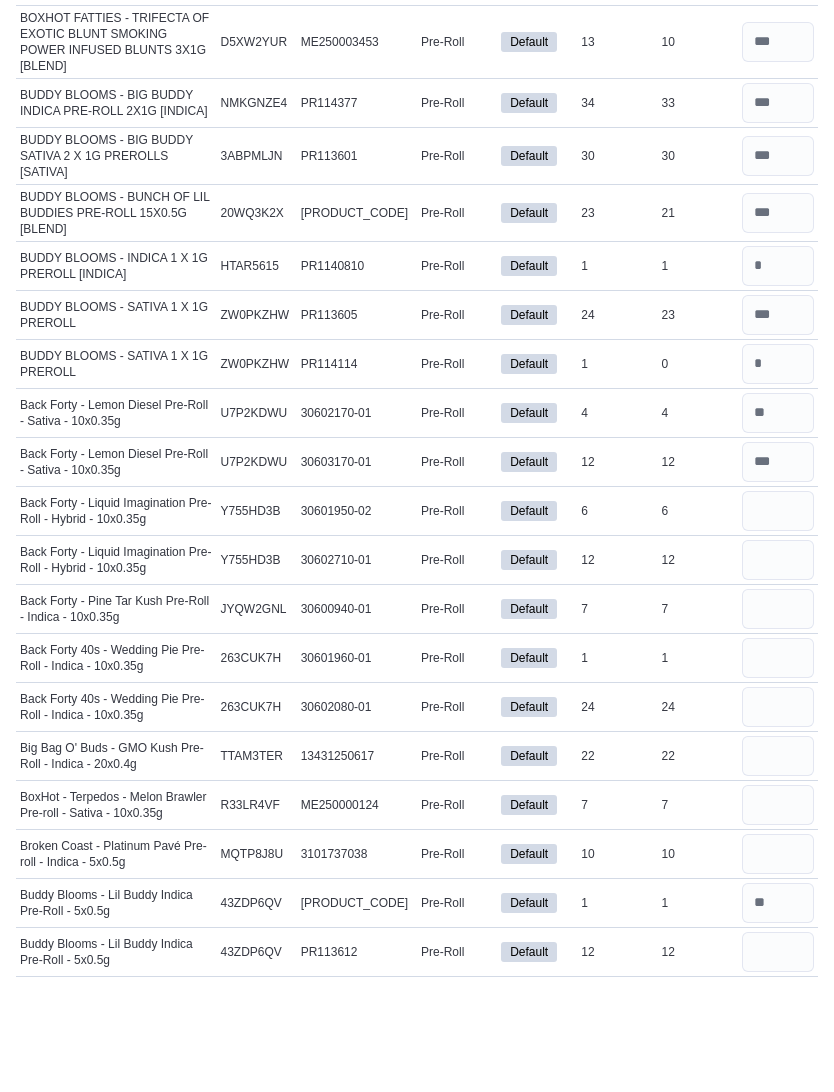 click at bounding box center [778, 671] 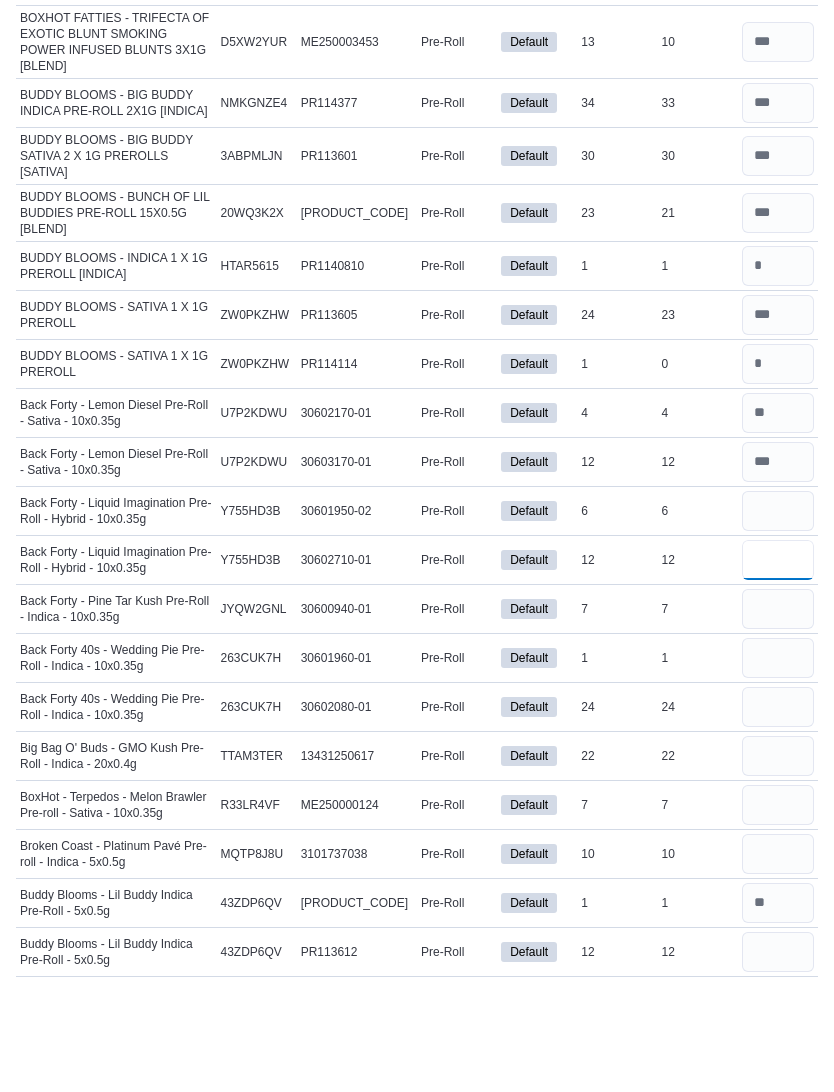type 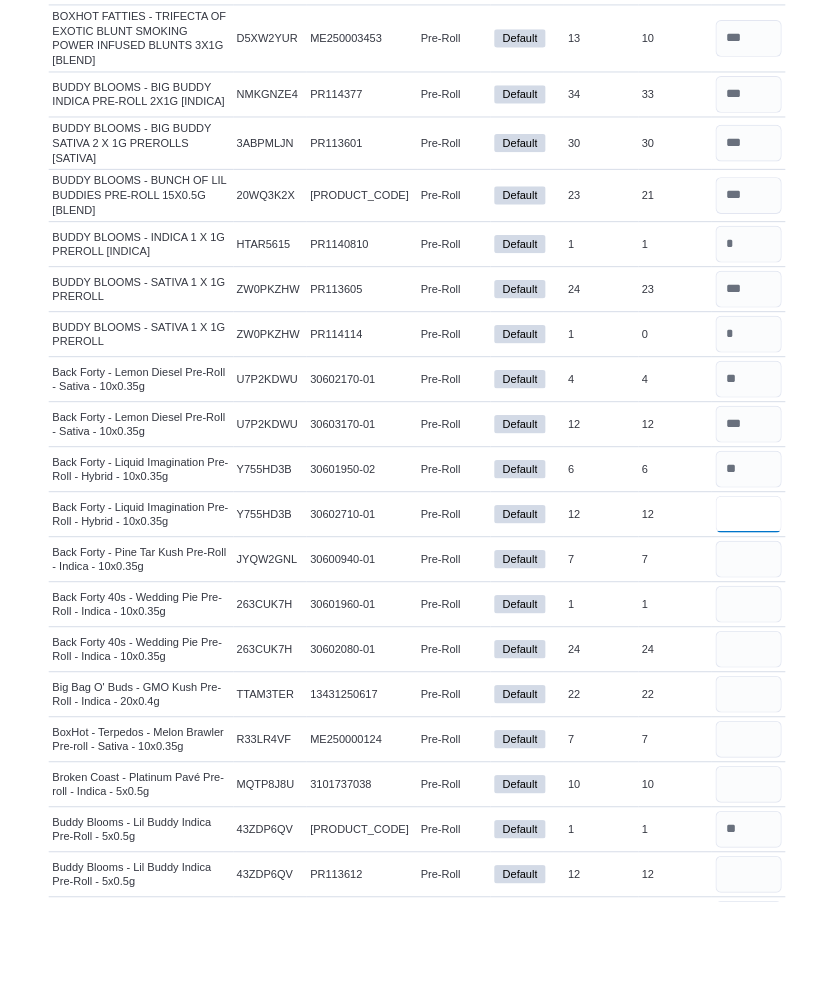 scroll, scrollTop: 1885, scrollLeft: 0, axis: vertical 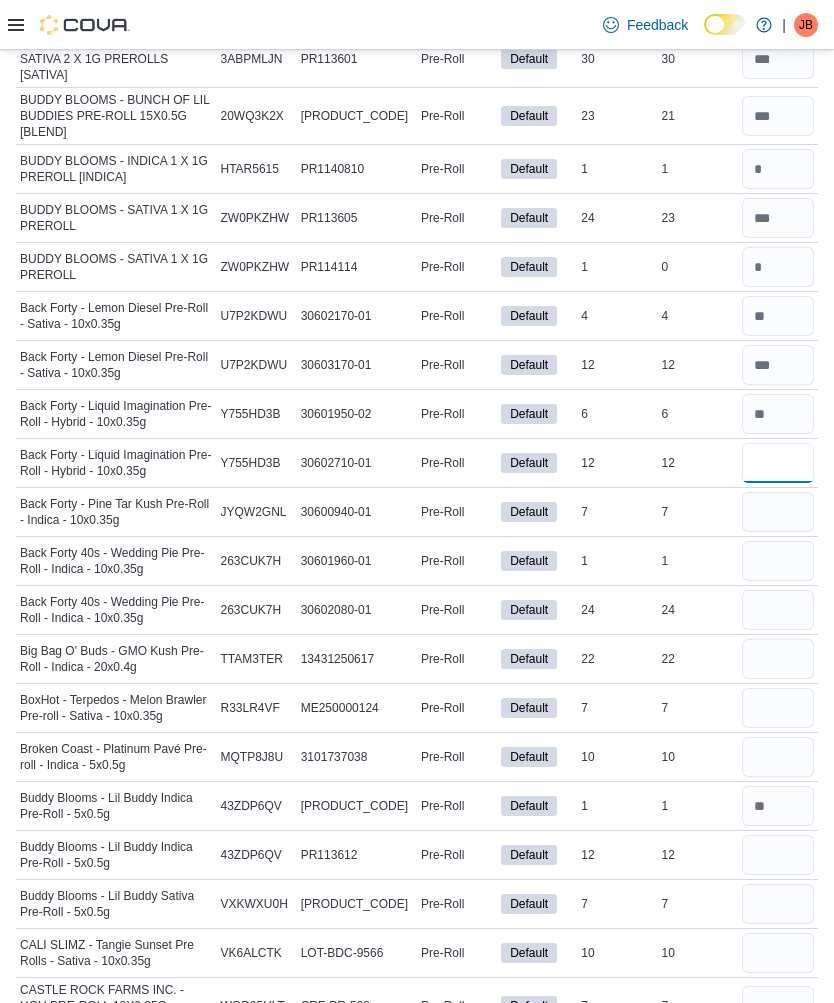 type on "**" 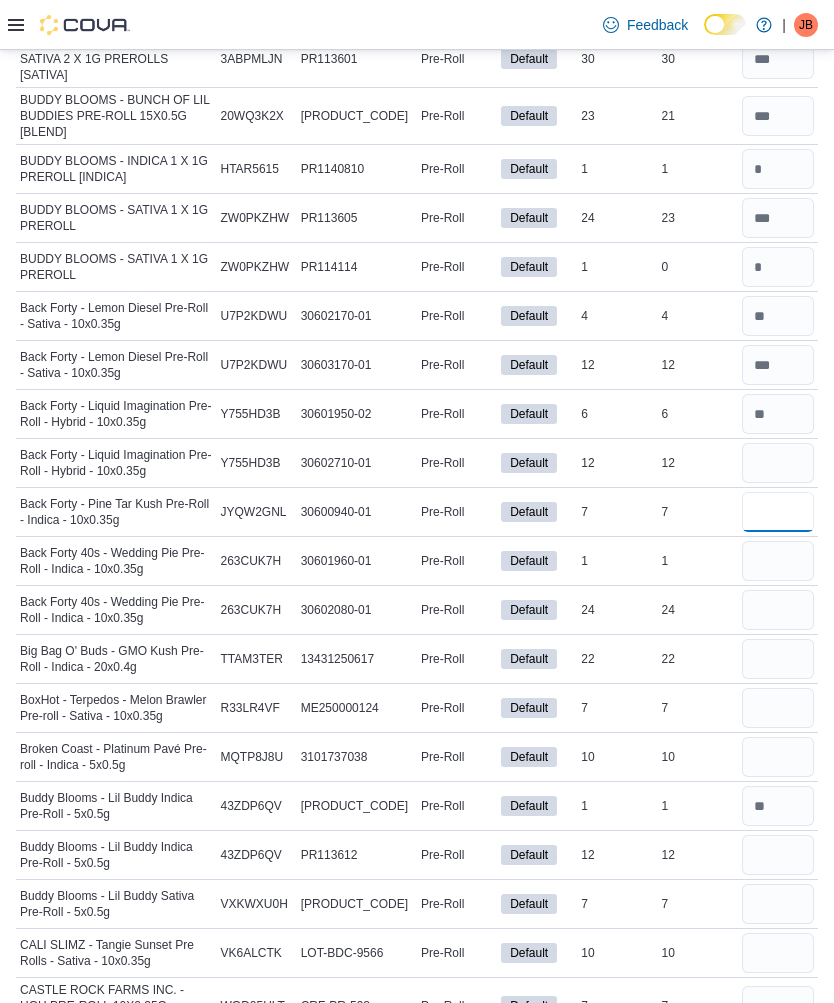 click at bounding box center (778, 512) 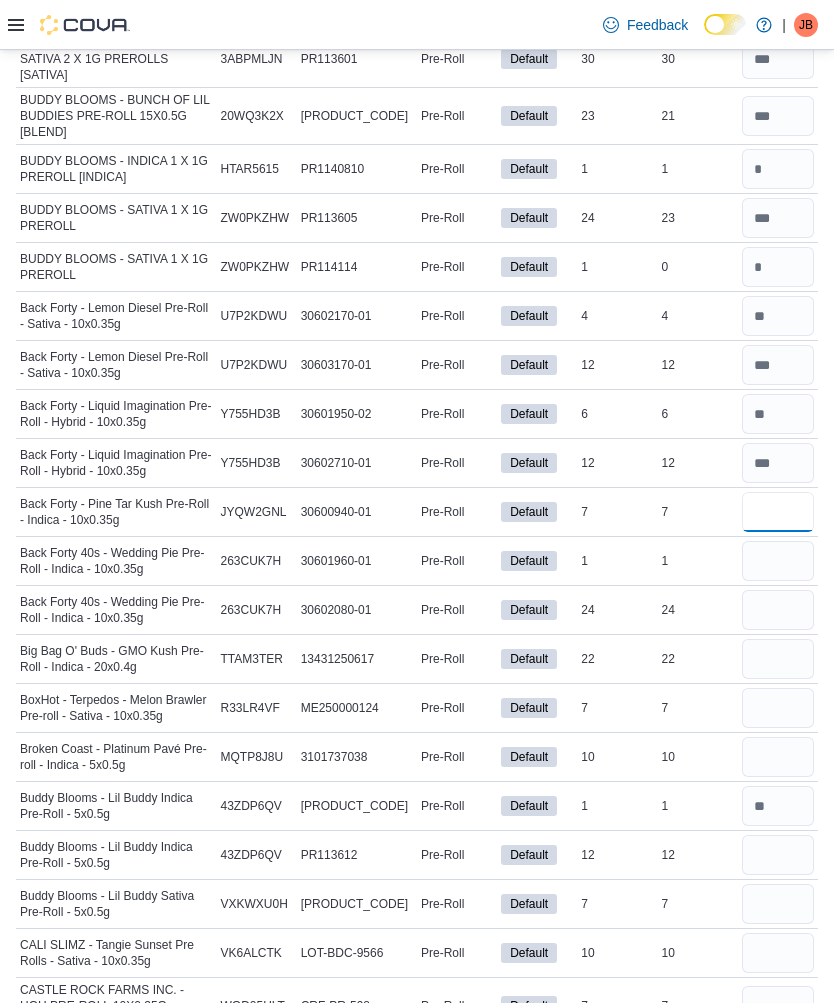 type on "*" 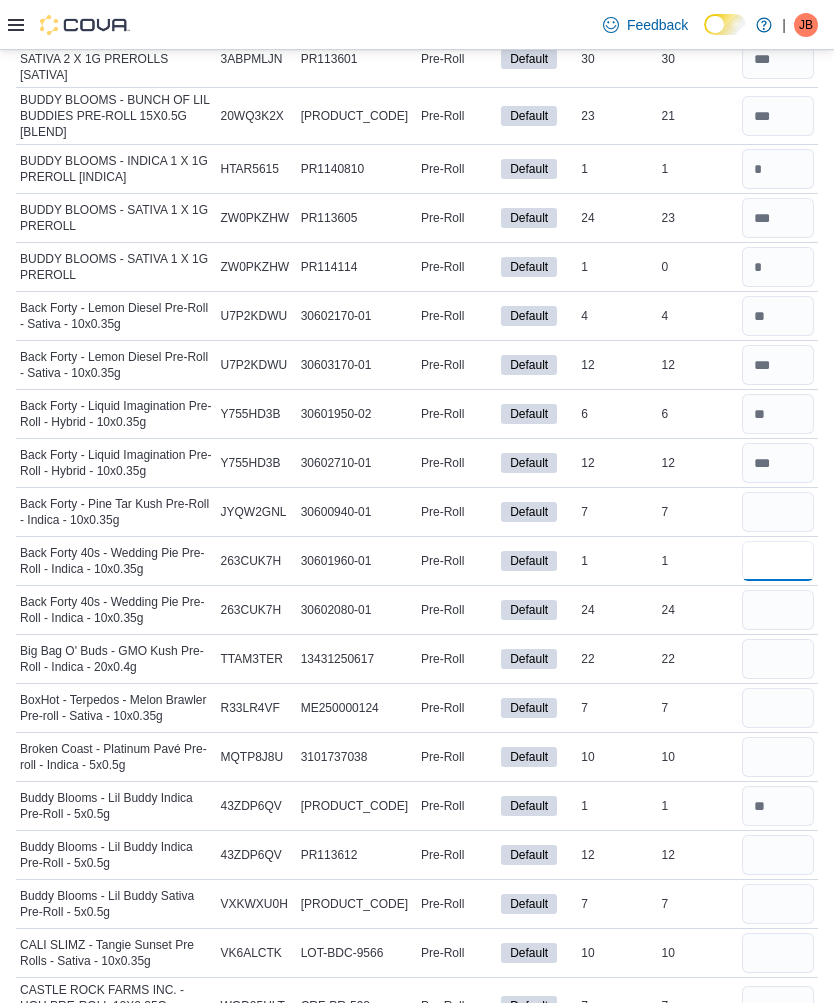 click at bounding box center [778, 561] 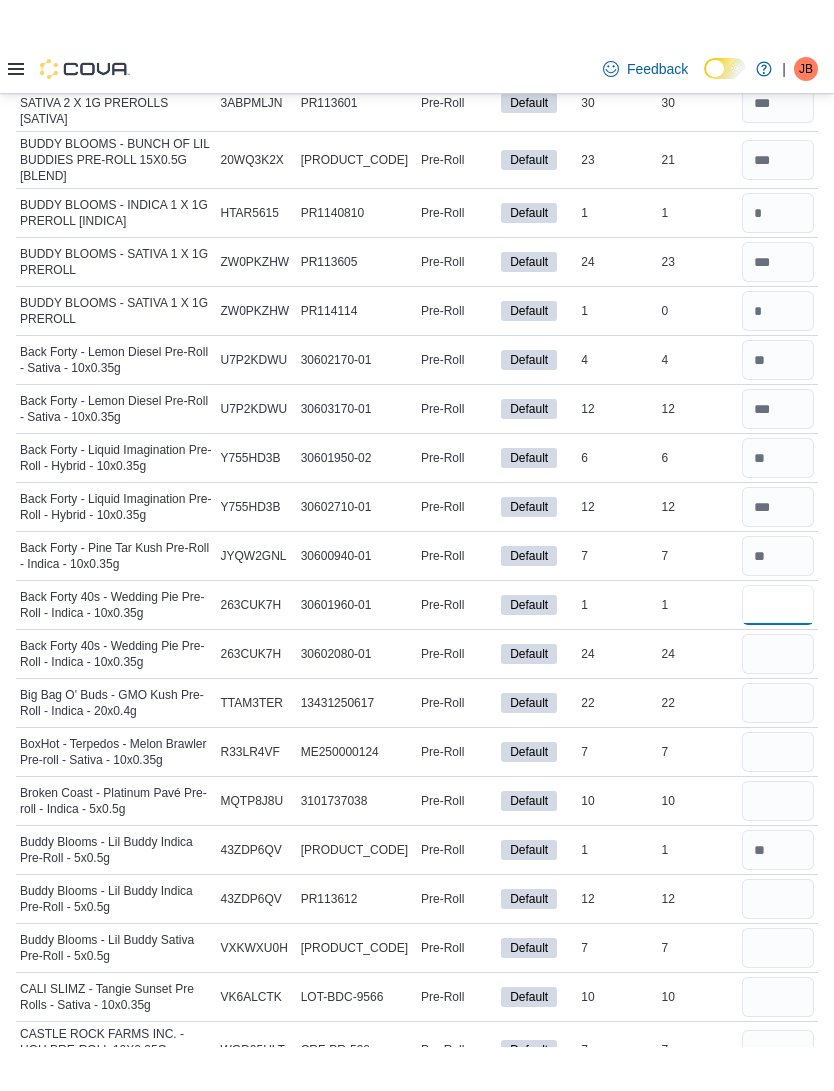 scroll, scrollTop: 1862, scrollLeft: 0, axis: vertical 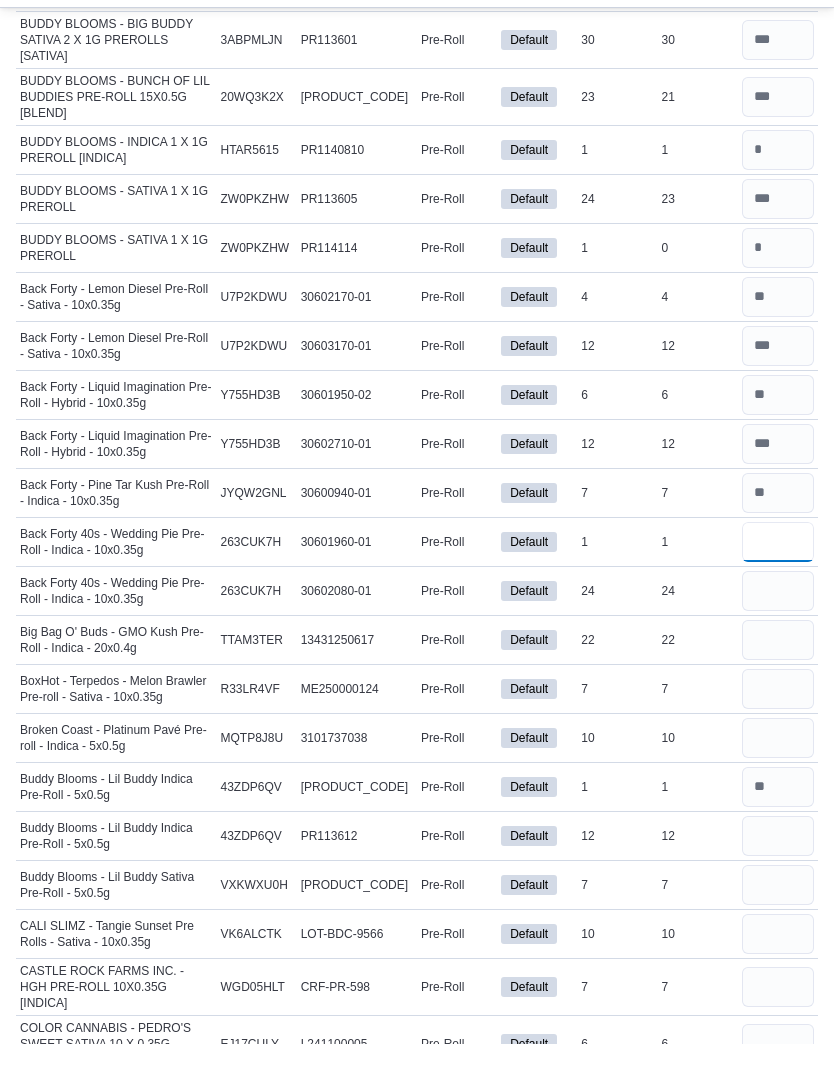 type on "*" 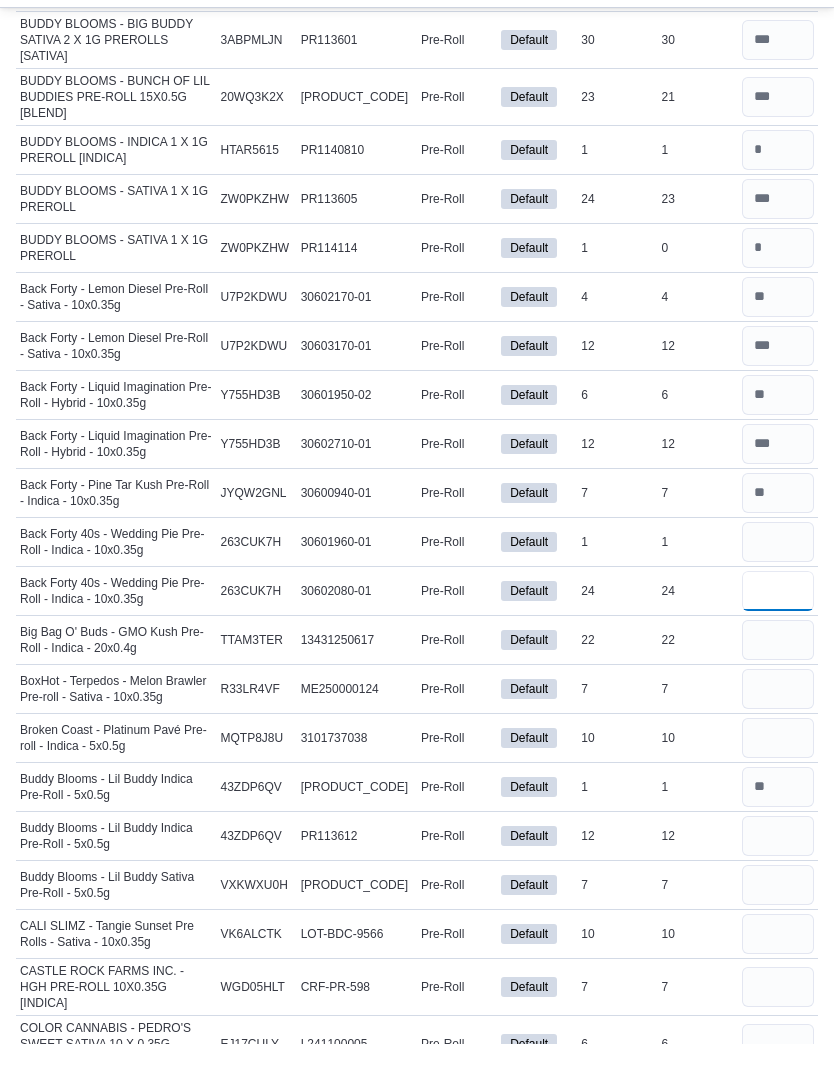 click at bounding box center (778, 638) 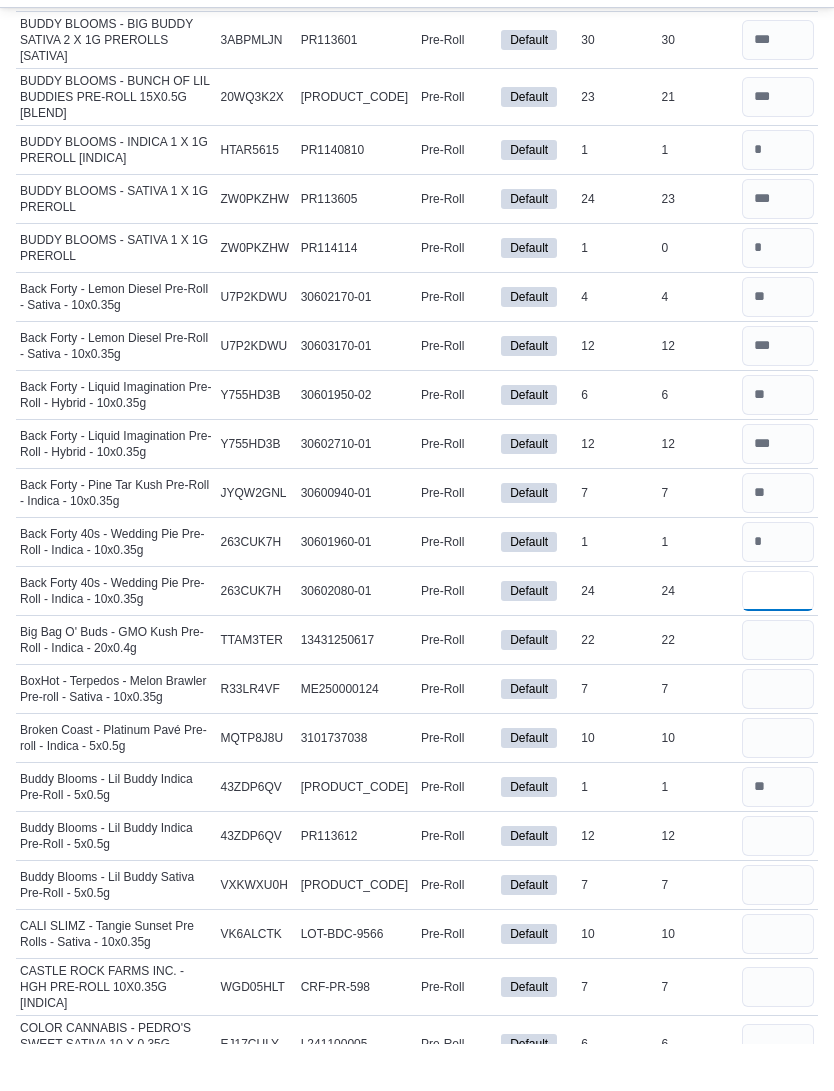 type on "**" 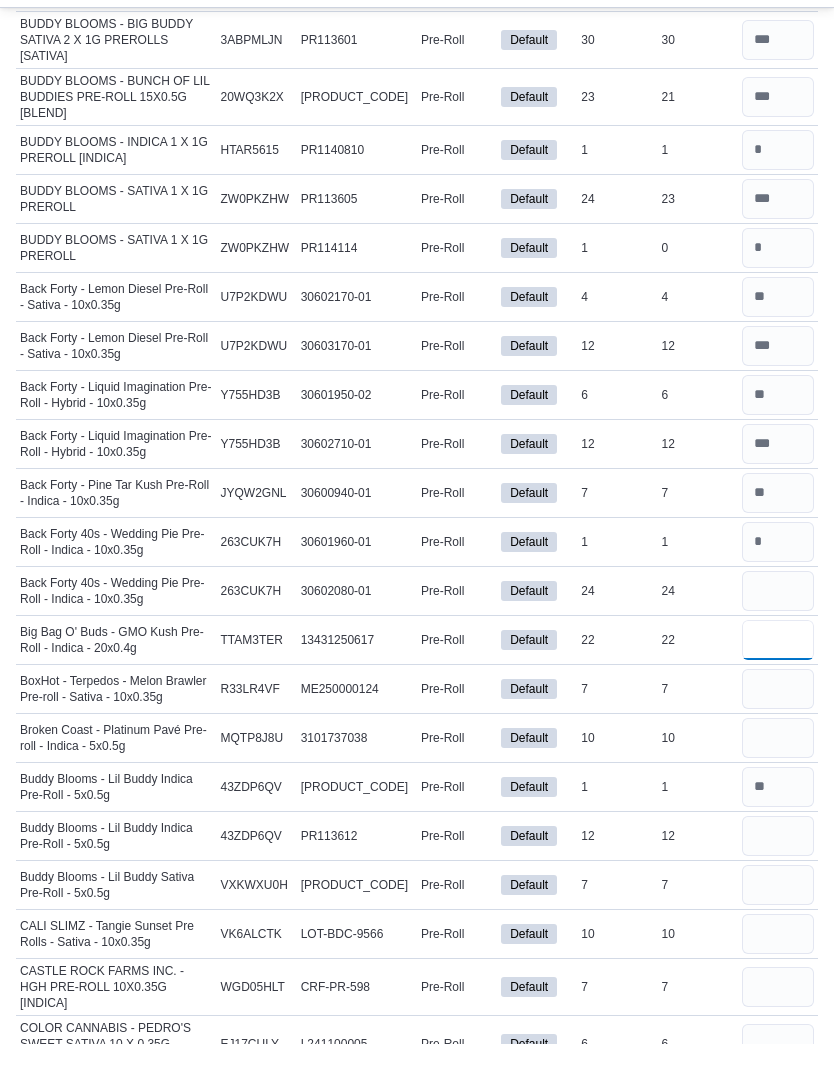 click at bounding box center (778, 687) 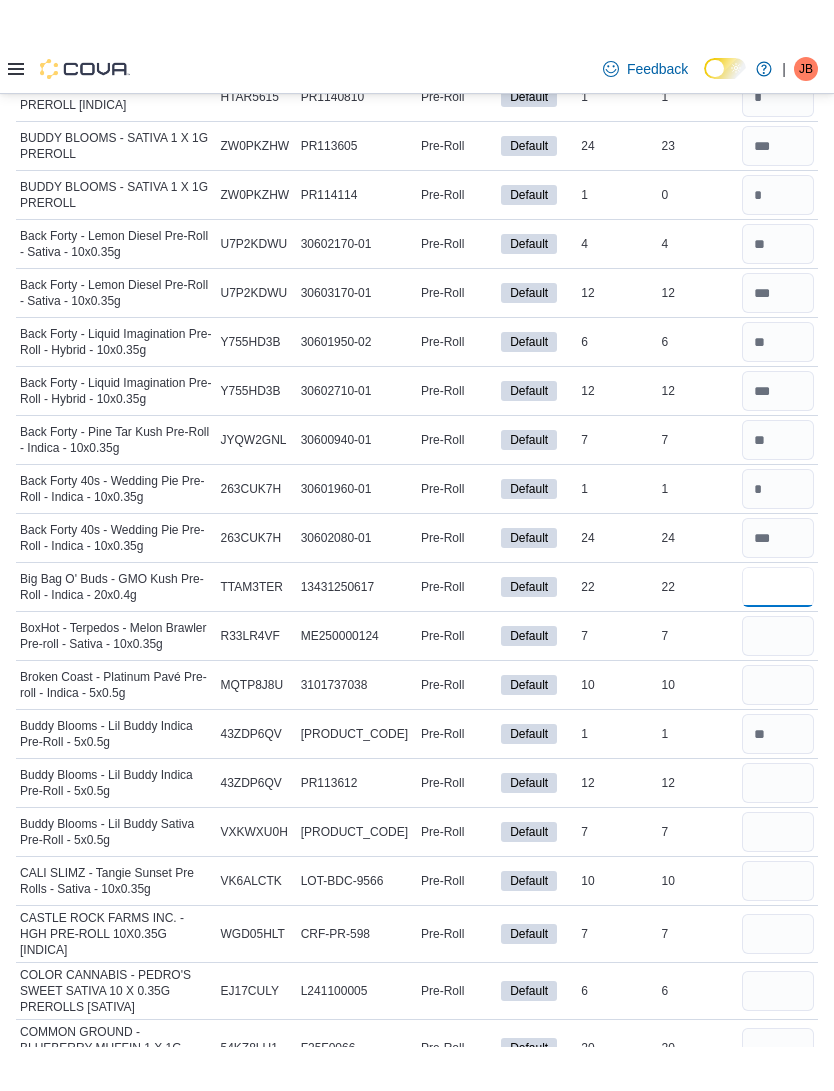 scroll, scrollTop: 1985, scrollLeft: 0, axis: vertical 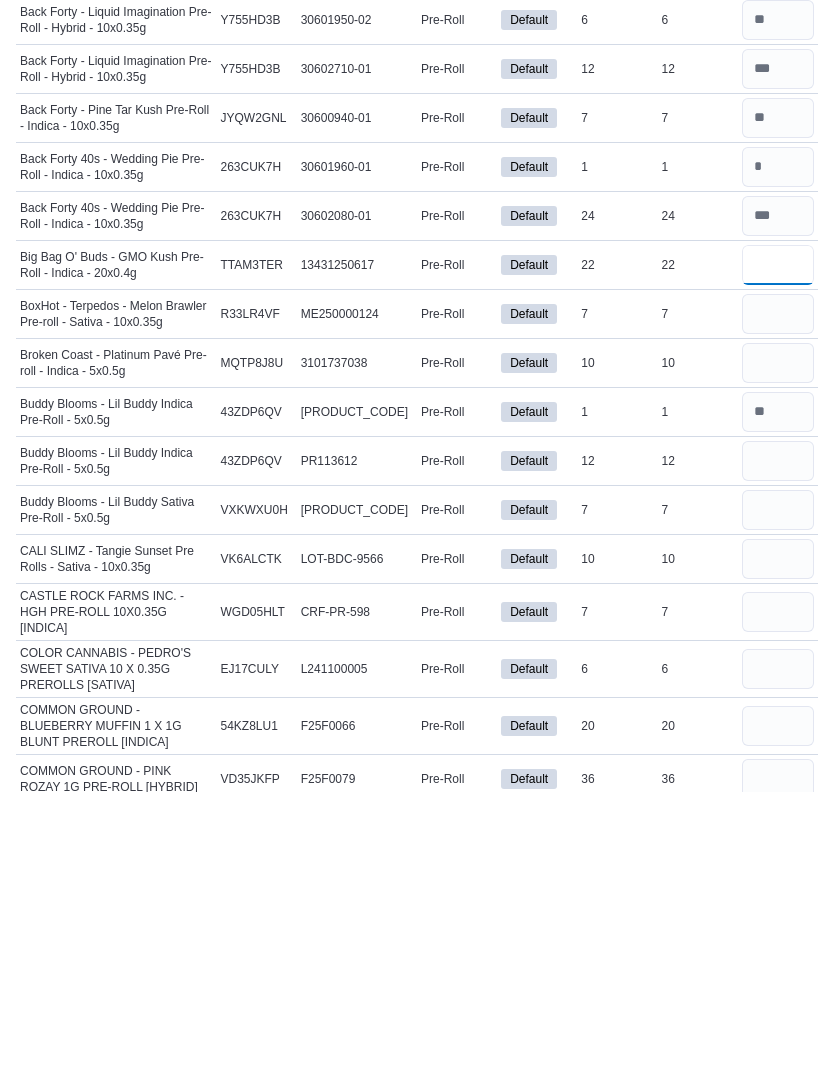 type on "**" 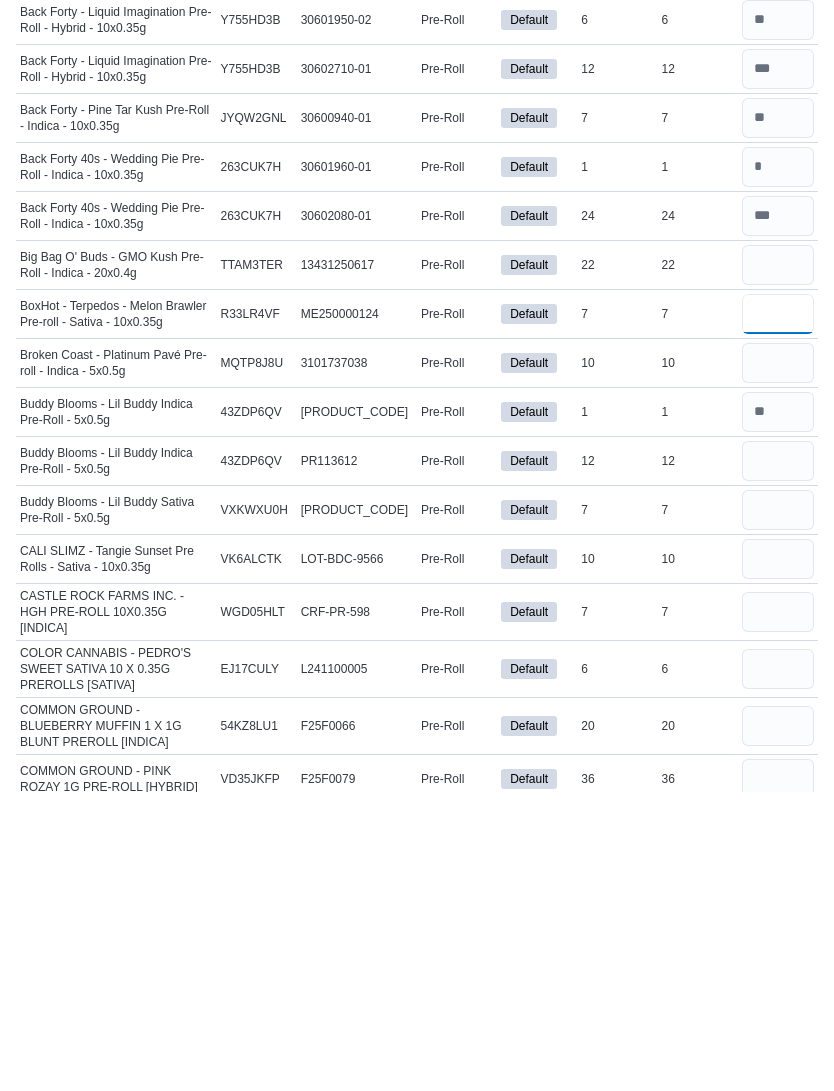 click at bounding box center (778, 613) 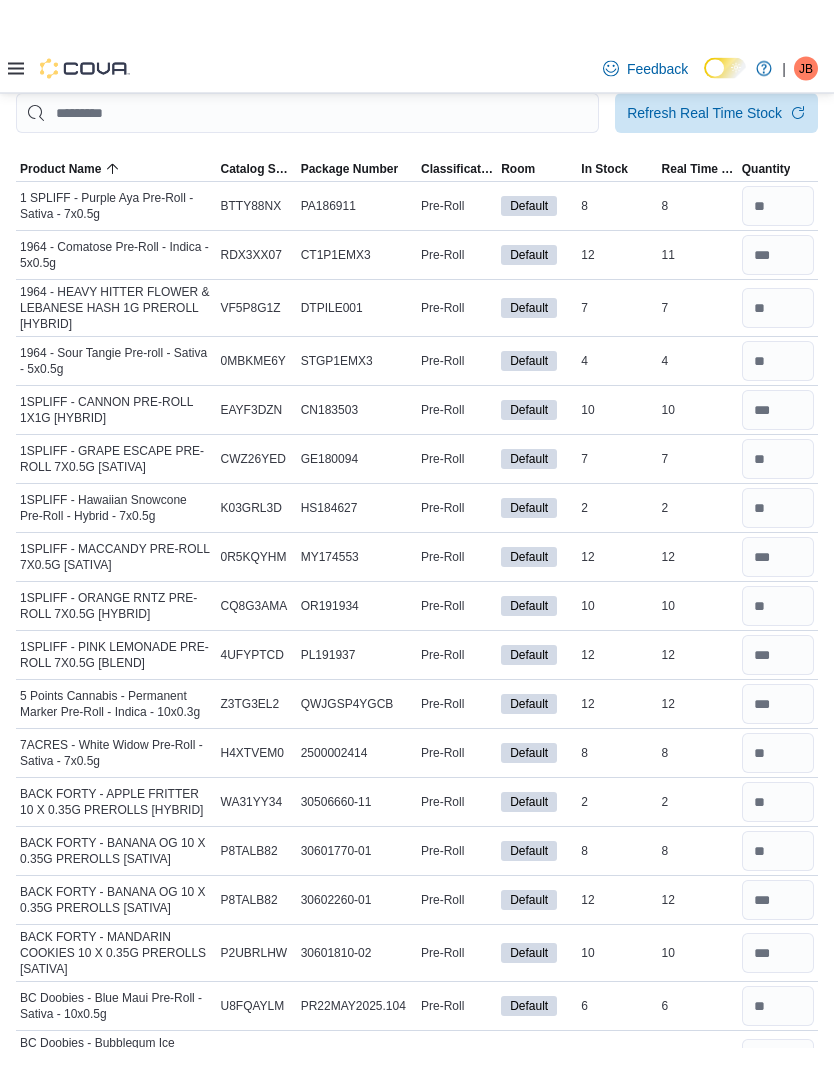 scroll, scrollTop: 0, scrollLeft: 0, axis: both 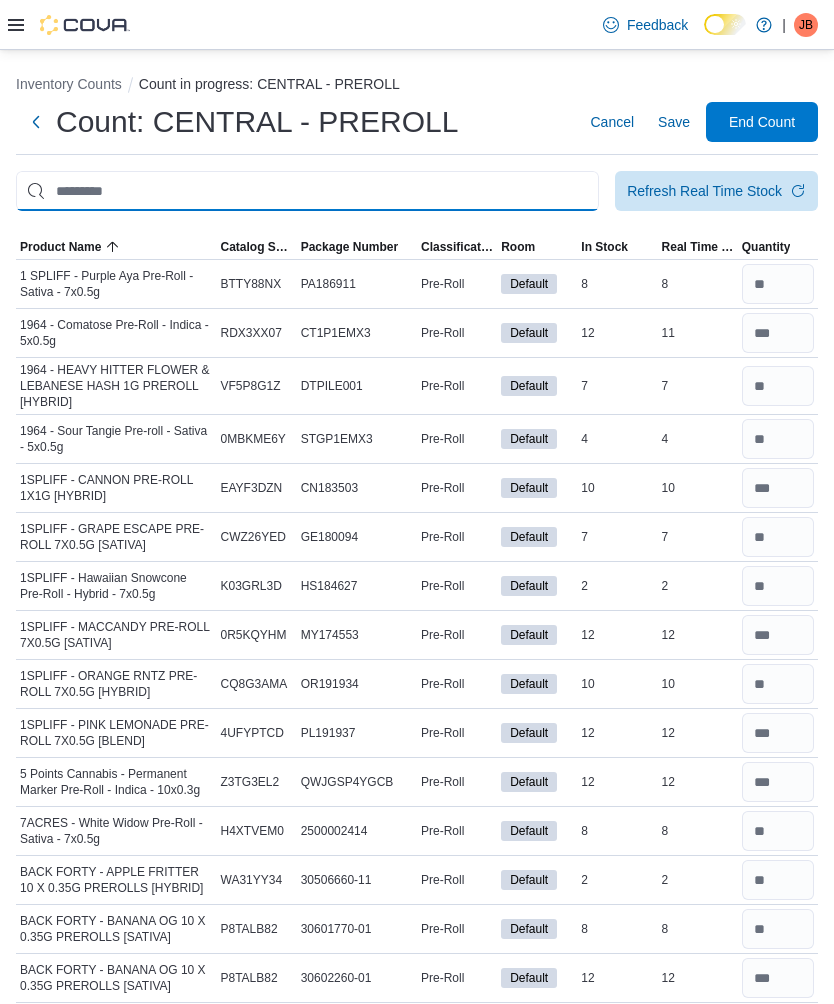 click at bounding box center (307, 191) 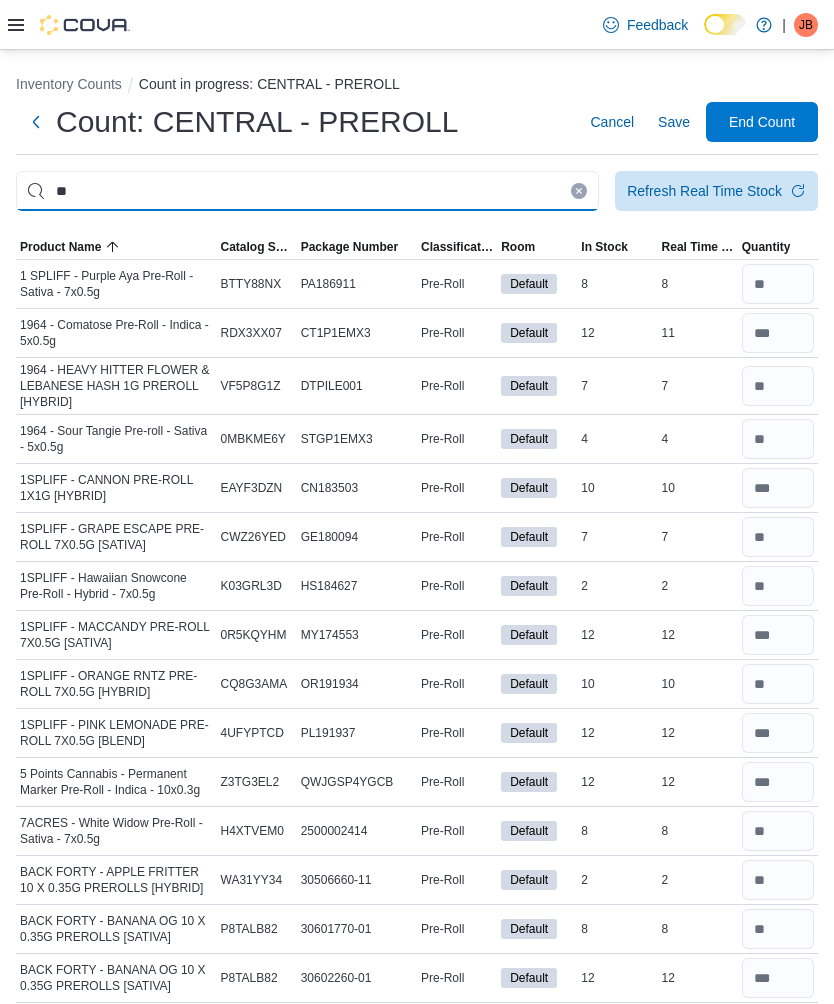 type on "**" 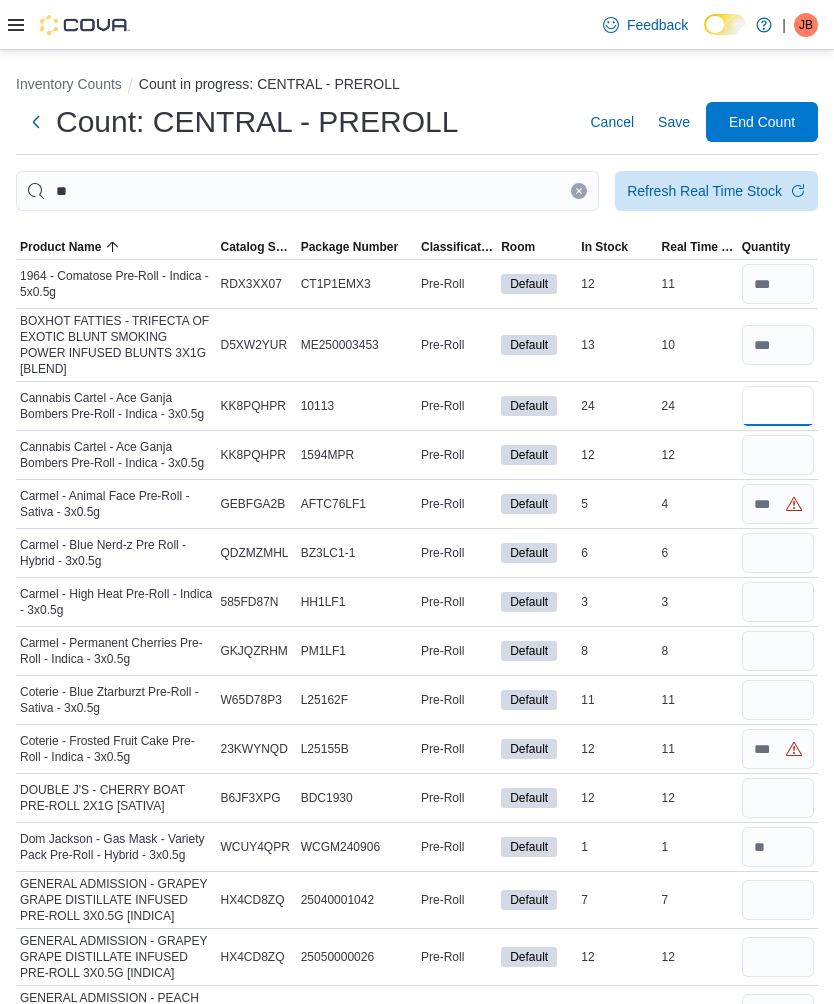 click at bounding box center [778, 406] 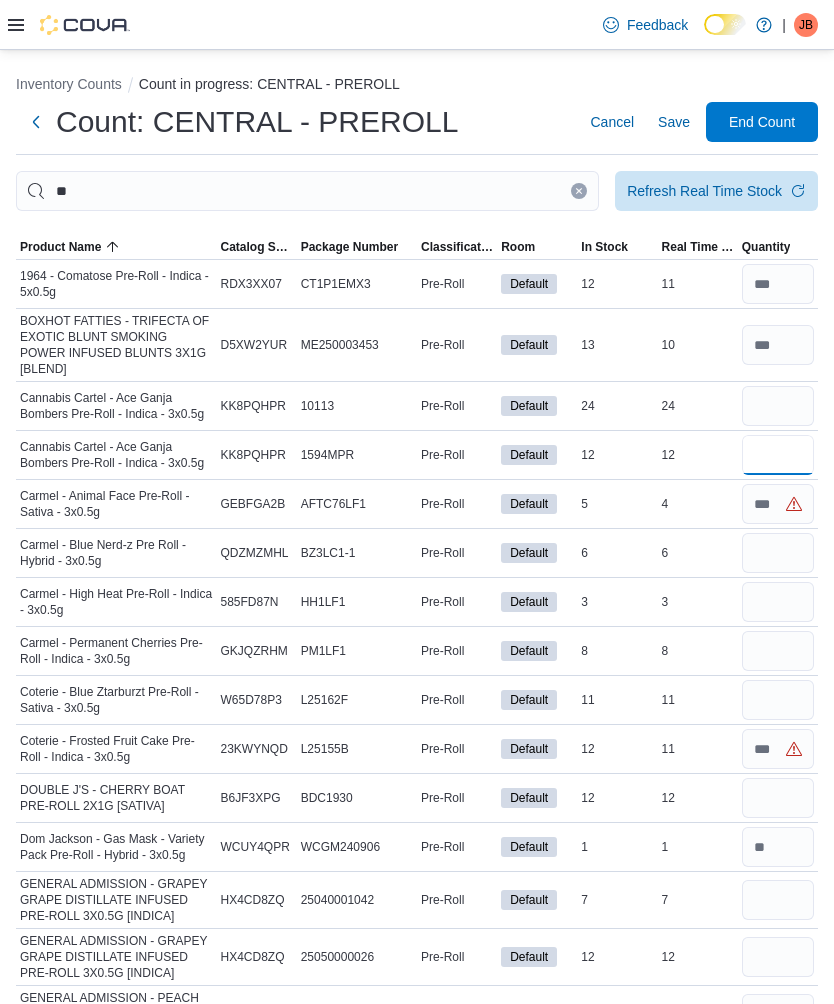 click at bounding box center (778, 455) 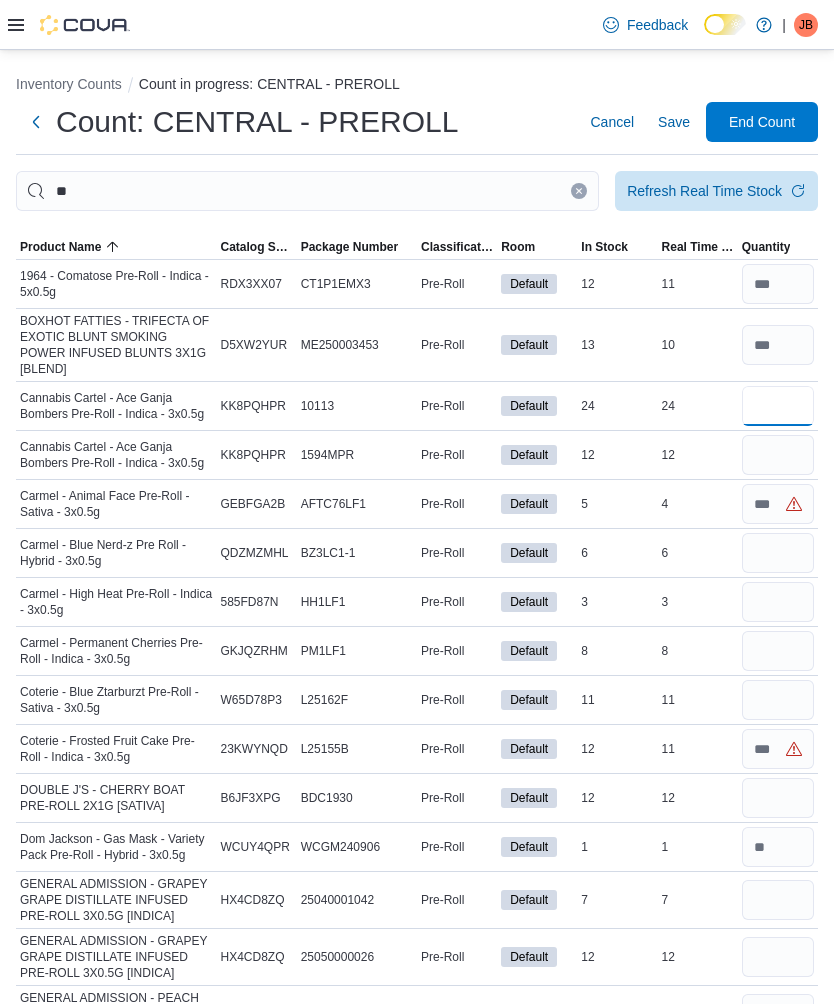 click at bounding box center (778, 406) 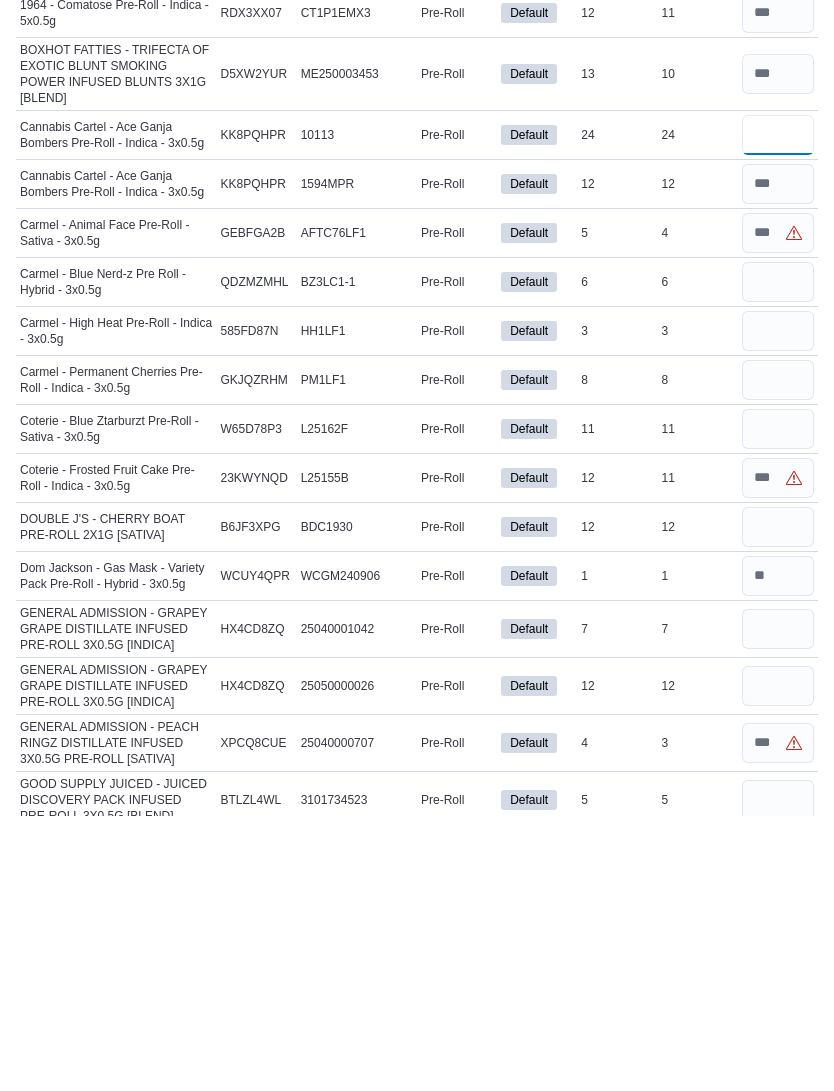 type on "**" 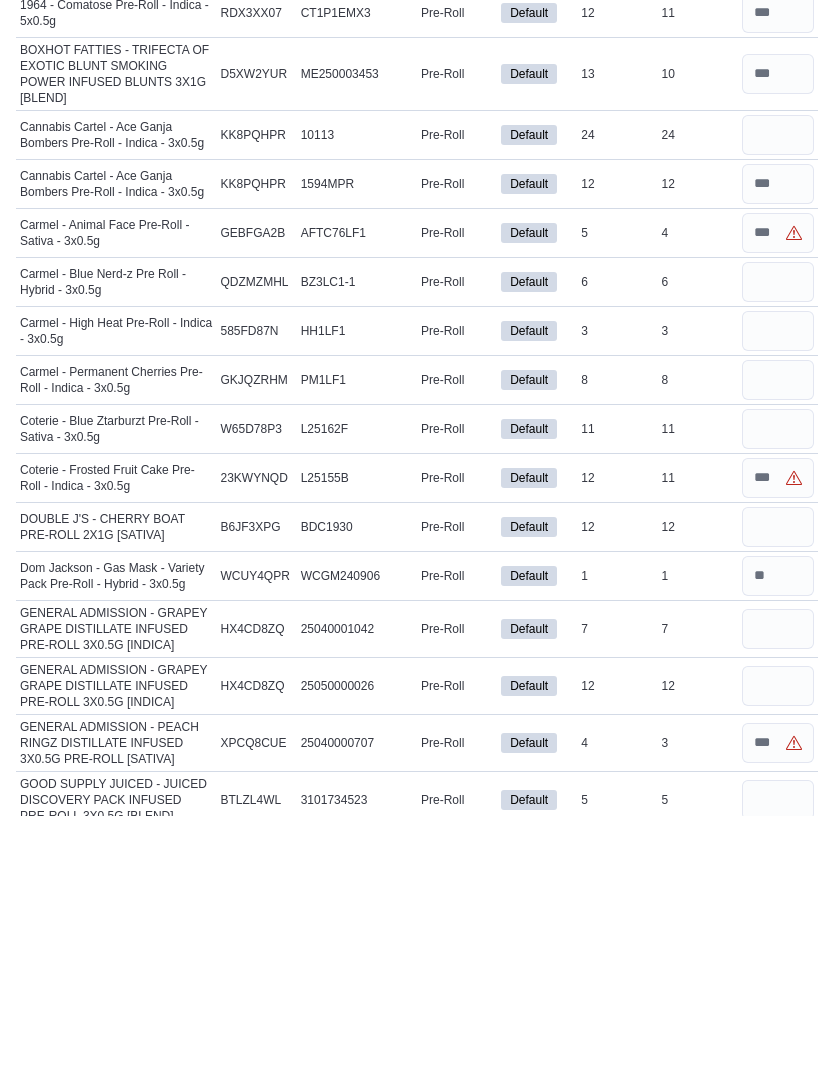 click at bounding box center [778, 558] 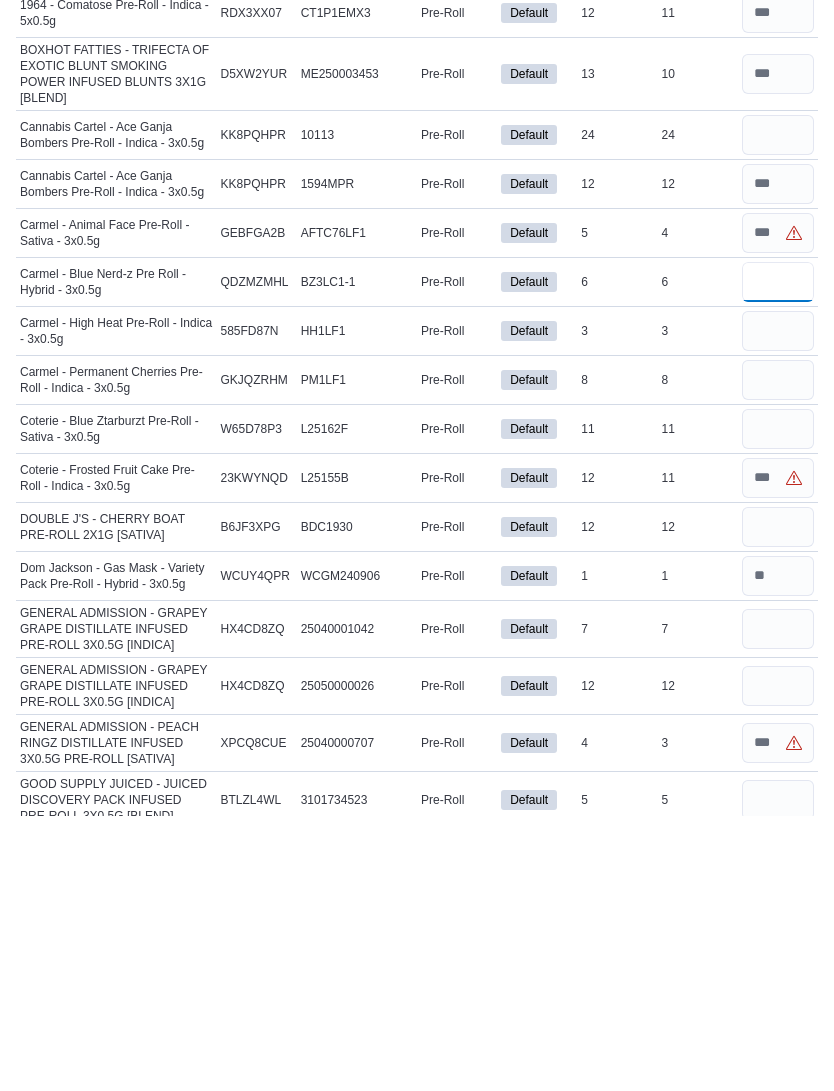 type 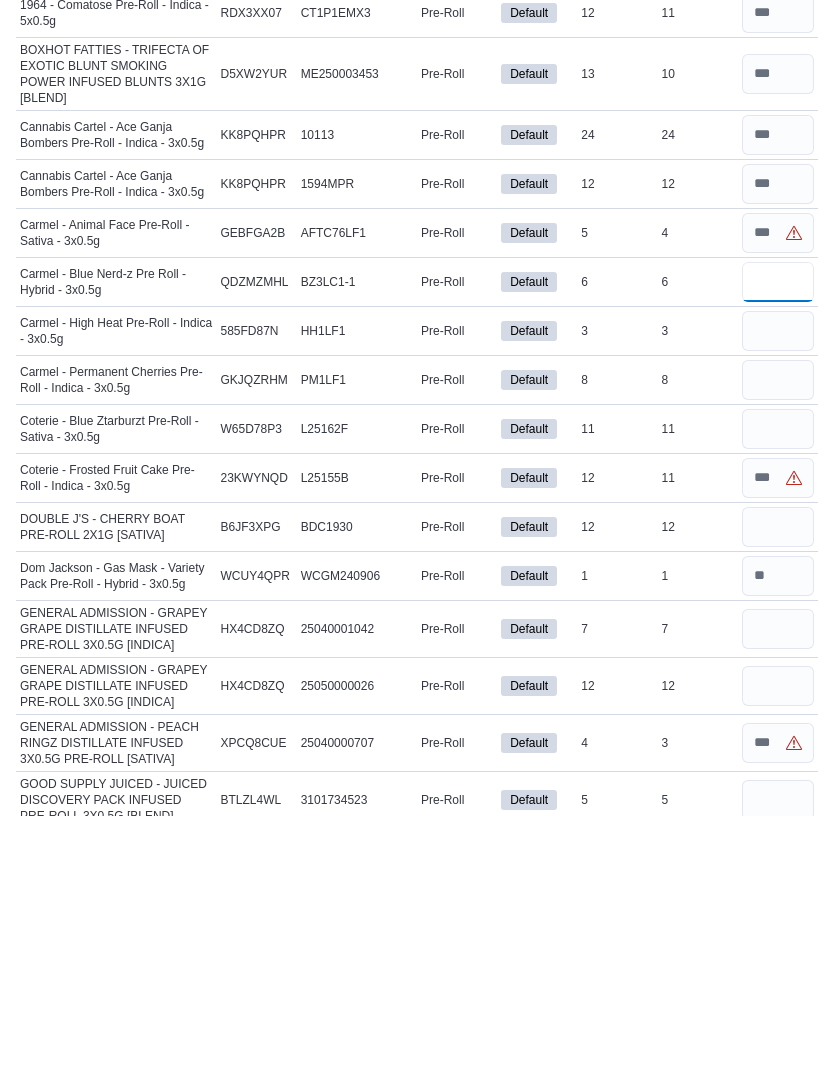 type on "*" 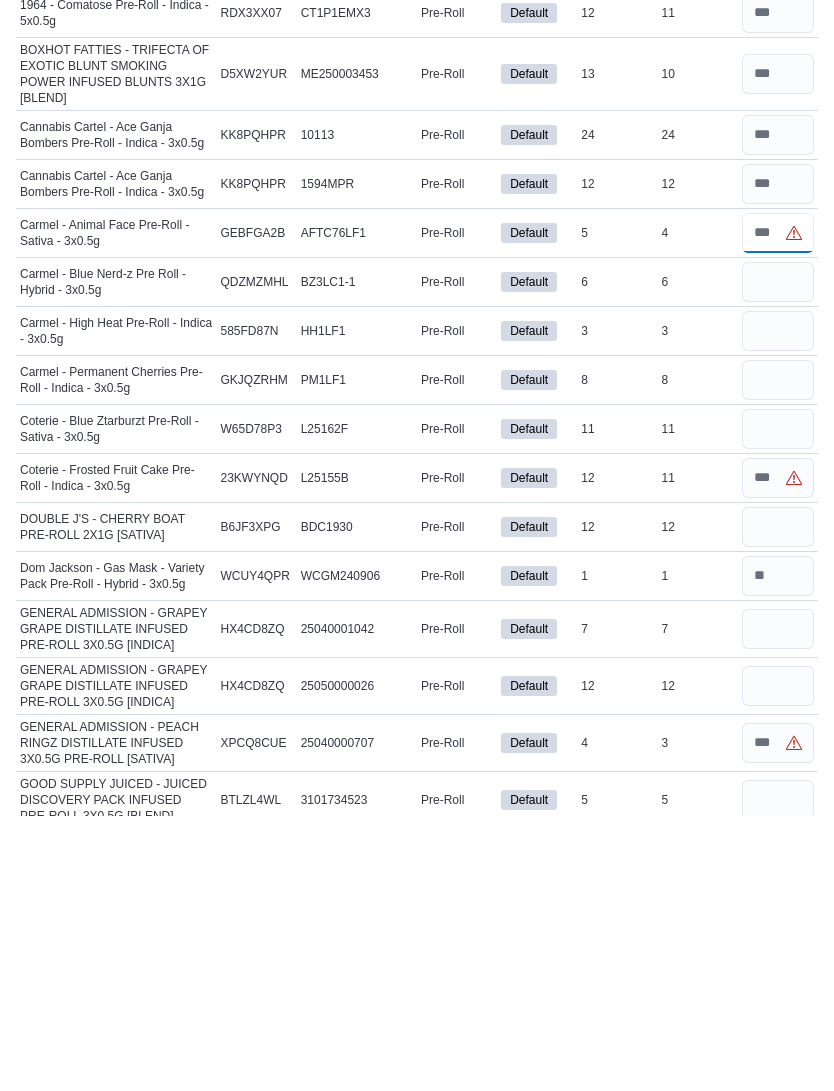 click at bounding box center [778, 509] 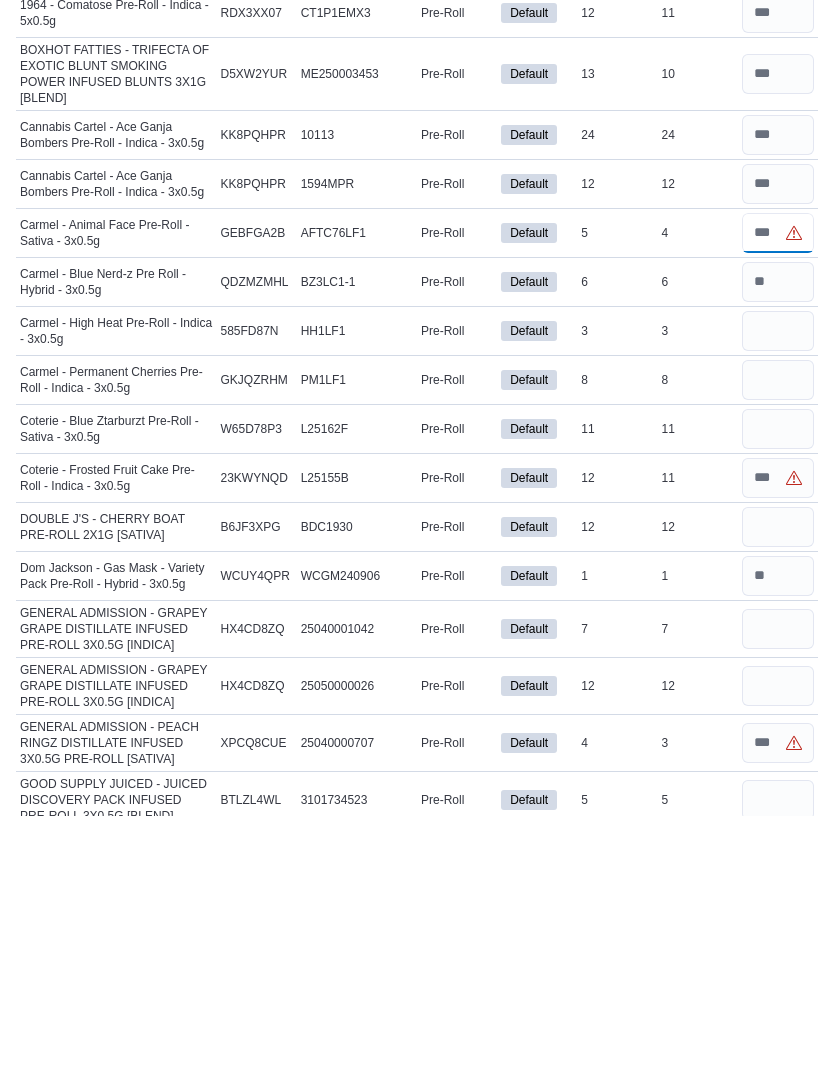 type on "*" 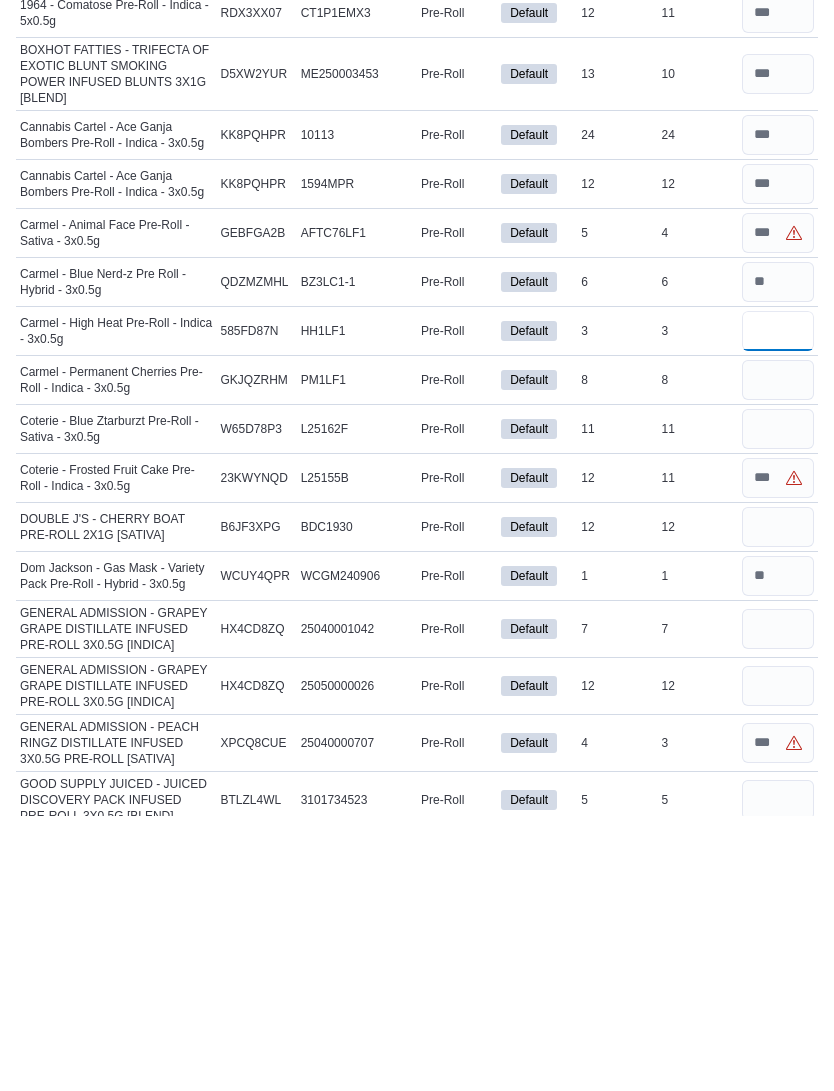 click at bounding box center [778, 607] 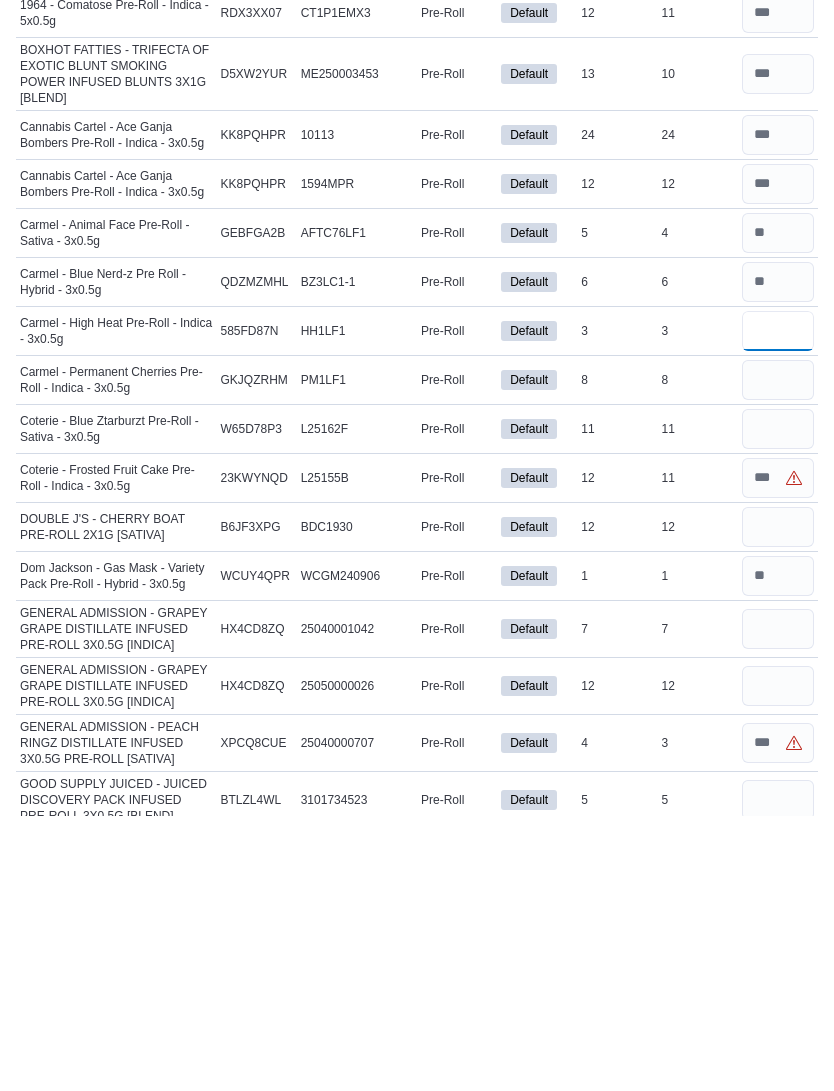 type on "*" 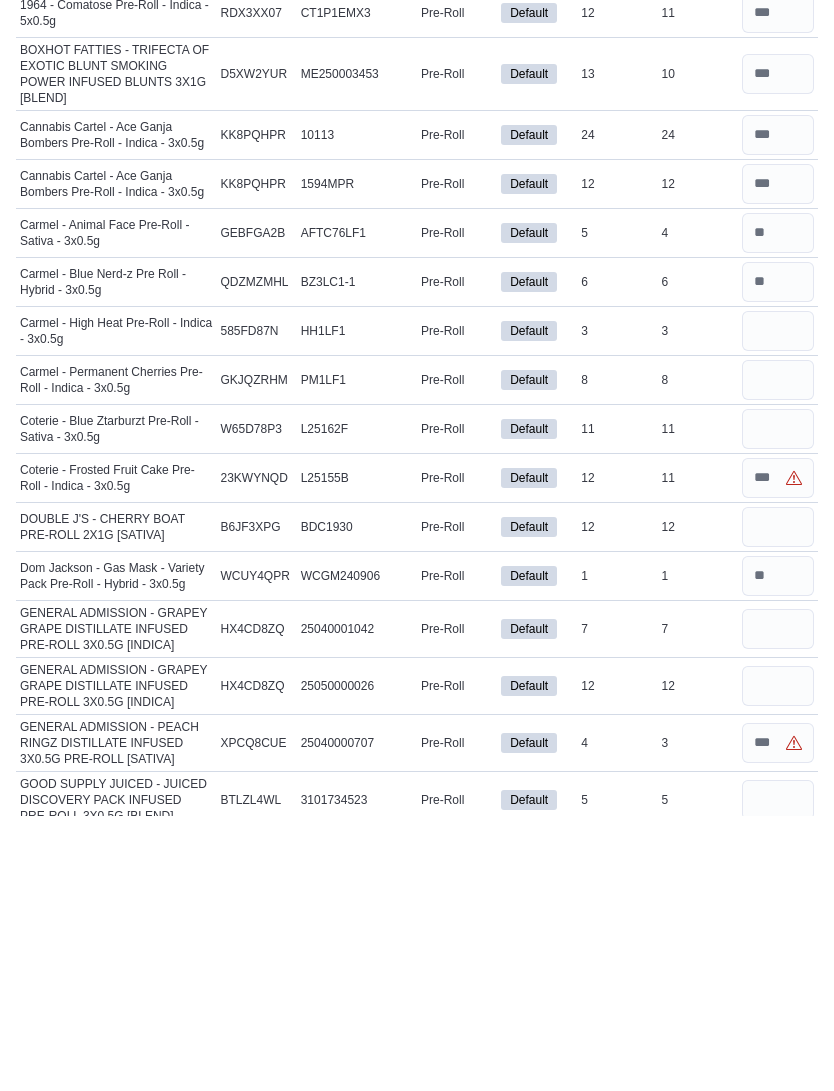 click at bounding box center [778, 656] 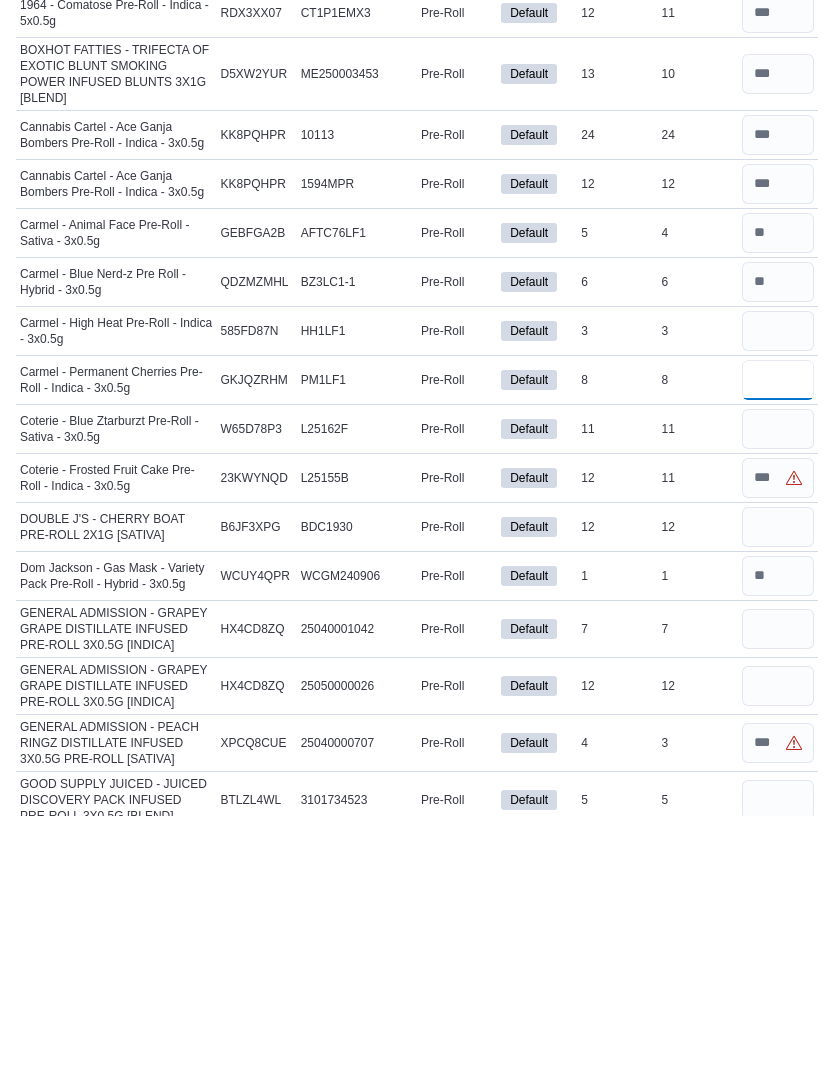 type 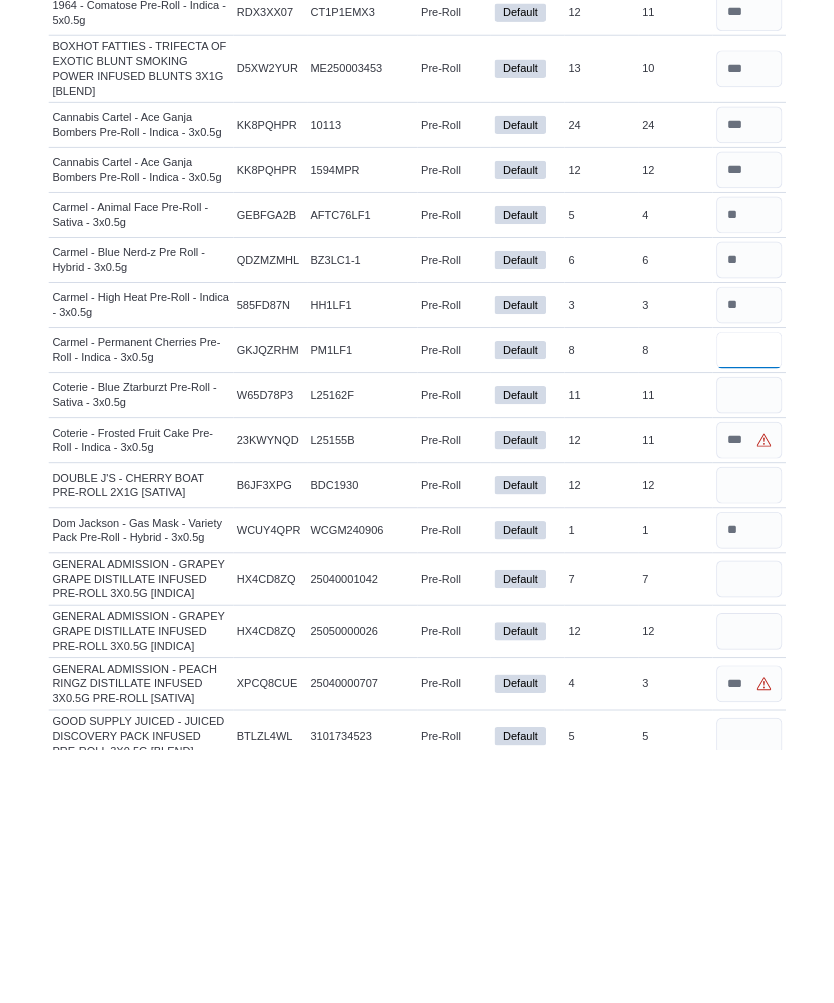 scroll, scrollTop: 367, scrollLeft: 0, axis: vertical 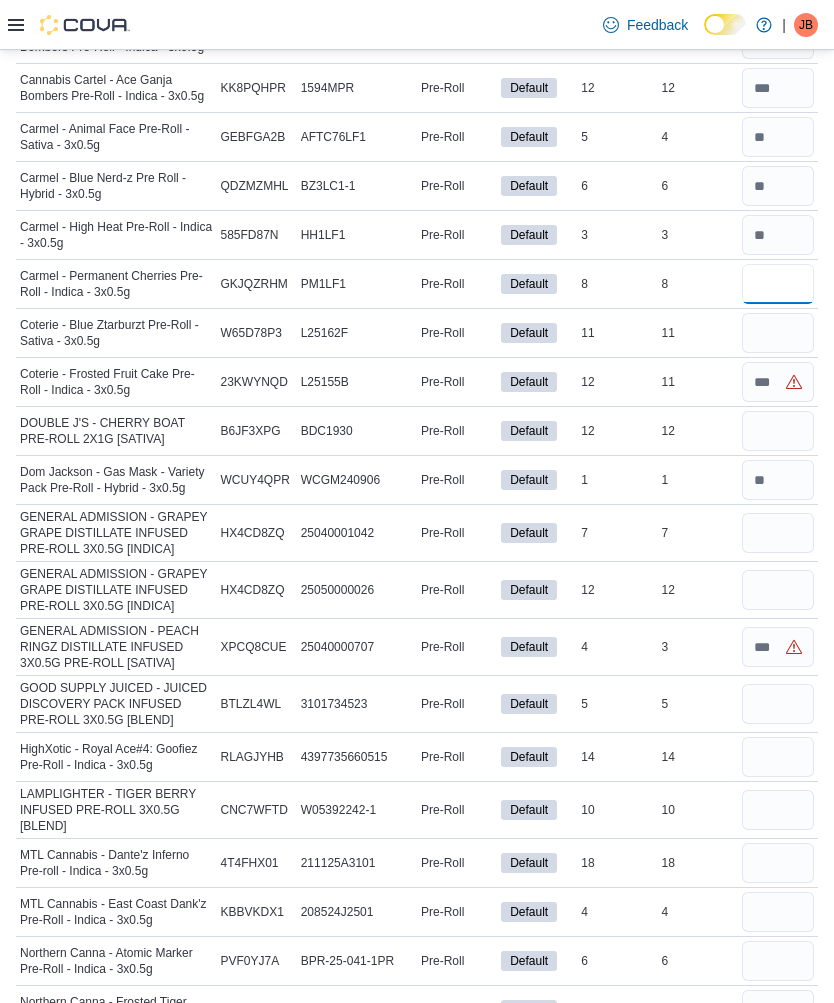 click on "*" at bounding box center [778, 284] 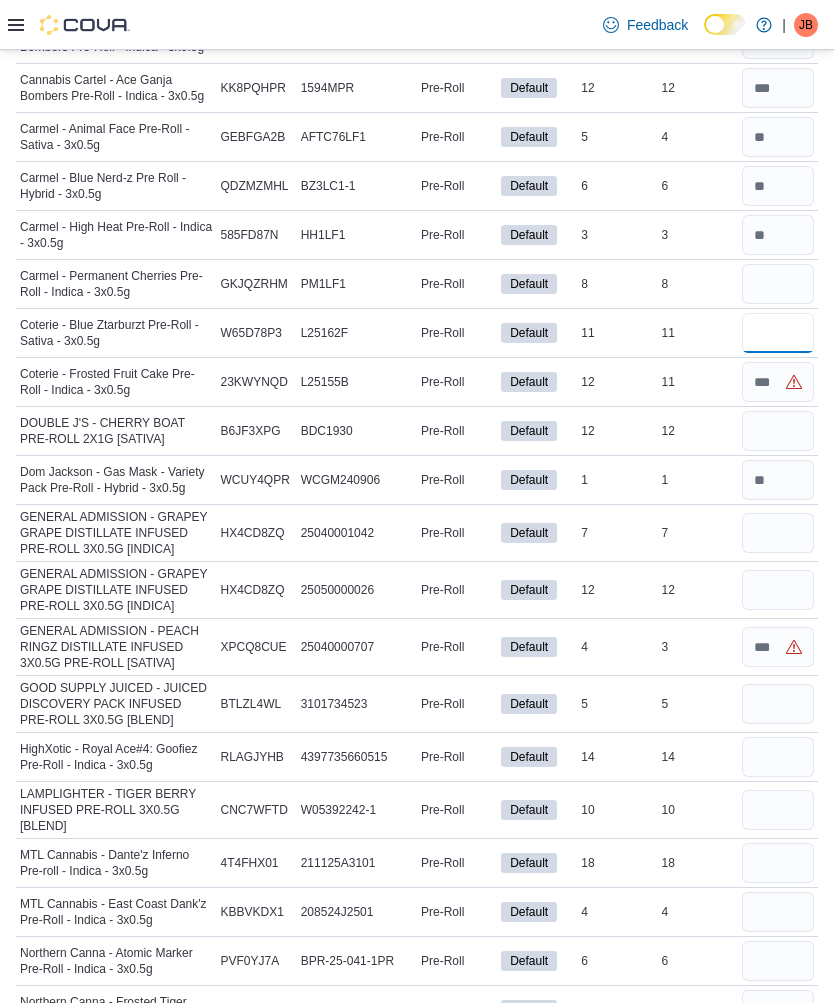 click at bounding box center (778, 333) 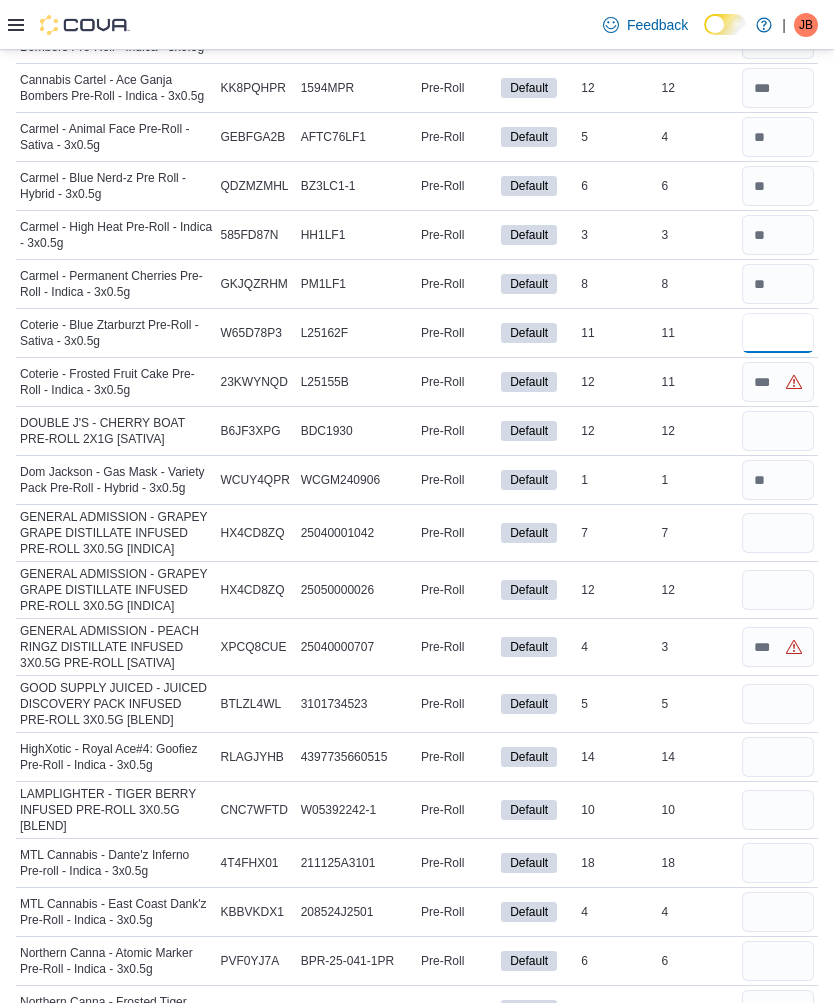 type on "**" 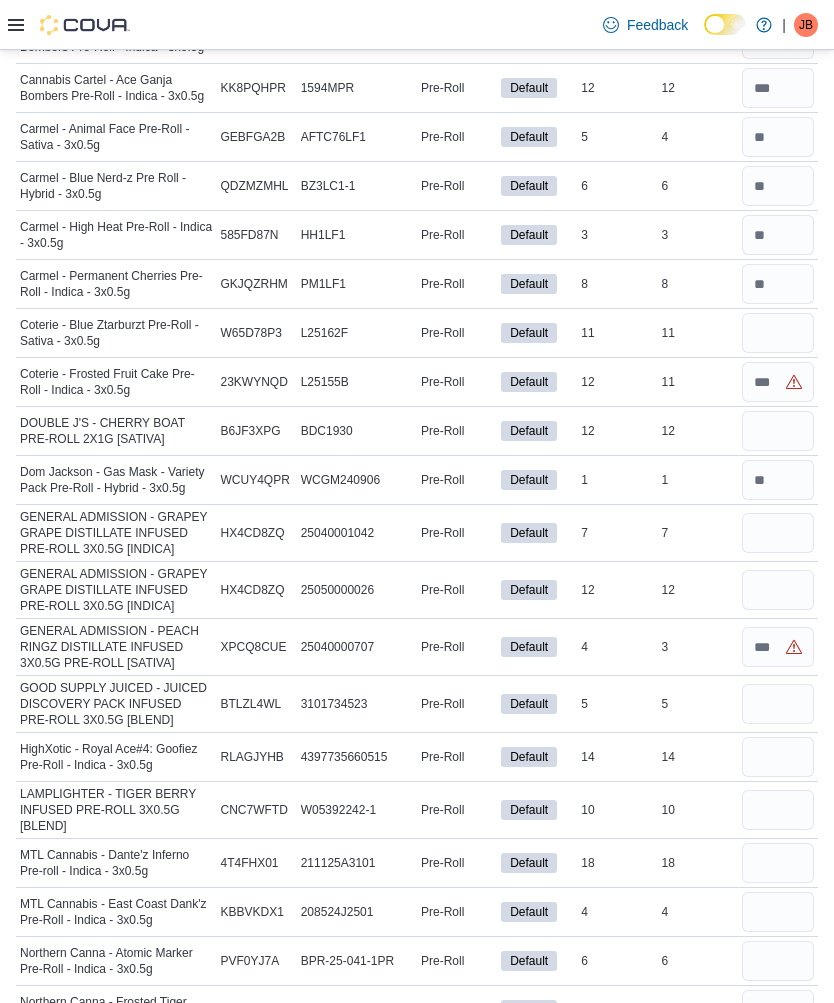 click at bounding box center (778, 382) 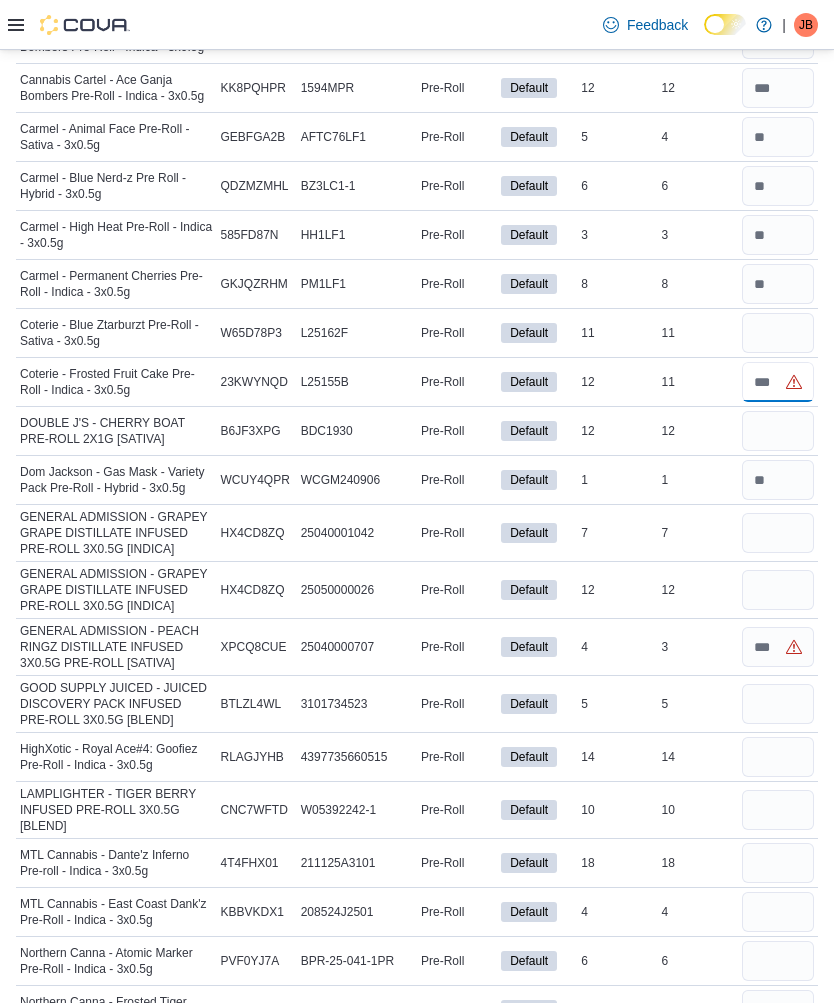 type 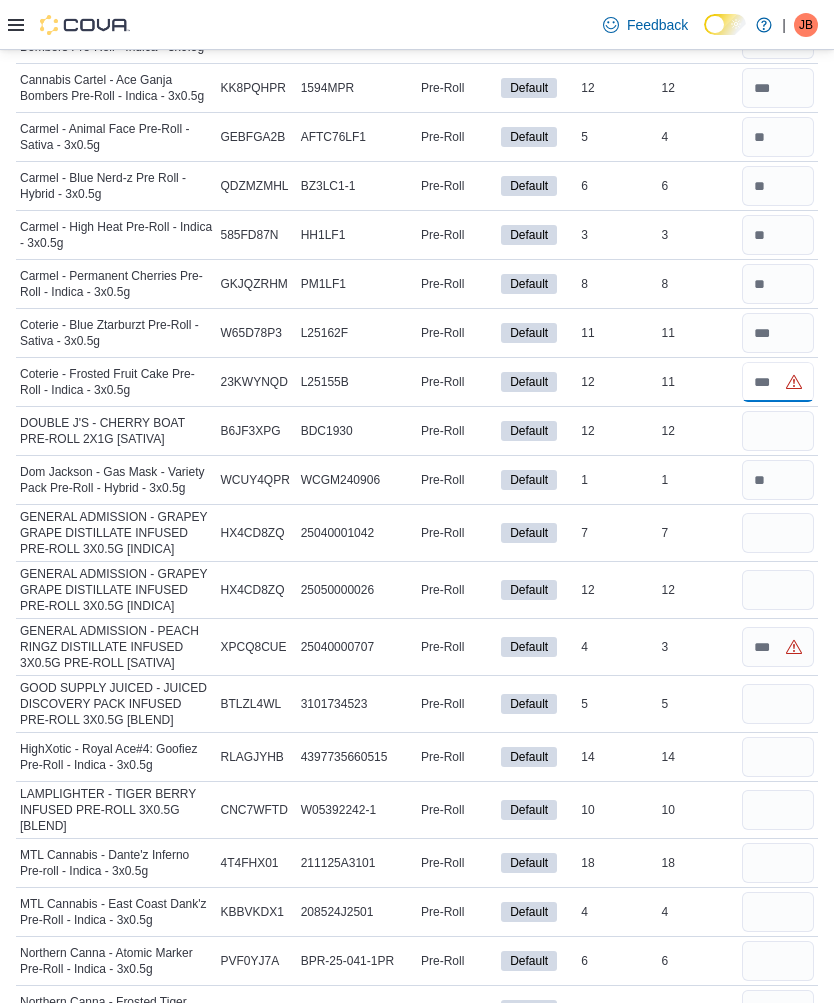 type on "**" 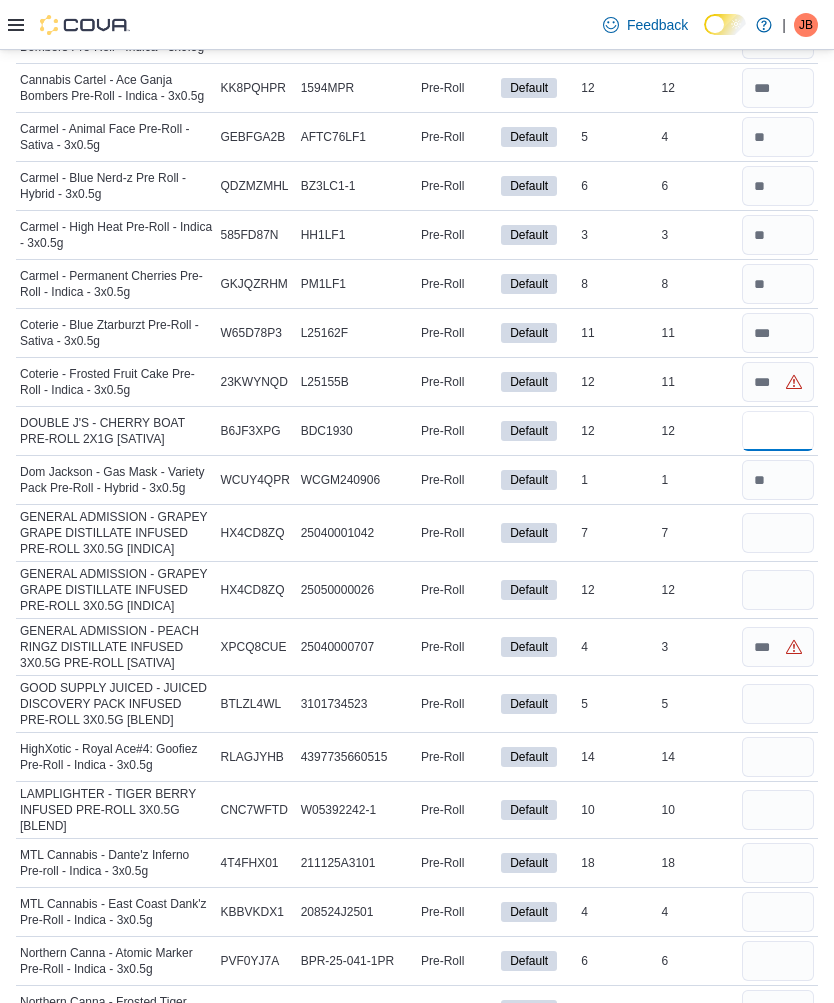 click at bounding box center (778, 431) 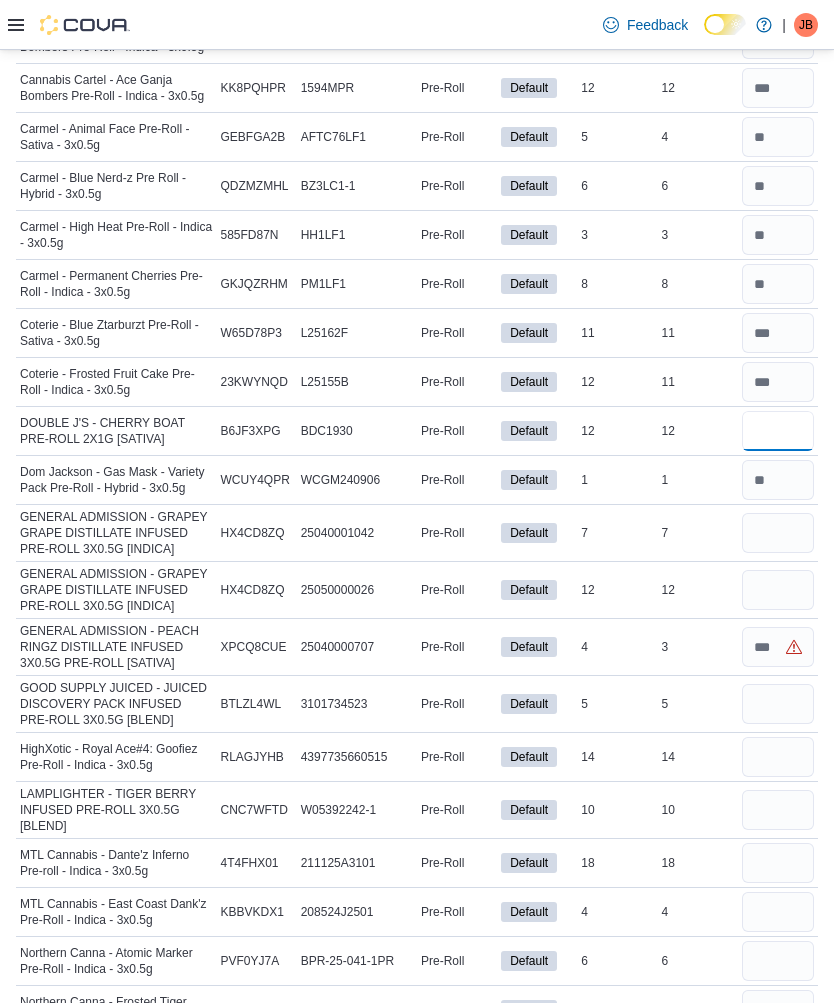 scroll, scrollTop: 0, scrollLeft: 0, axis: both 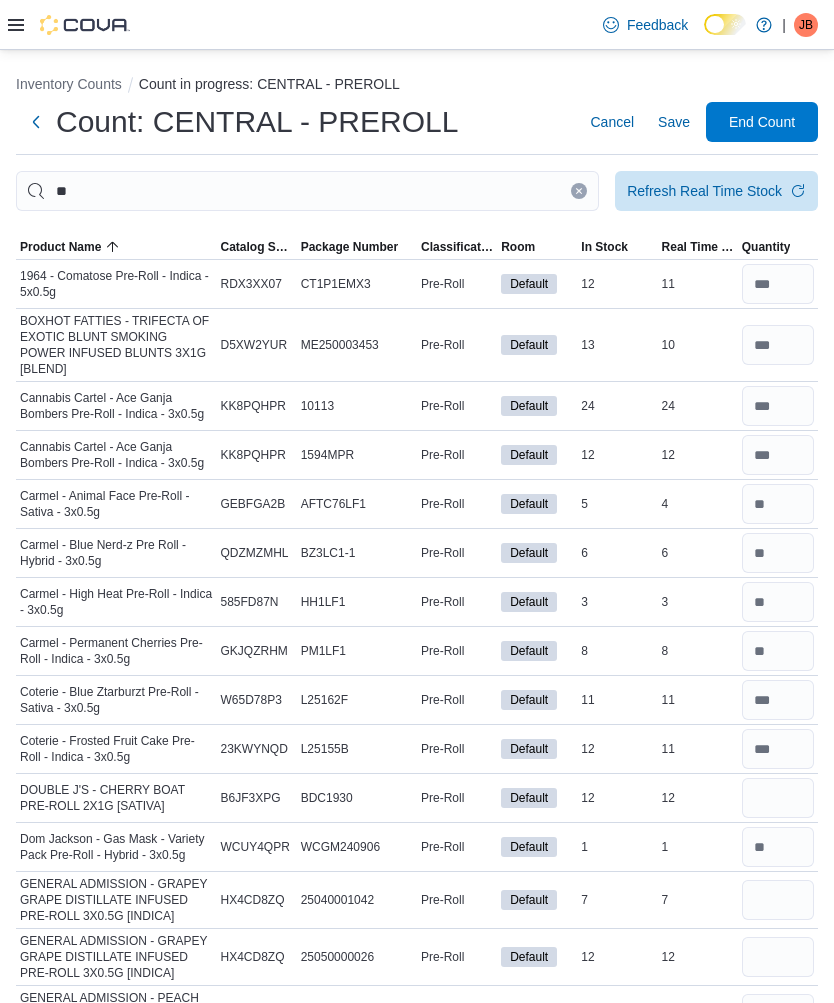click on "Save" at bounding box center [674, 122] 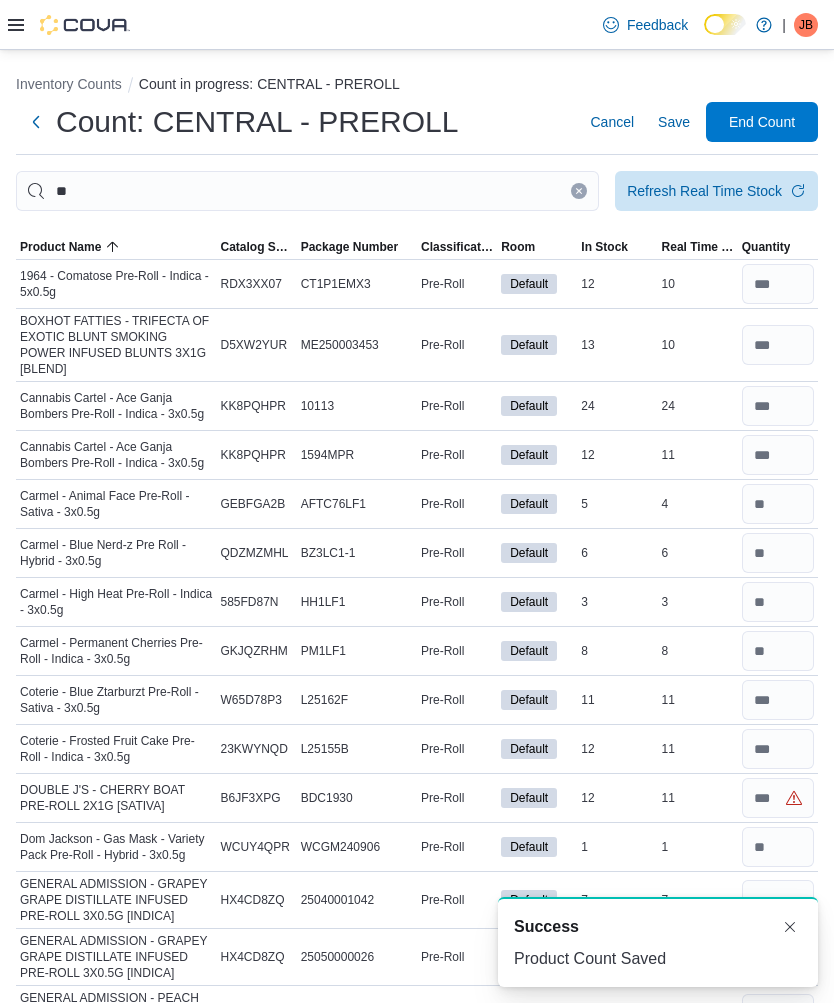 scroll, scrollTop: 0, scrollLeft: 0, axis: both 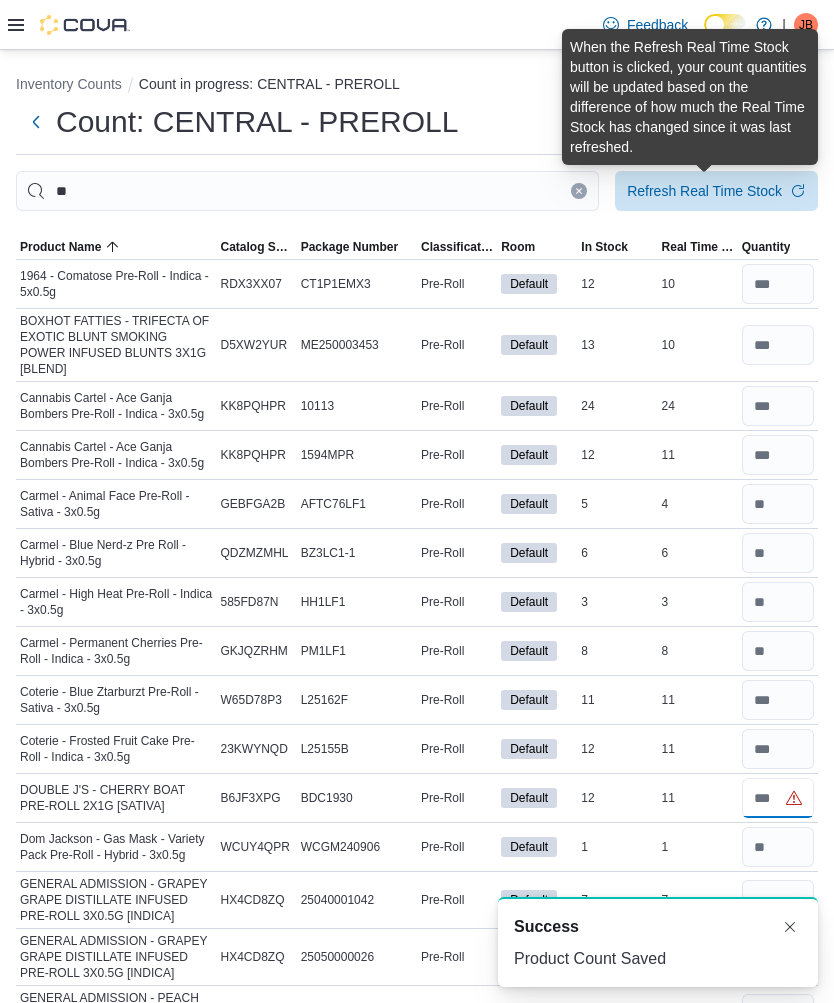 click at bounding box center (778, 798) 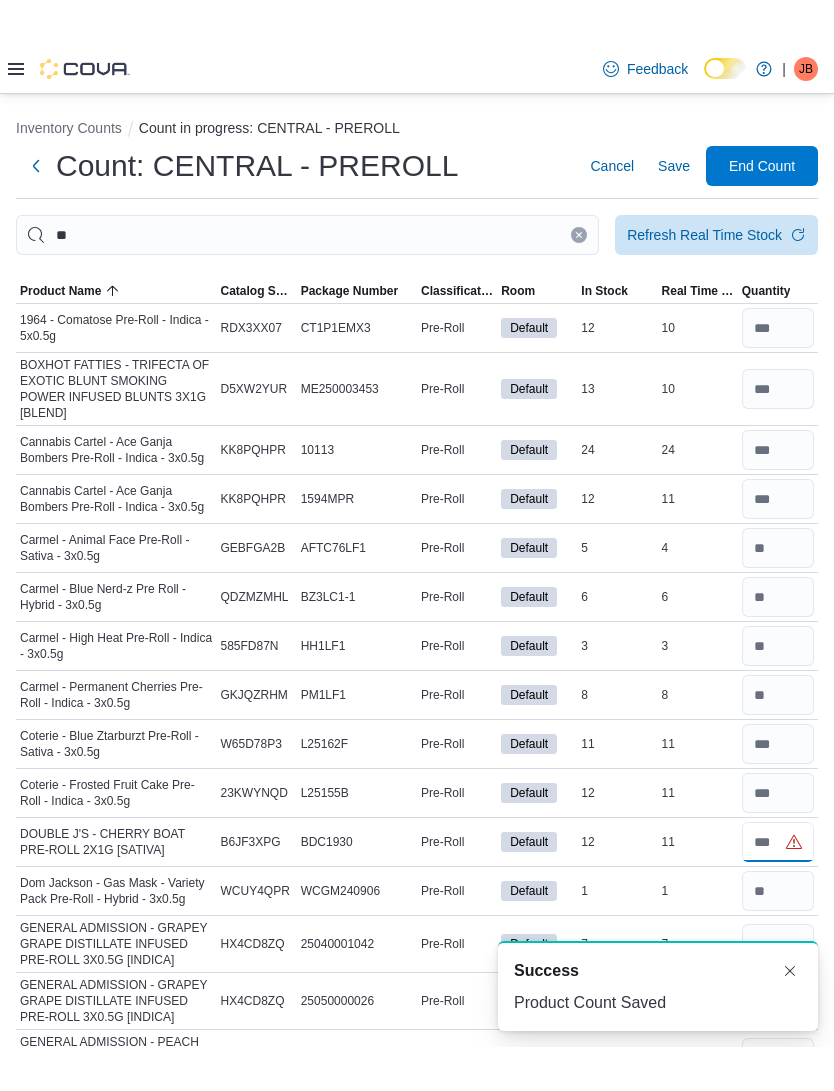 scroll, scrollTop: 45, scrollLeft: 0, axis: vertical 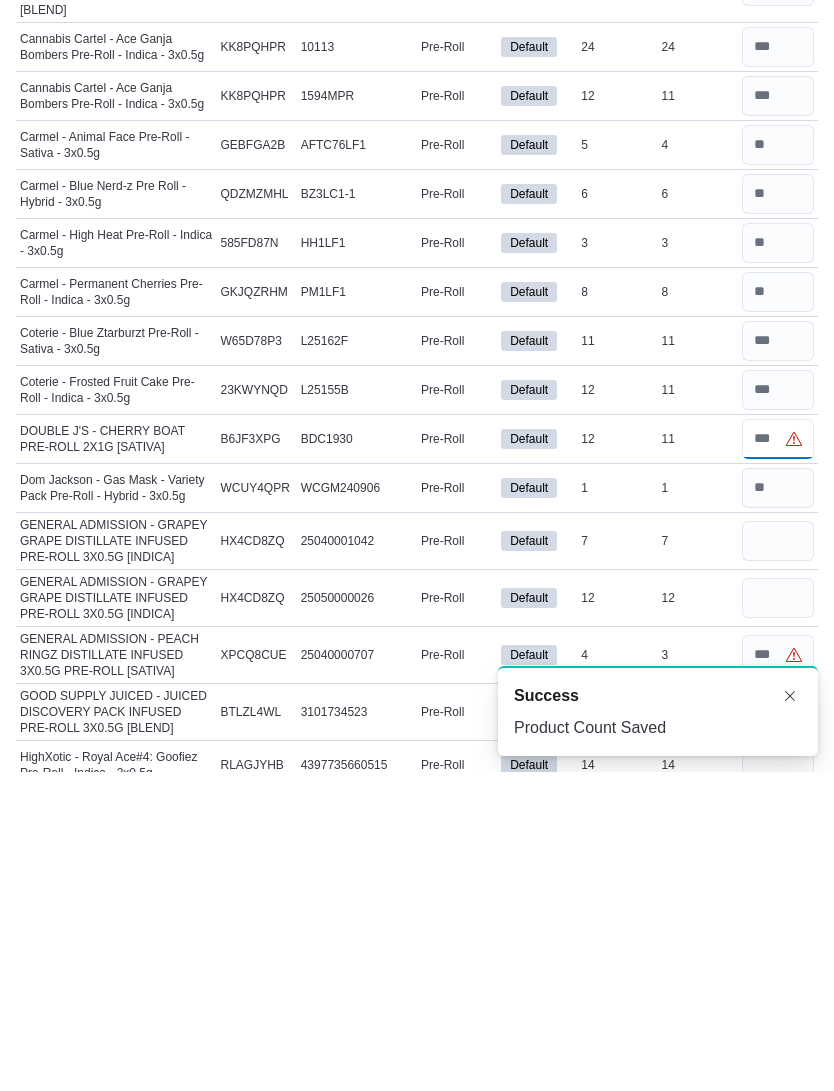 type on "**" 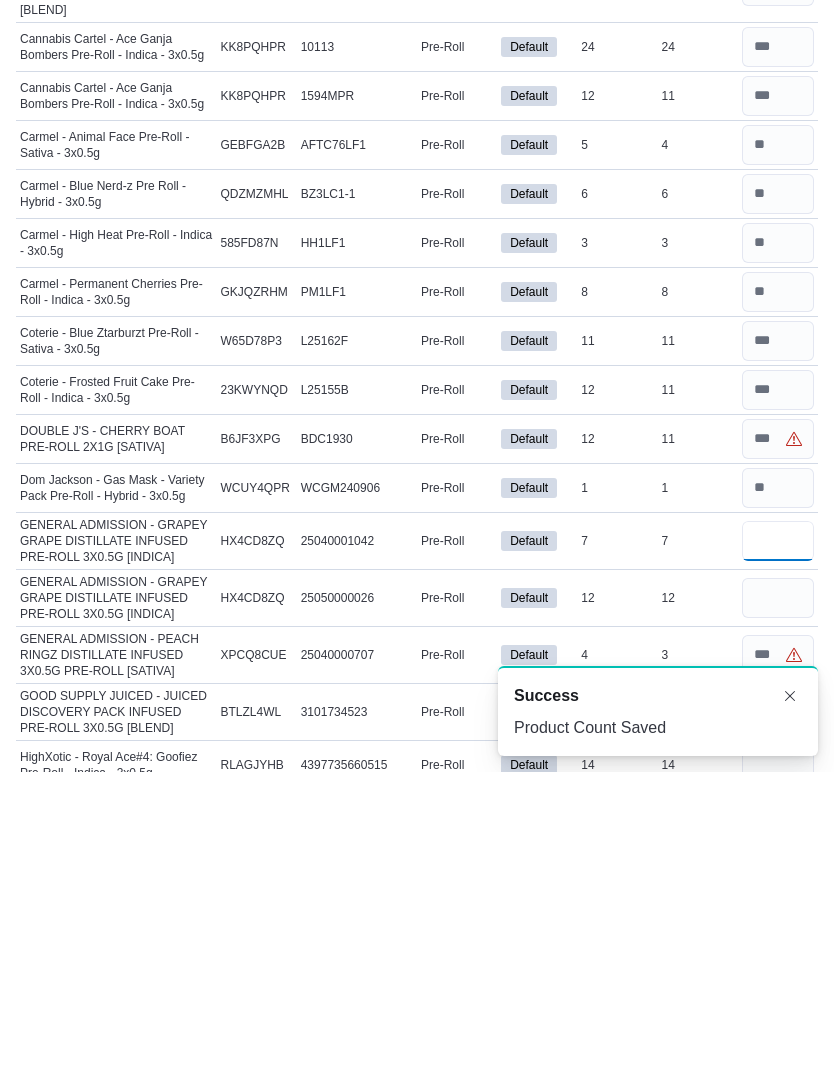 click at bounding box center [778, 860] 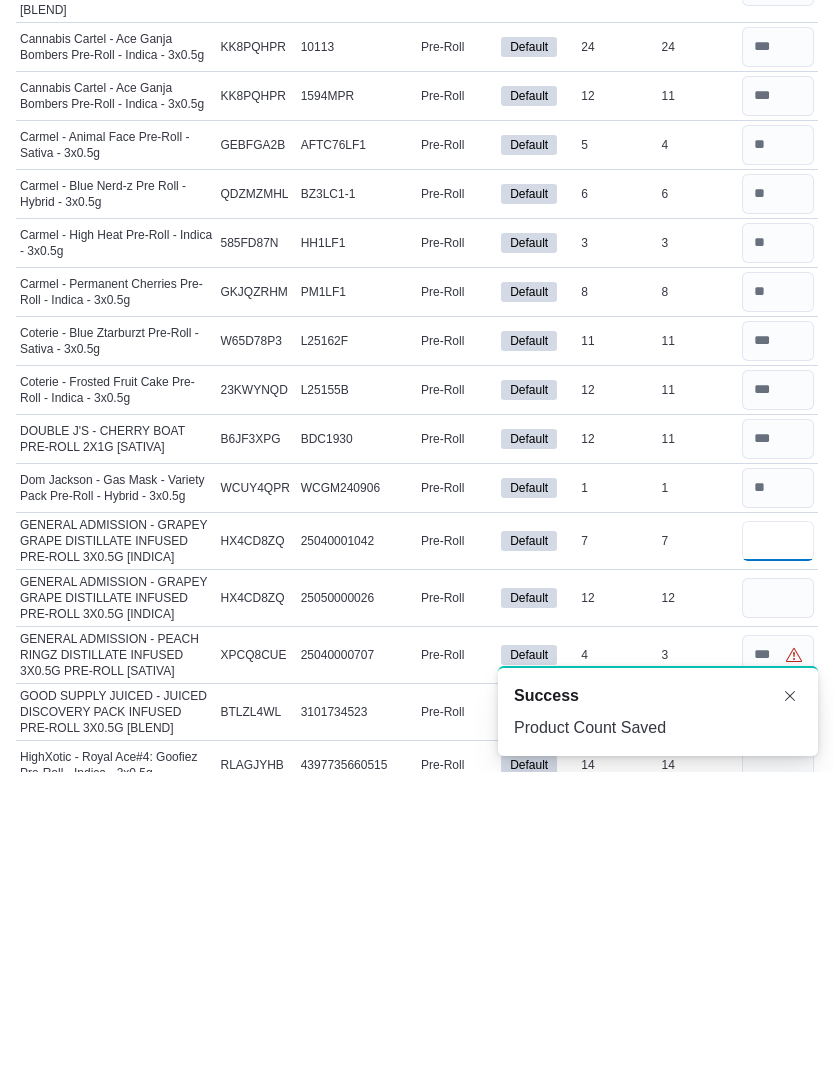 type 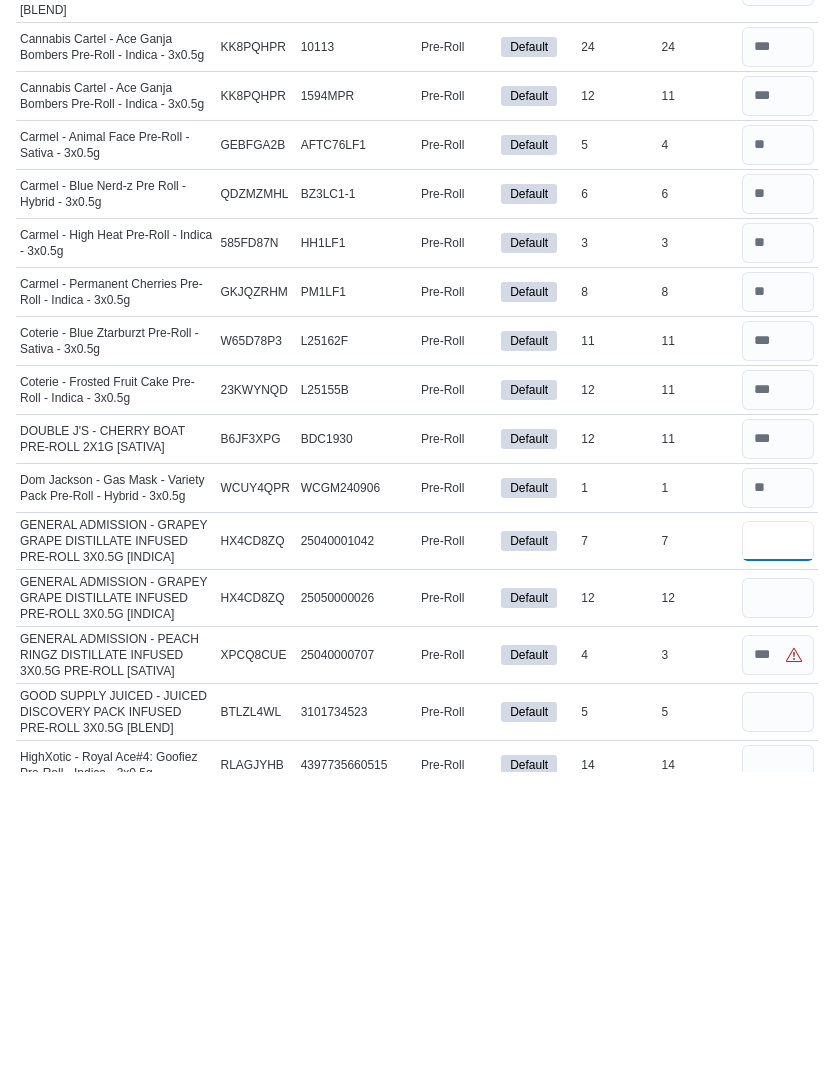 type on "*" 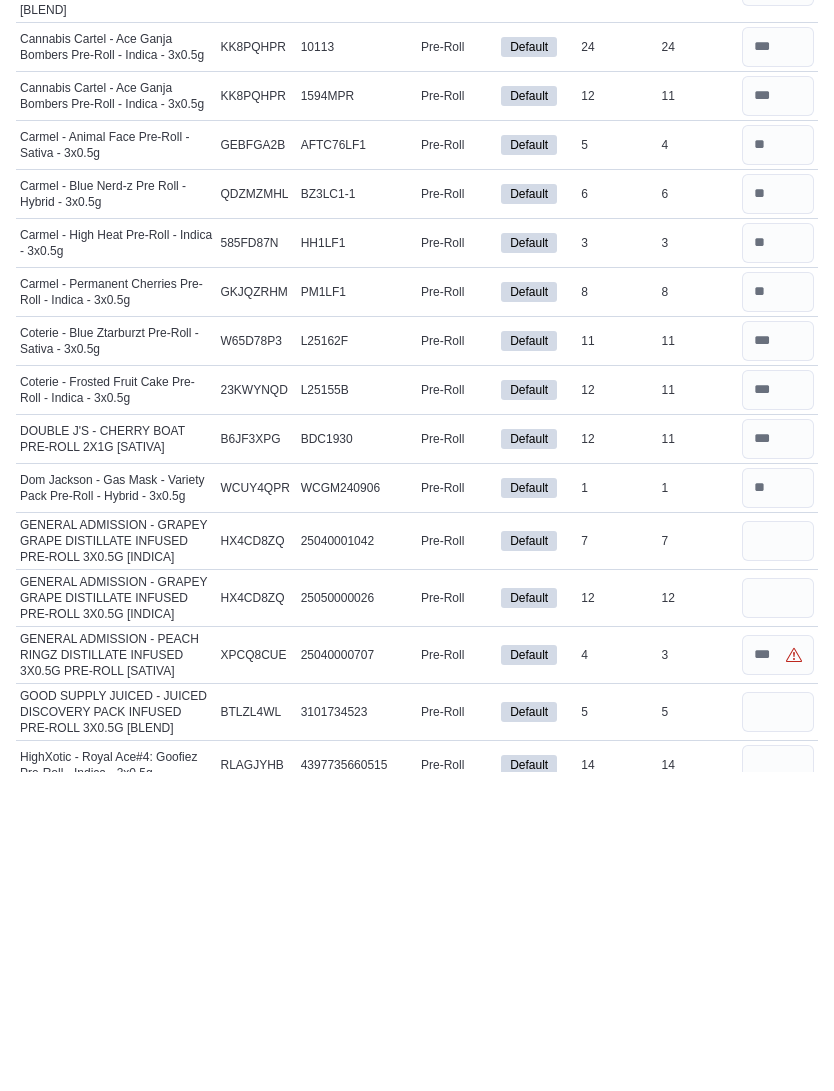 click at bounding box center (778, 917) 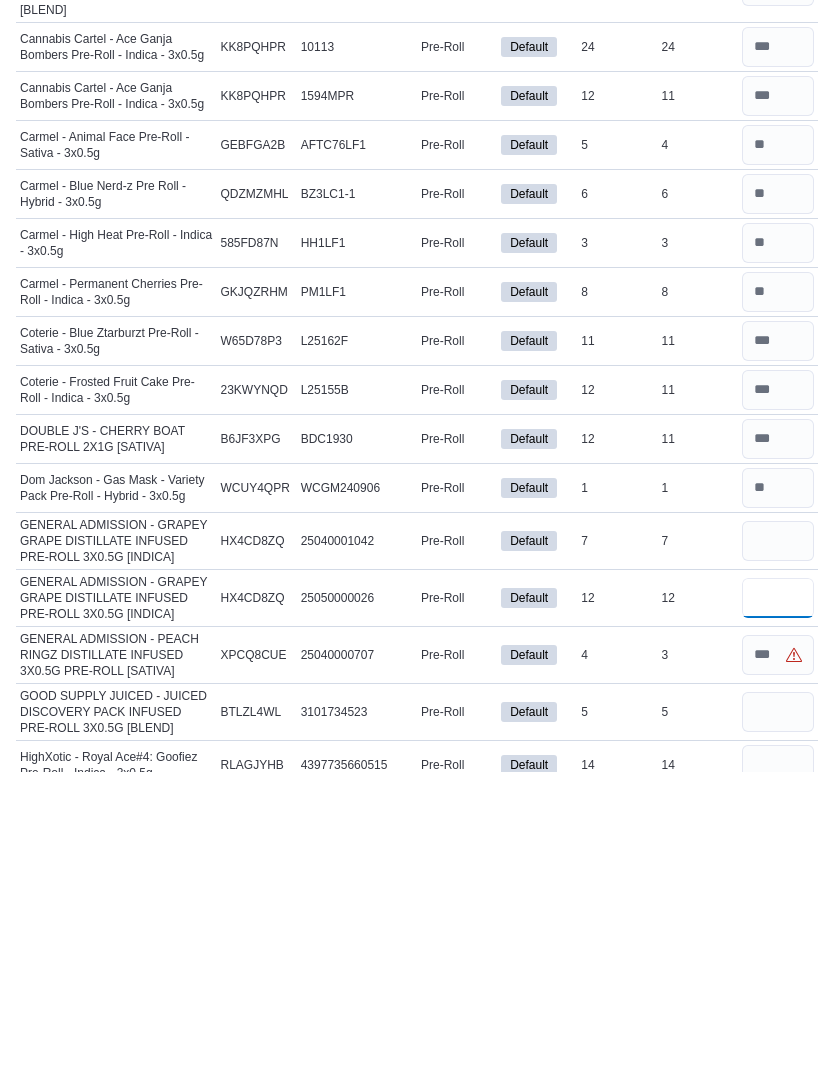 type 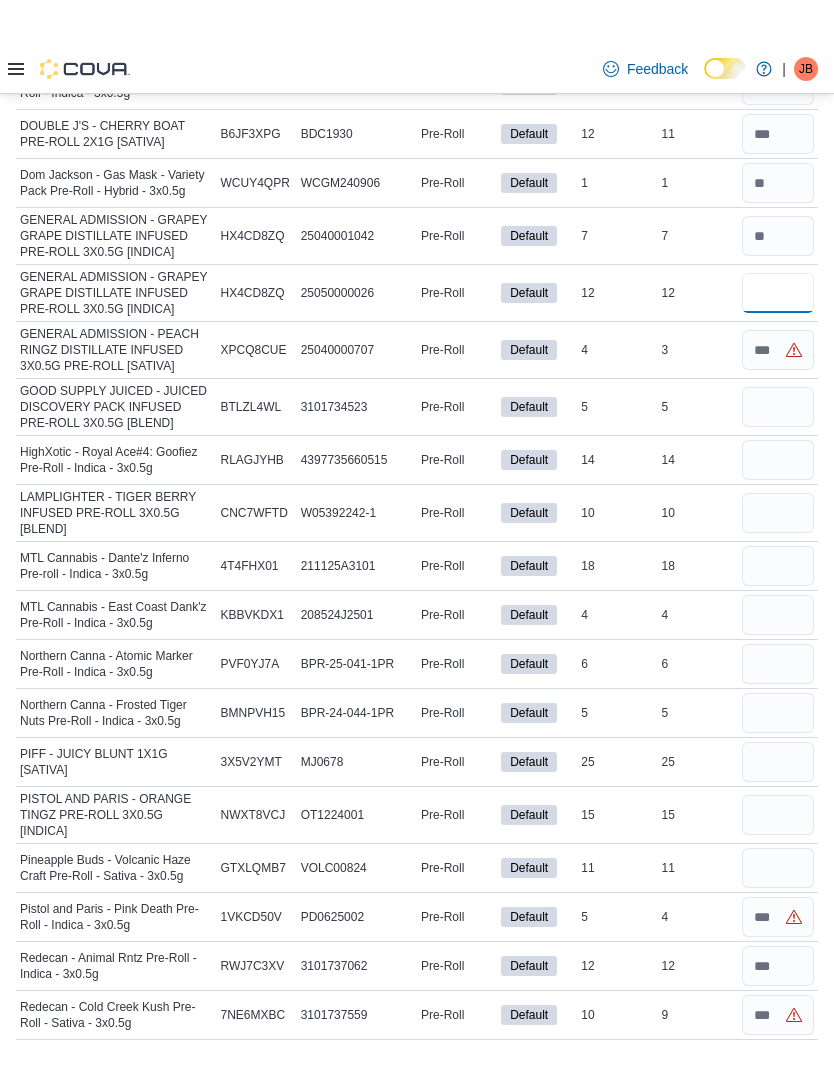 scroll, scrollTop: 693, scrollLeft: 0, axis: vertical 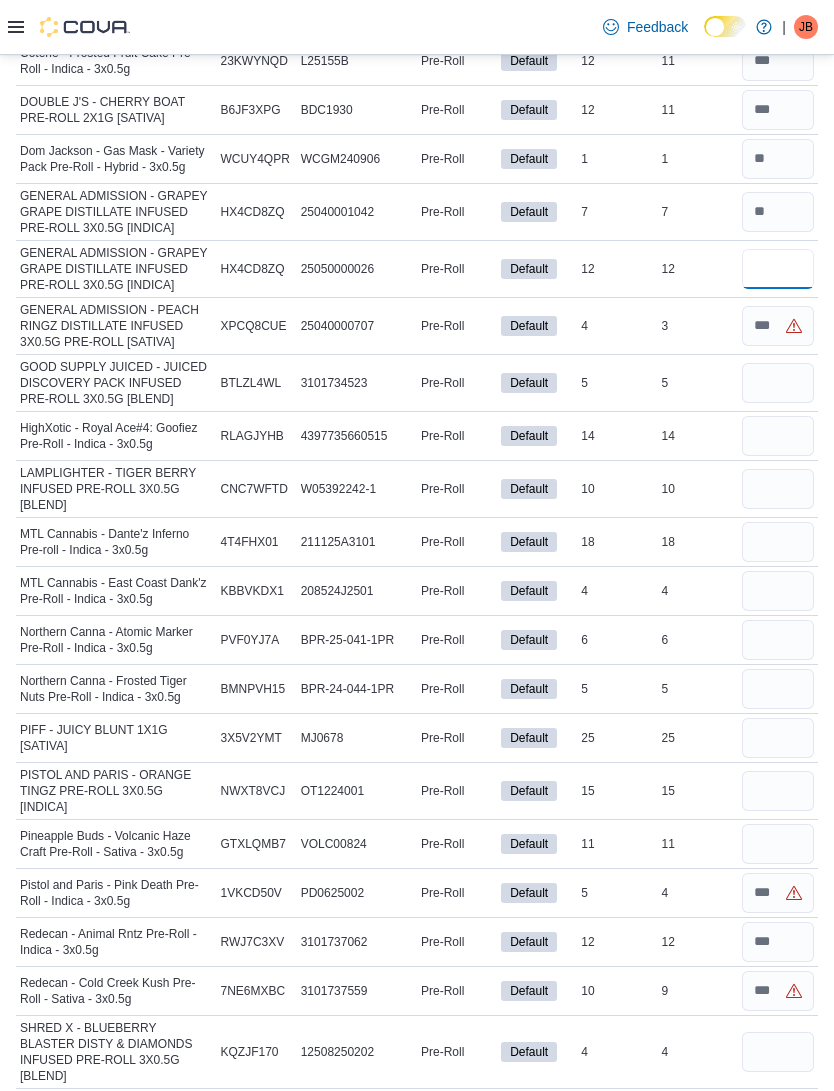 type on "**" 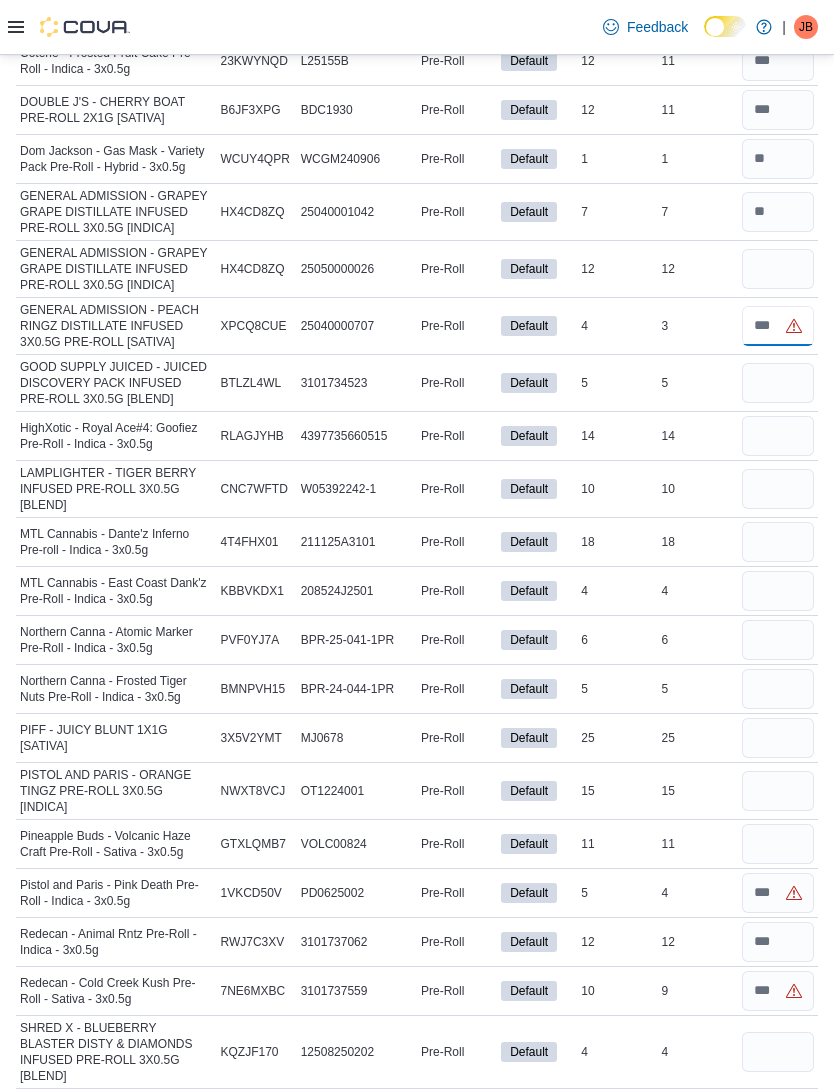 click at bounding box center [778, 326] 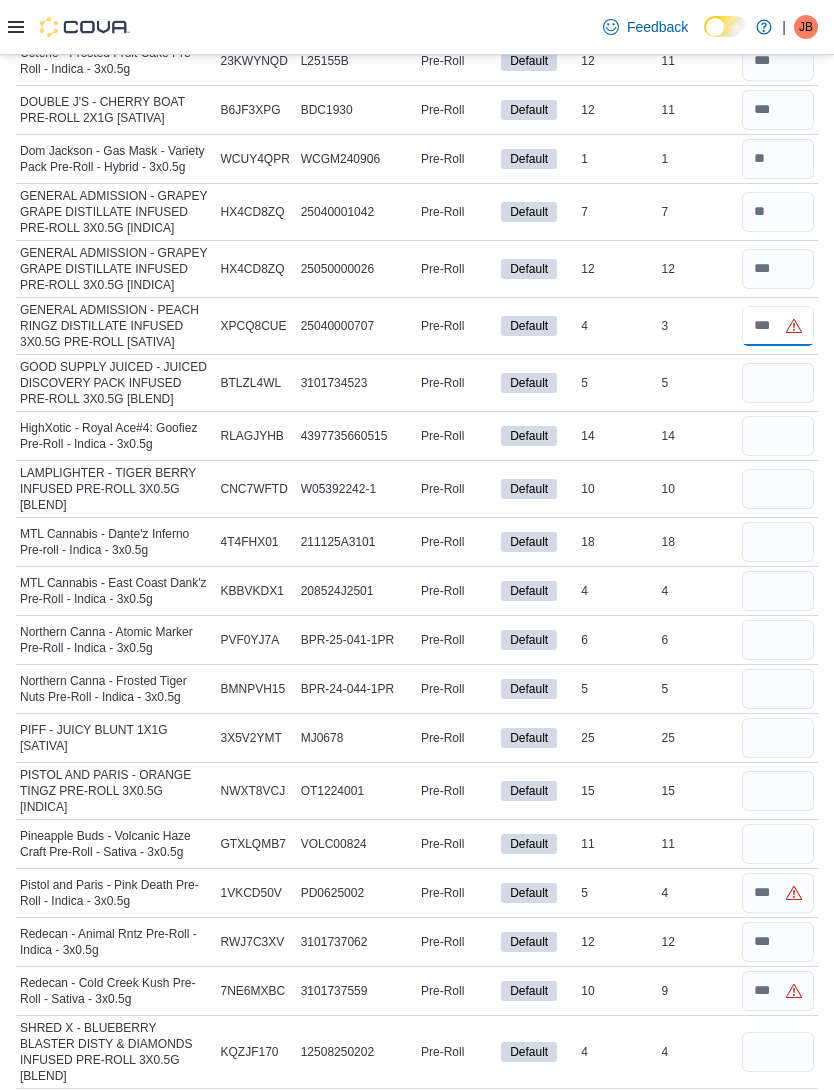 type on "*" 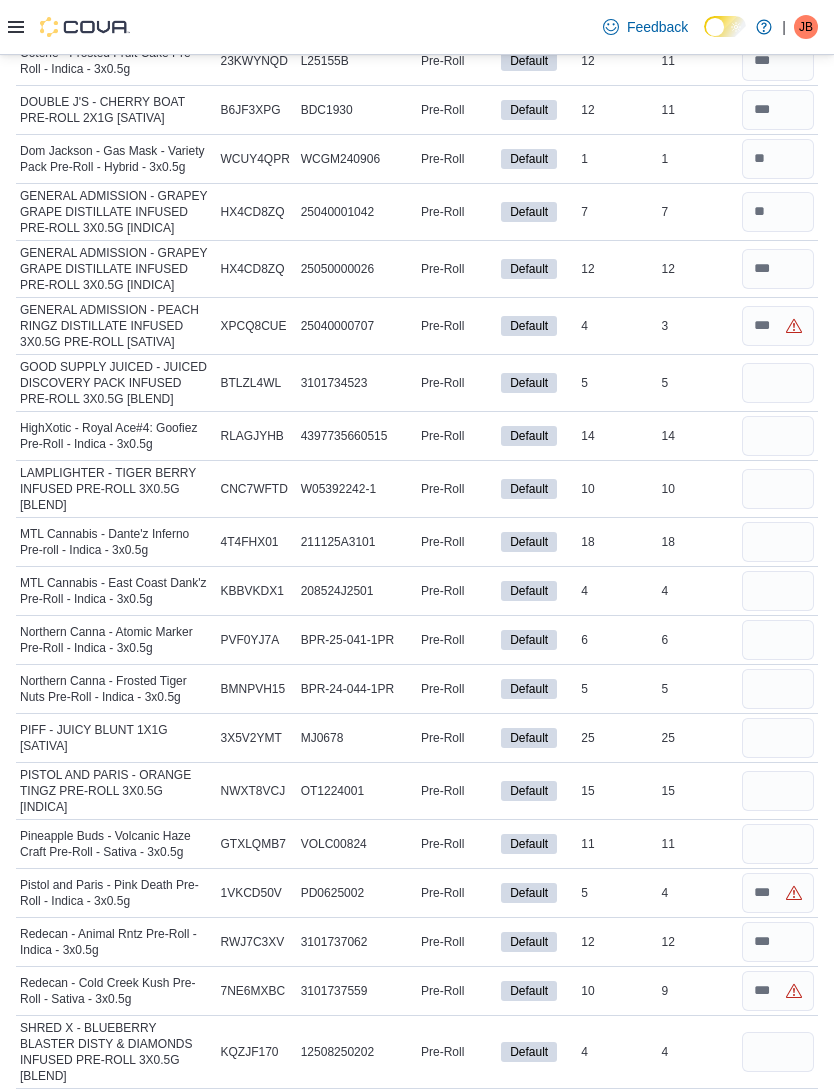 click at bounding box center (778, 383) 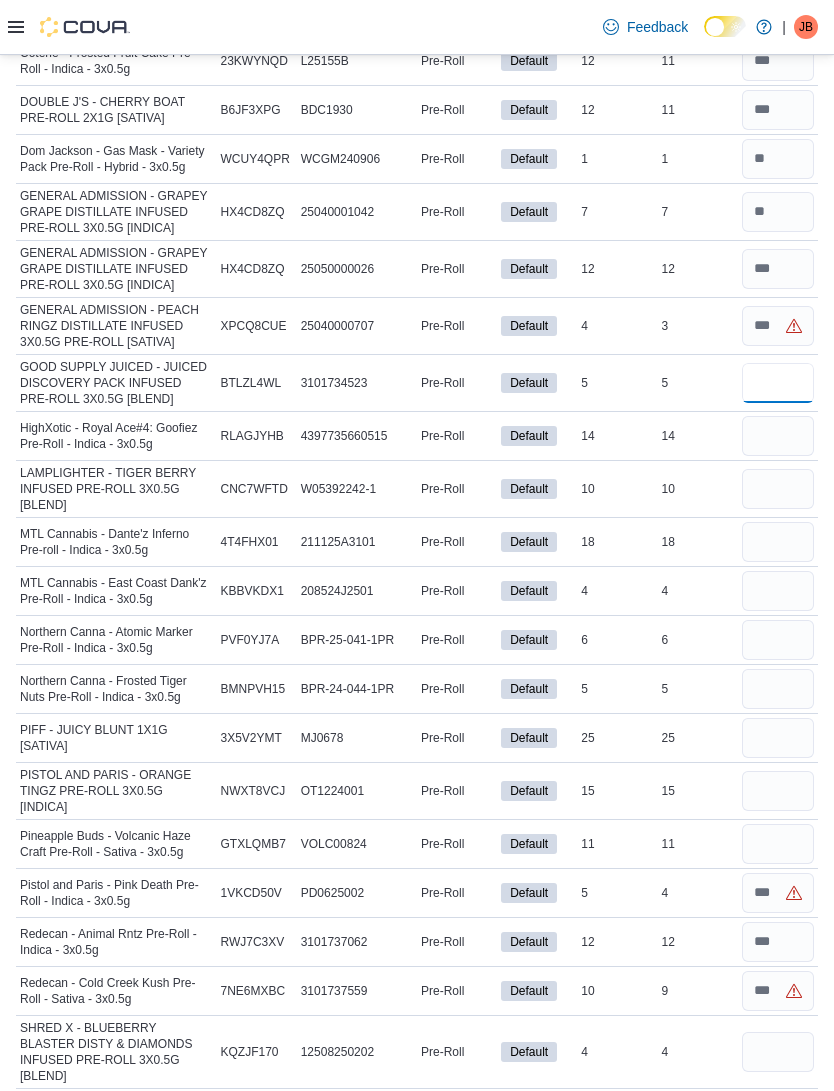 type 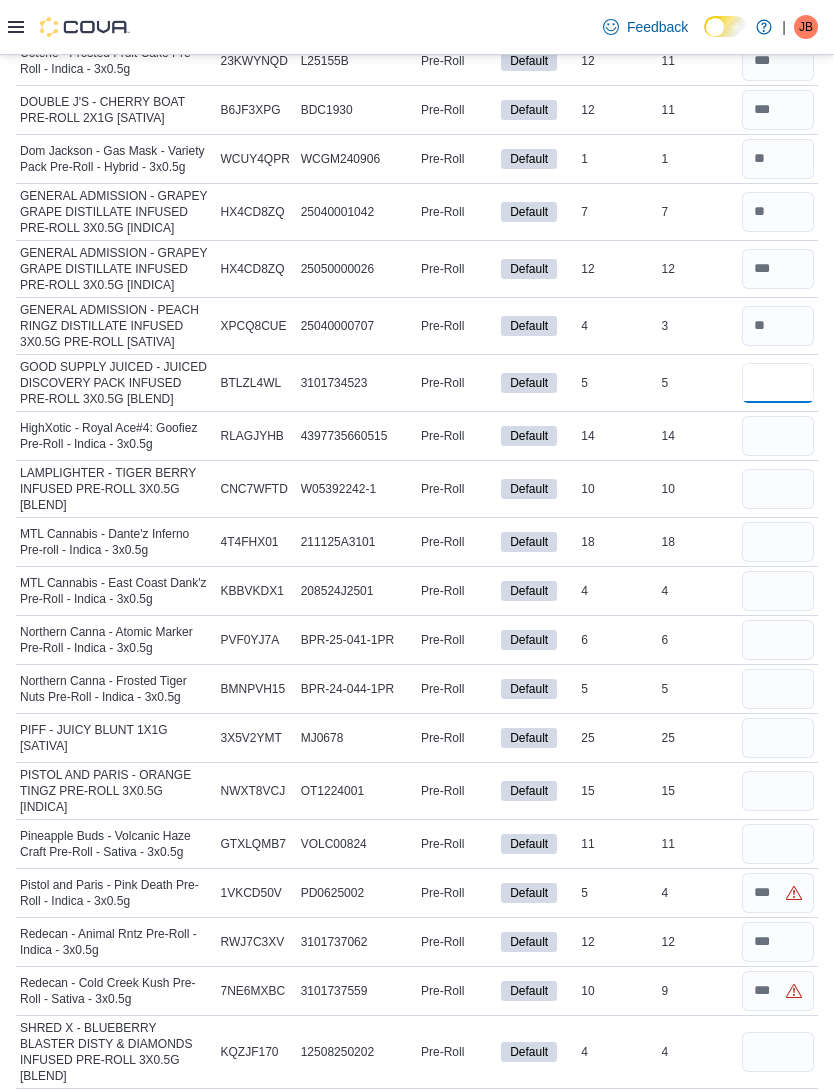 type on "*" 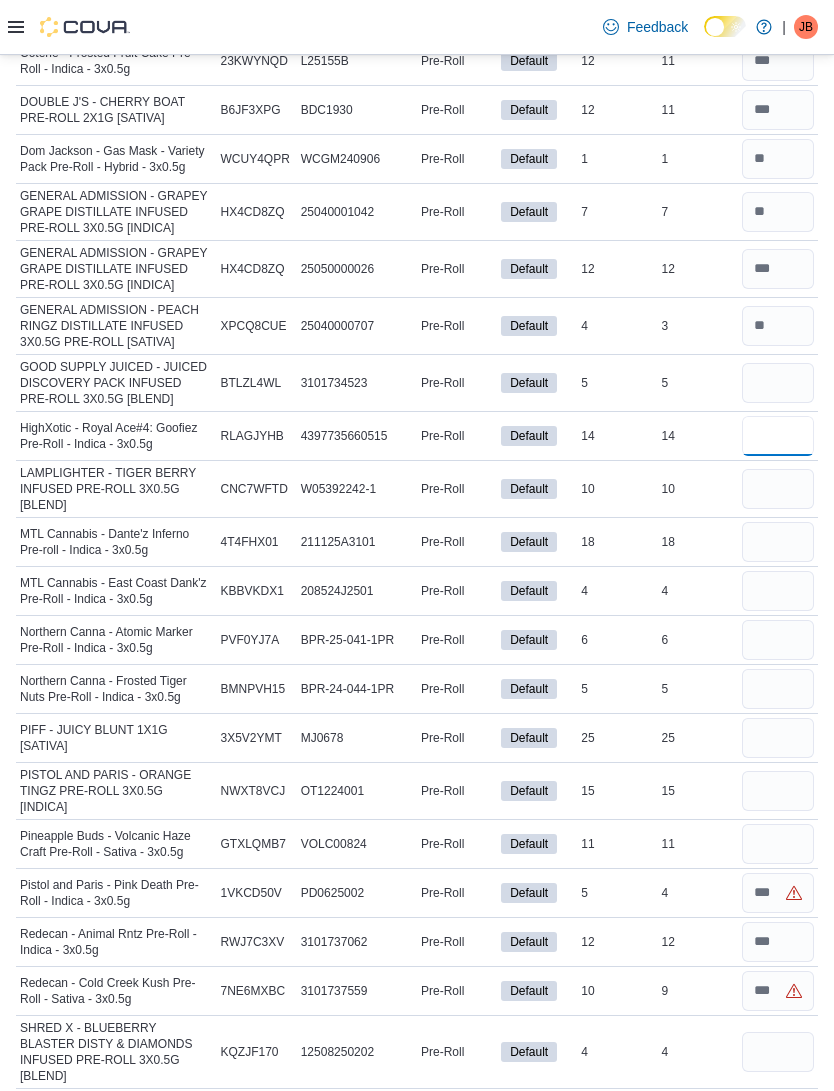 click at bounding box center [778, 436] 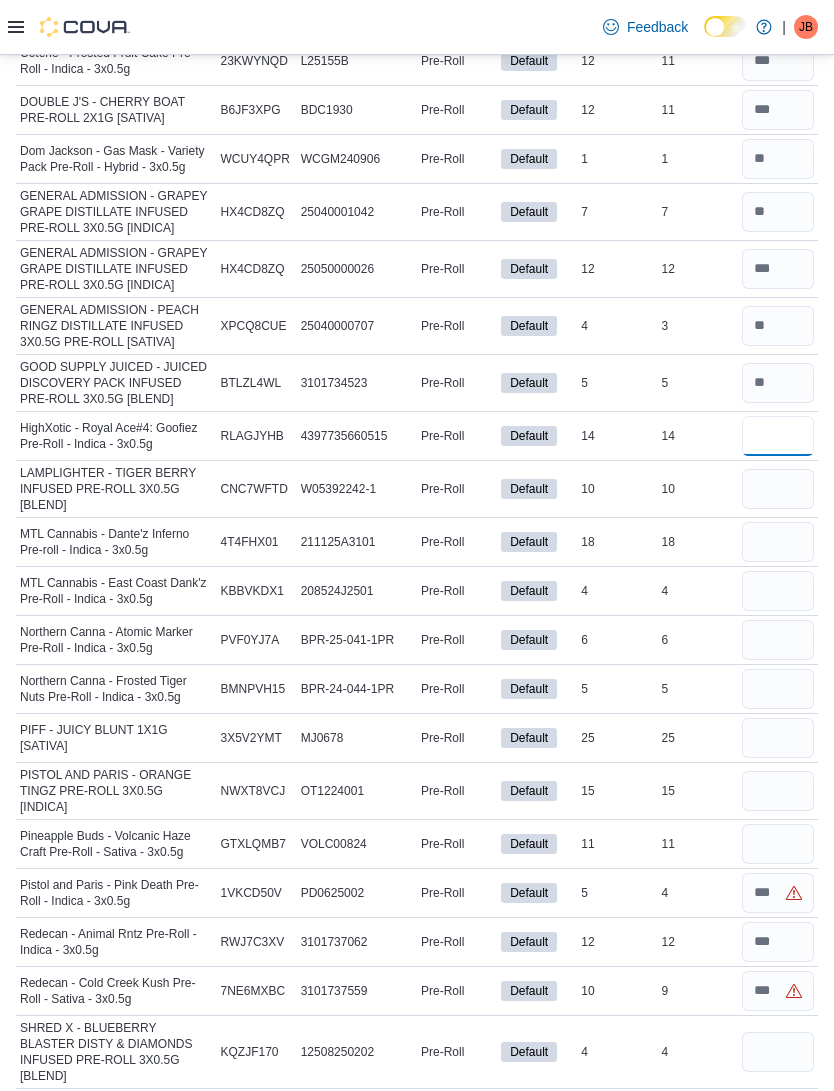 type on "**" 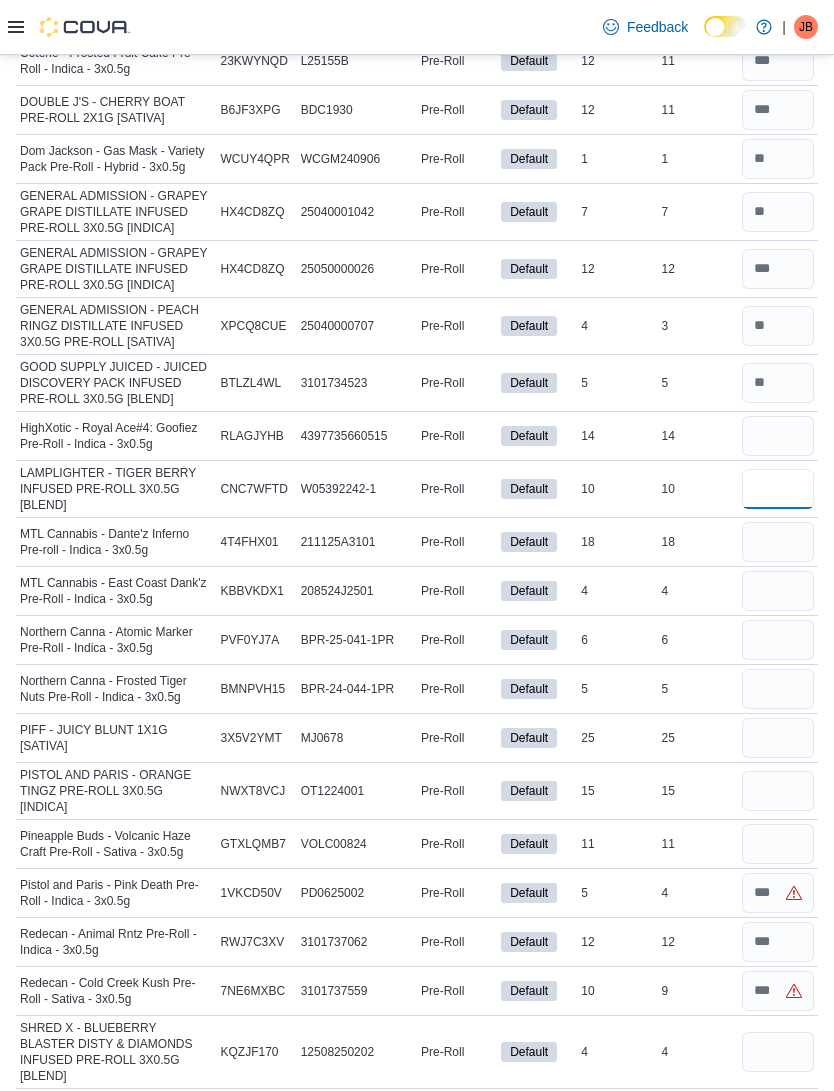 click at bounding box center [778, 489] 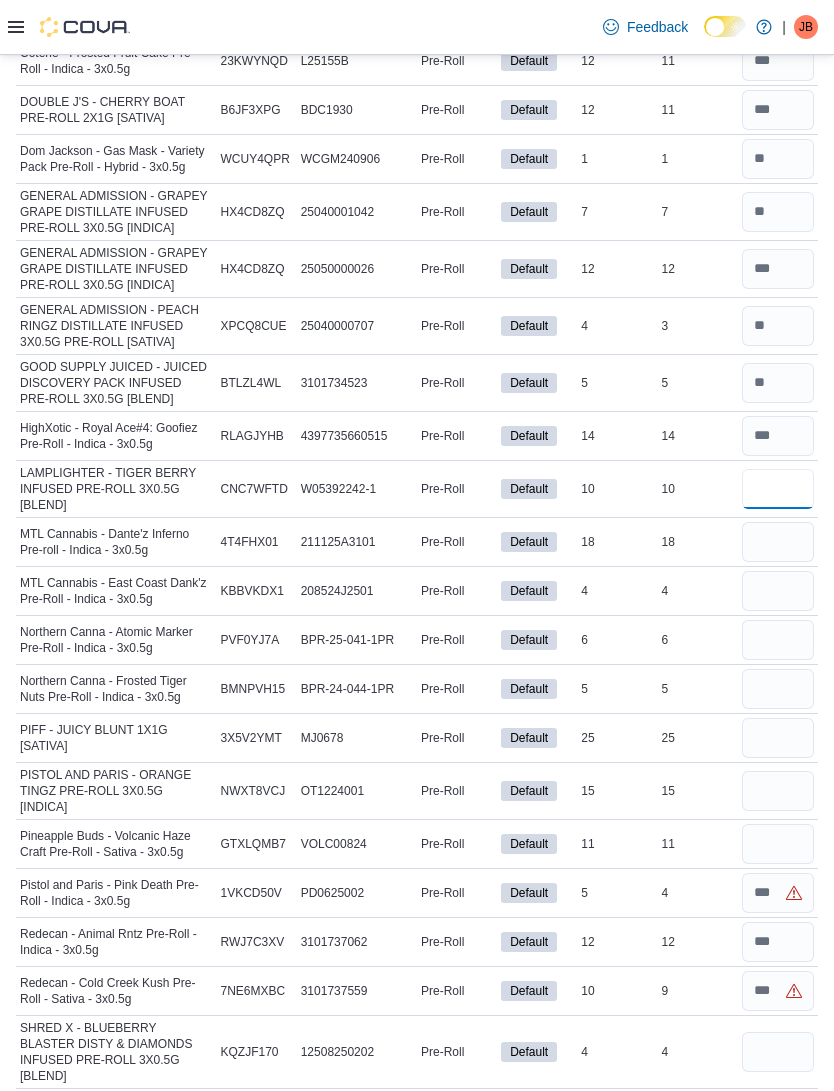 type on "**" 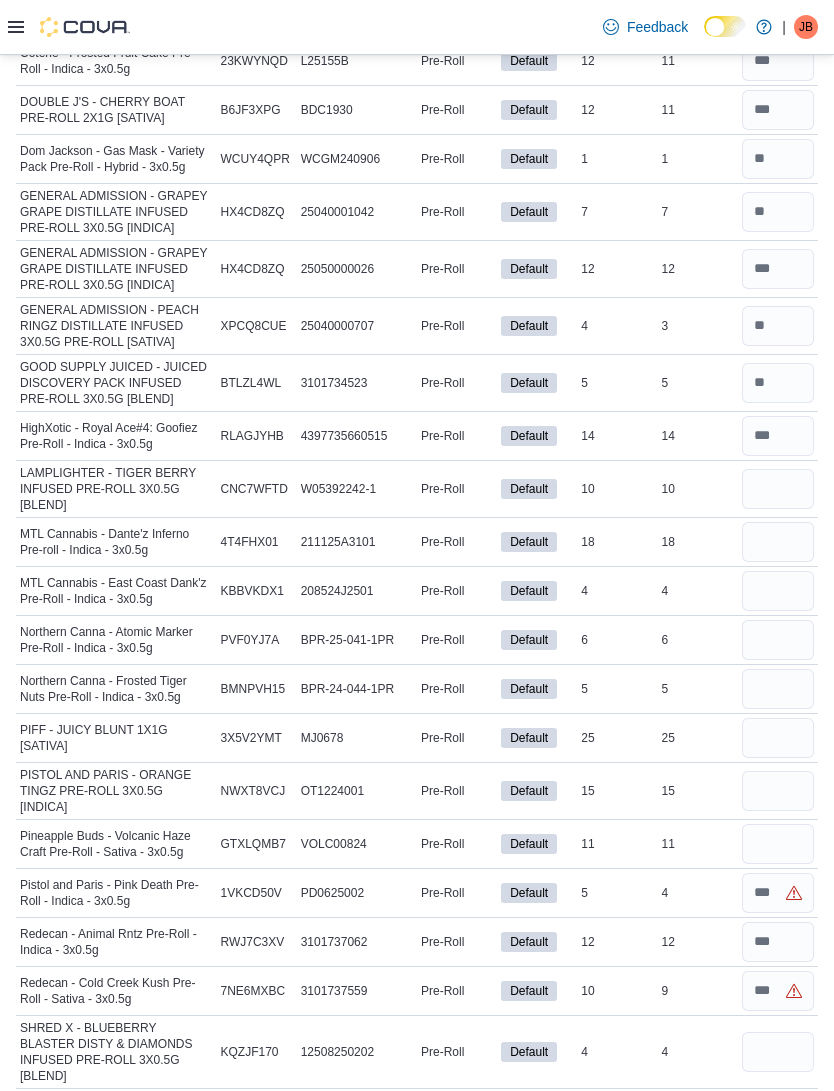 click at bounding box center [778, 542] 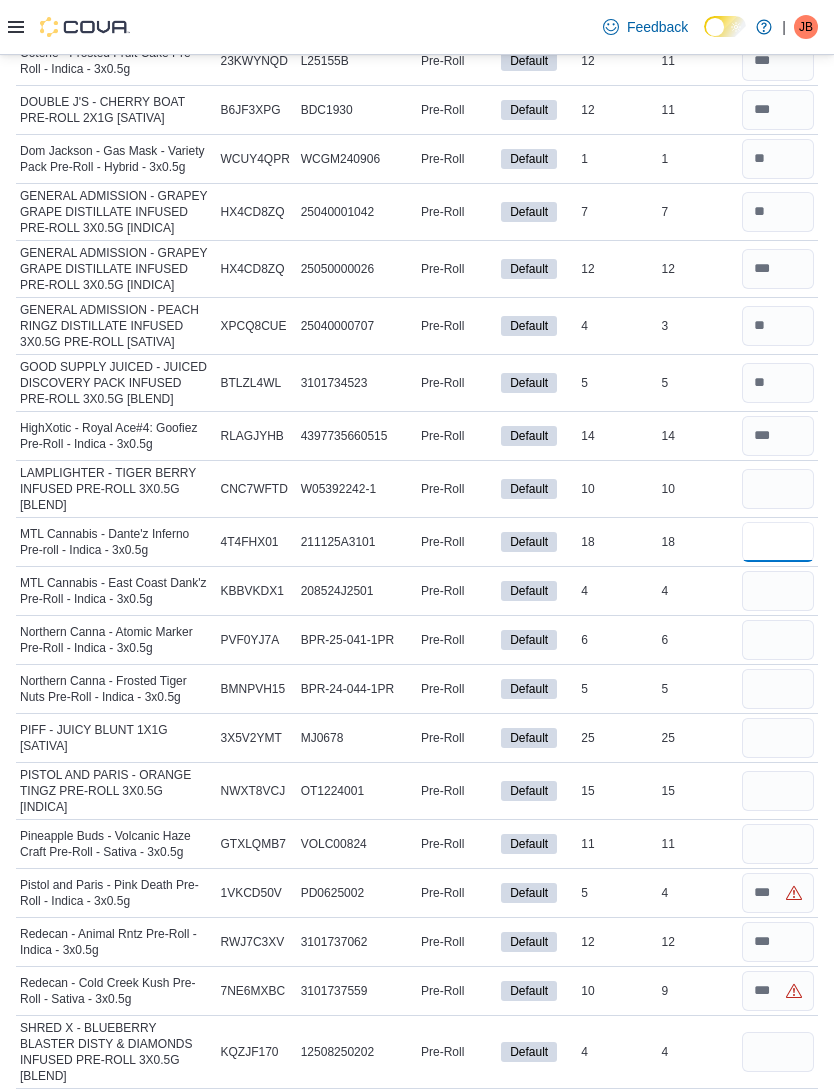 type 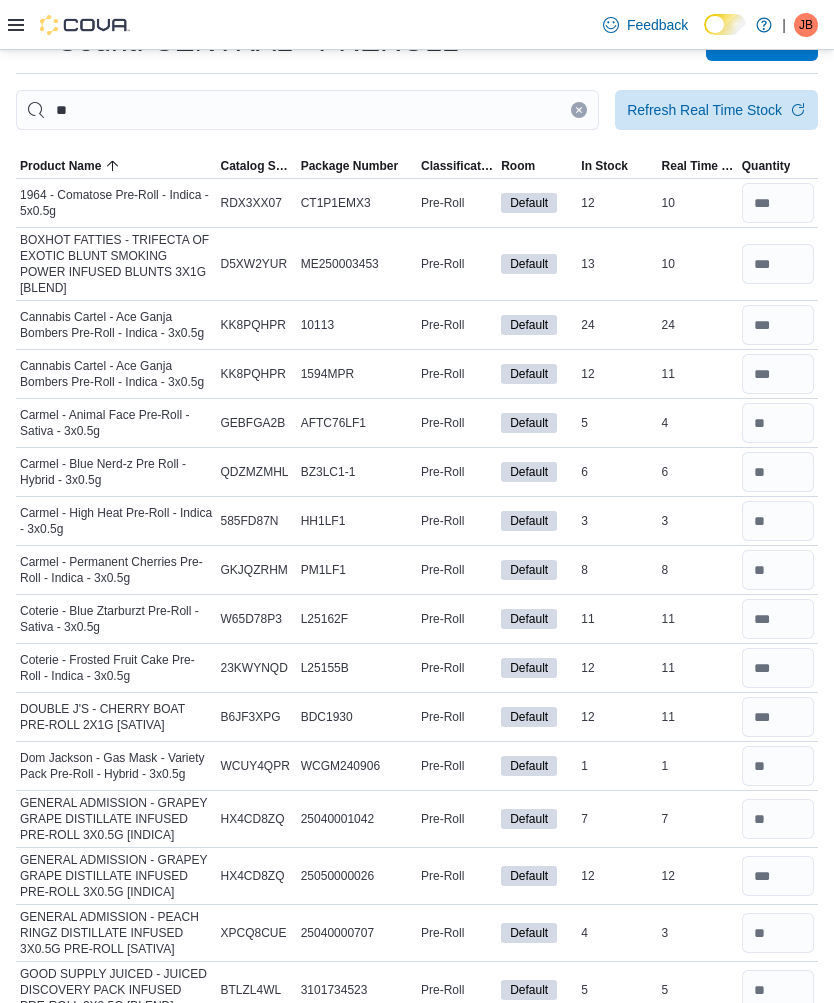 scroll, scrollTop: 0, scrollLeft: 0, axis: both 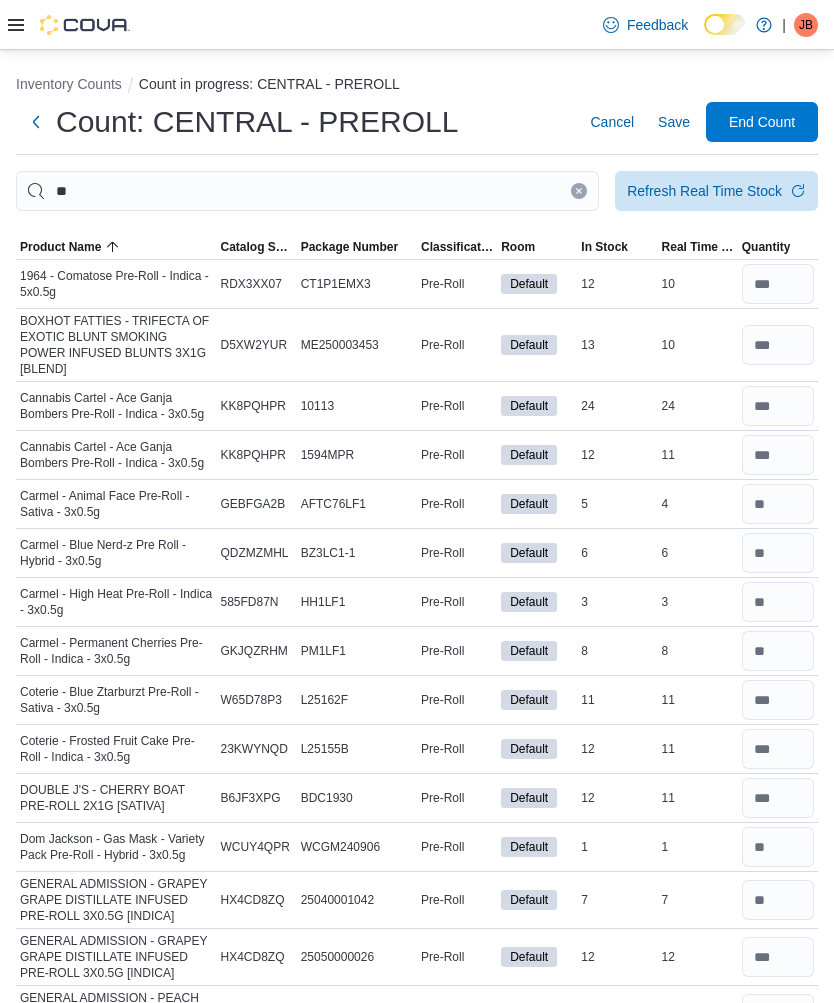 click on "Refresh Real Time Stock" at bounding box center [716, 191] 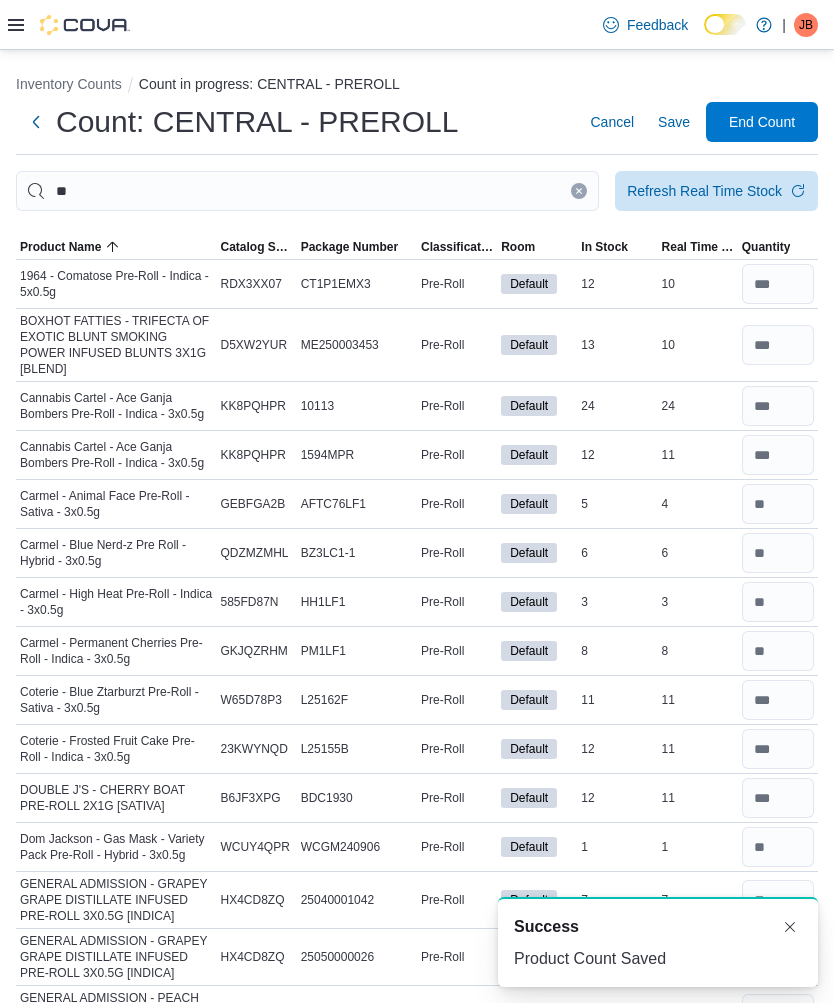 scroll, scrollTop: 0, scrollLeft: 0, axis: both 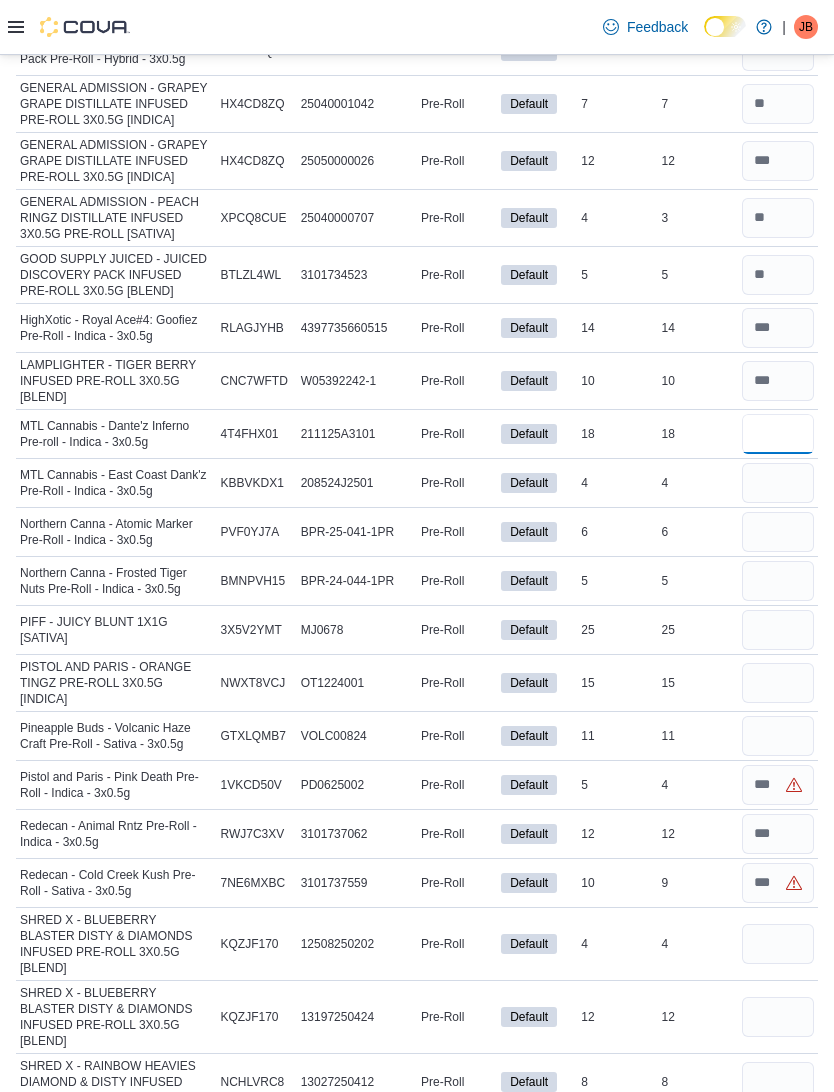 click at bounding box center (778, 434) 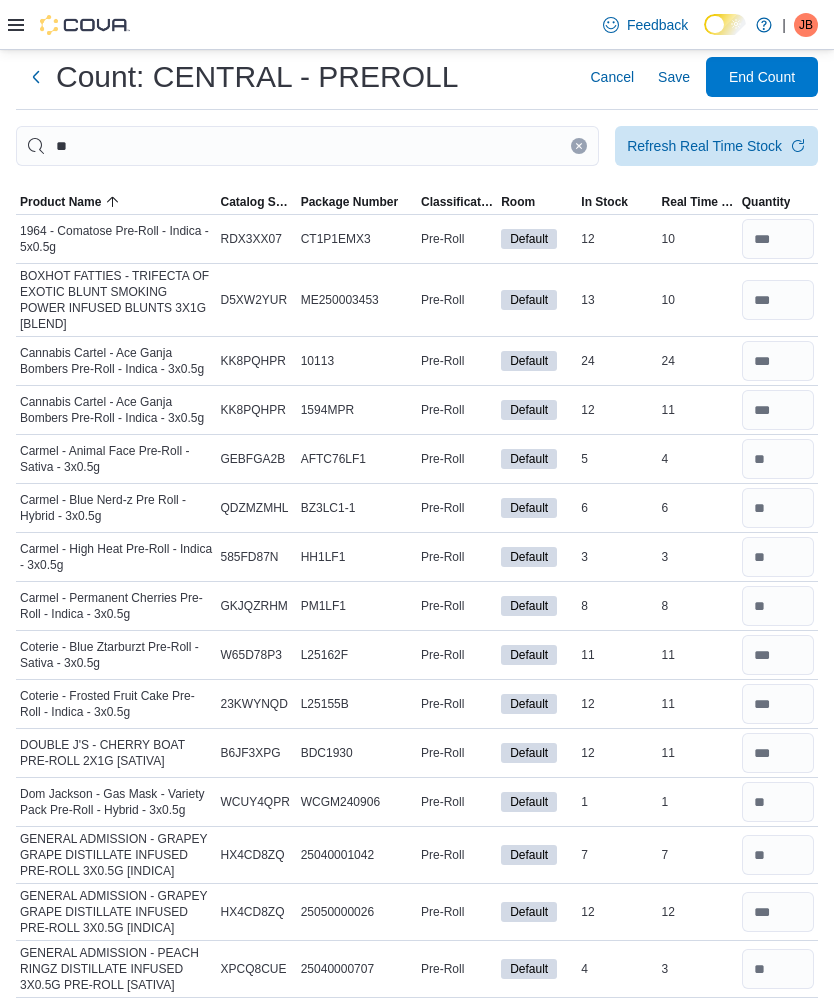 scroll, scrollTop: 0, scrollLeft: 0, axis: both 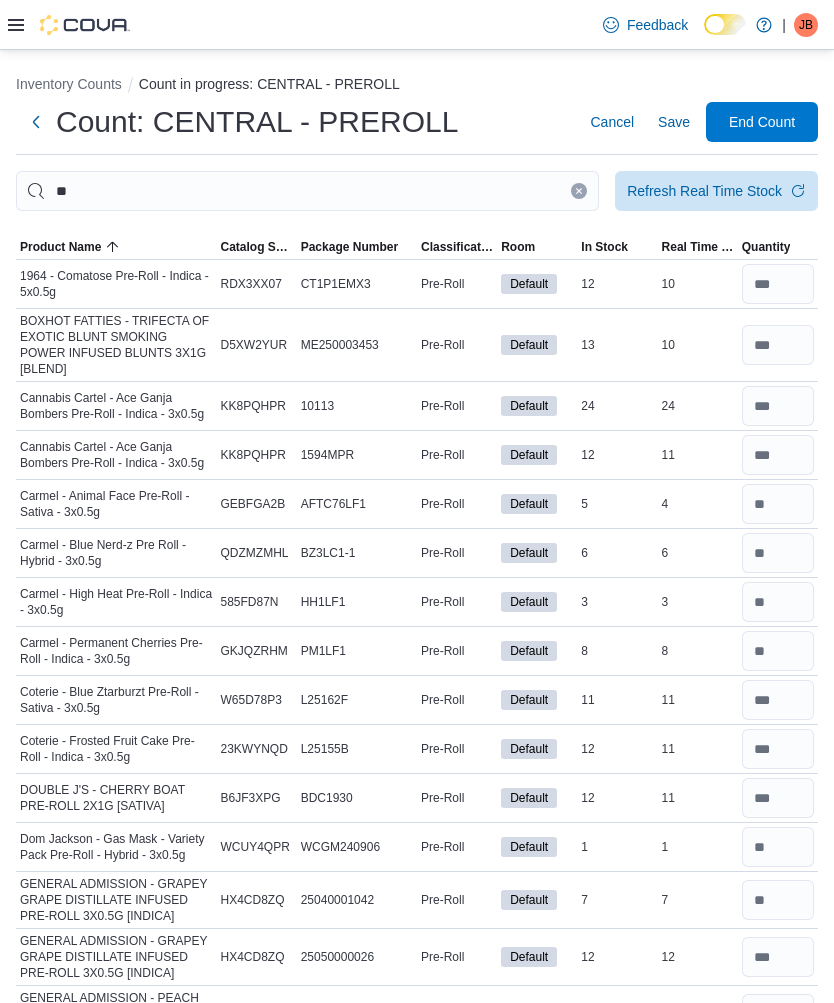 click on "Refresh Real Time Stock" at bounding box center (704, 191) 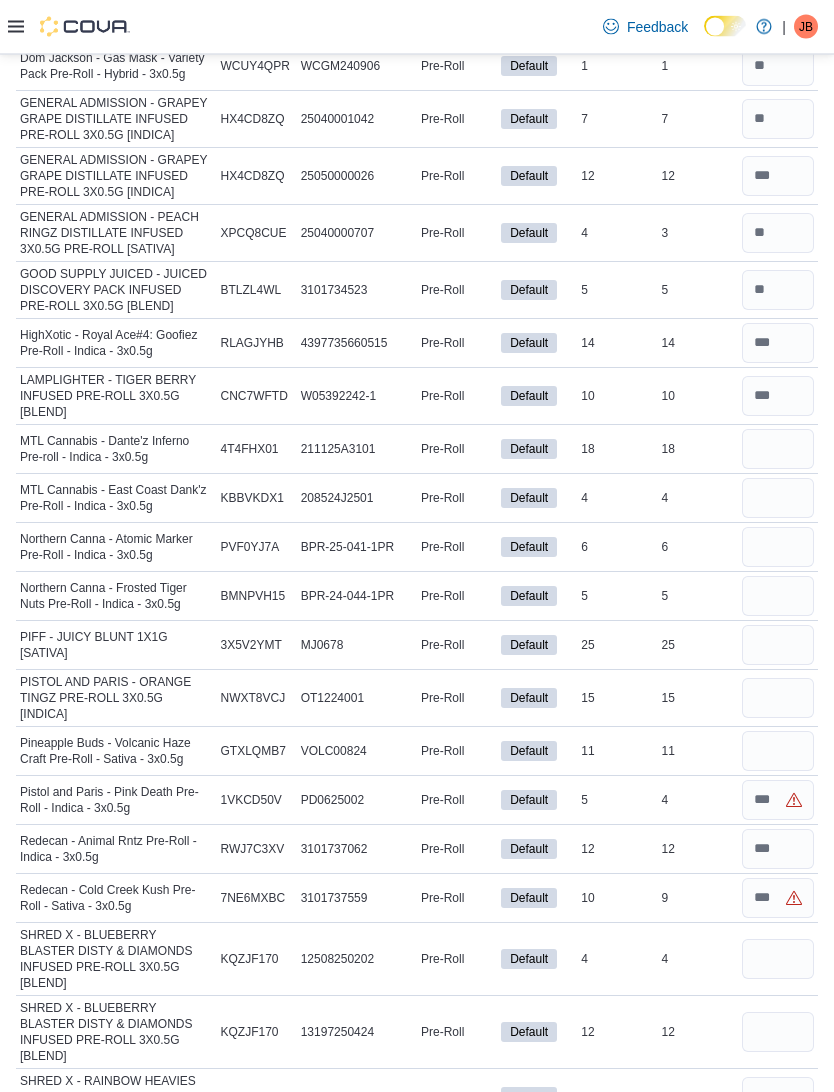 scroll, scrollTop: 790, scrollLeft: 0, axis: vertical 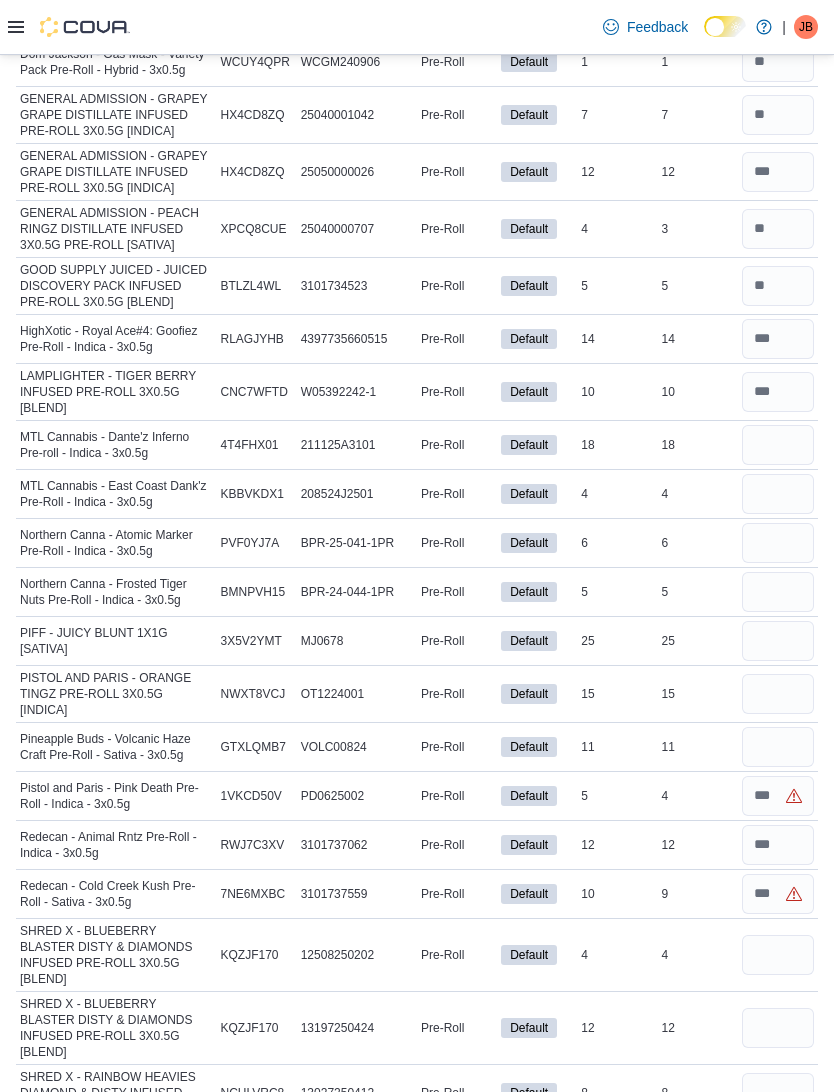 click at bounding box center (778, 445) 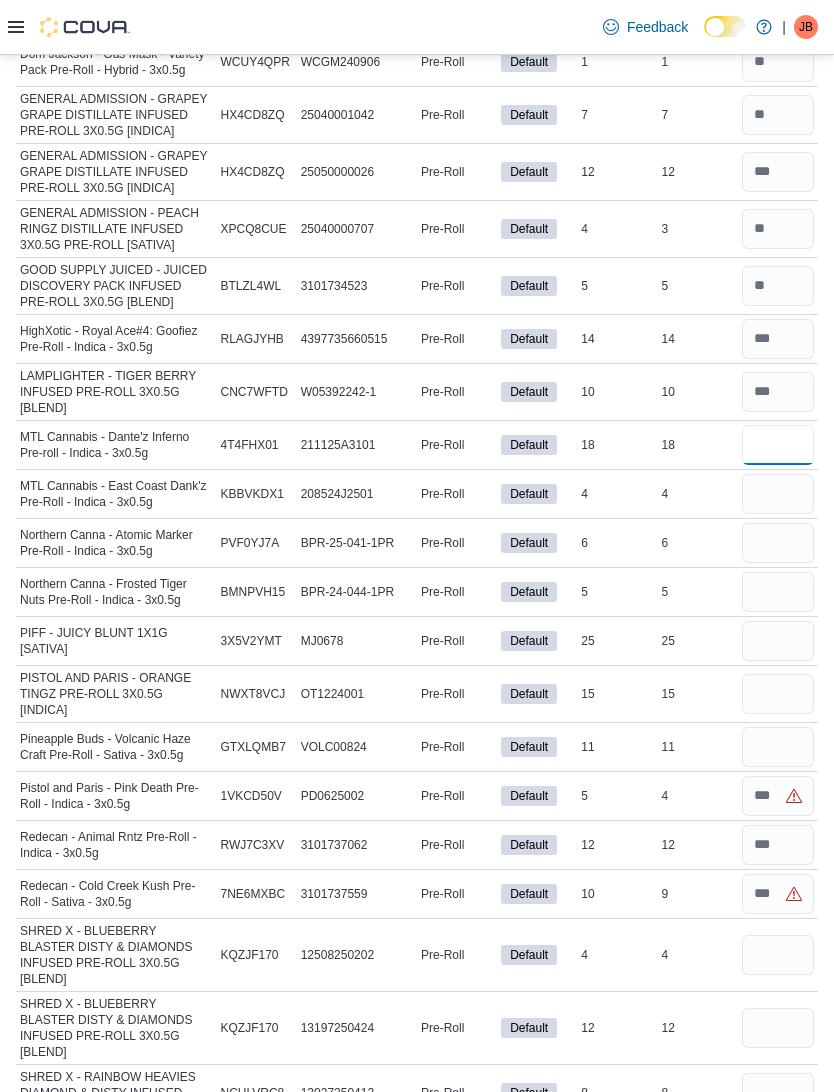 type on "**" 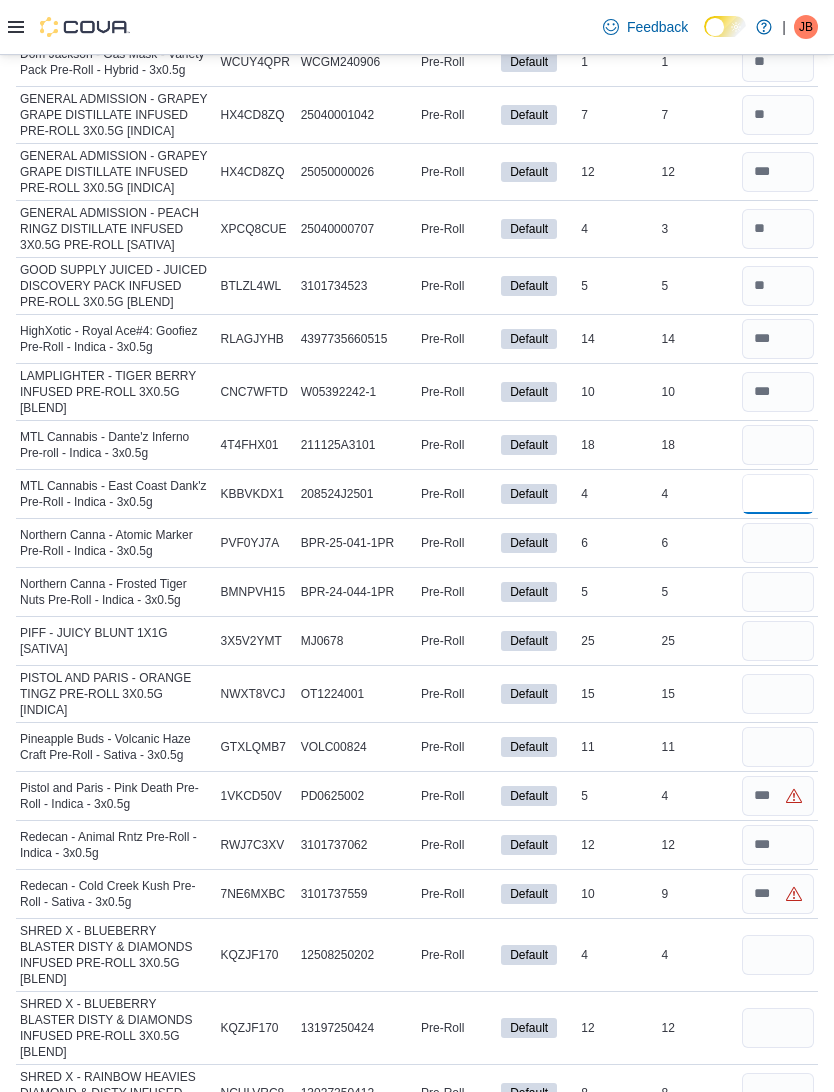 click at bounding box center [778, 494] 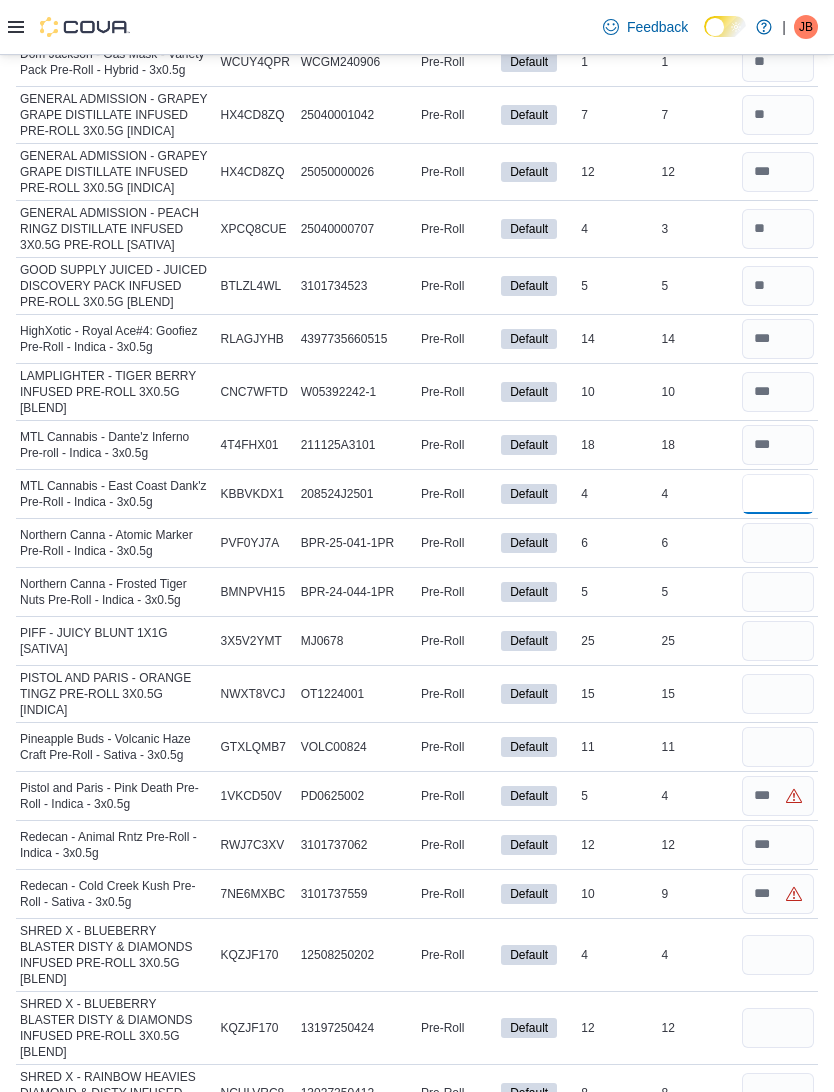 type on "*" 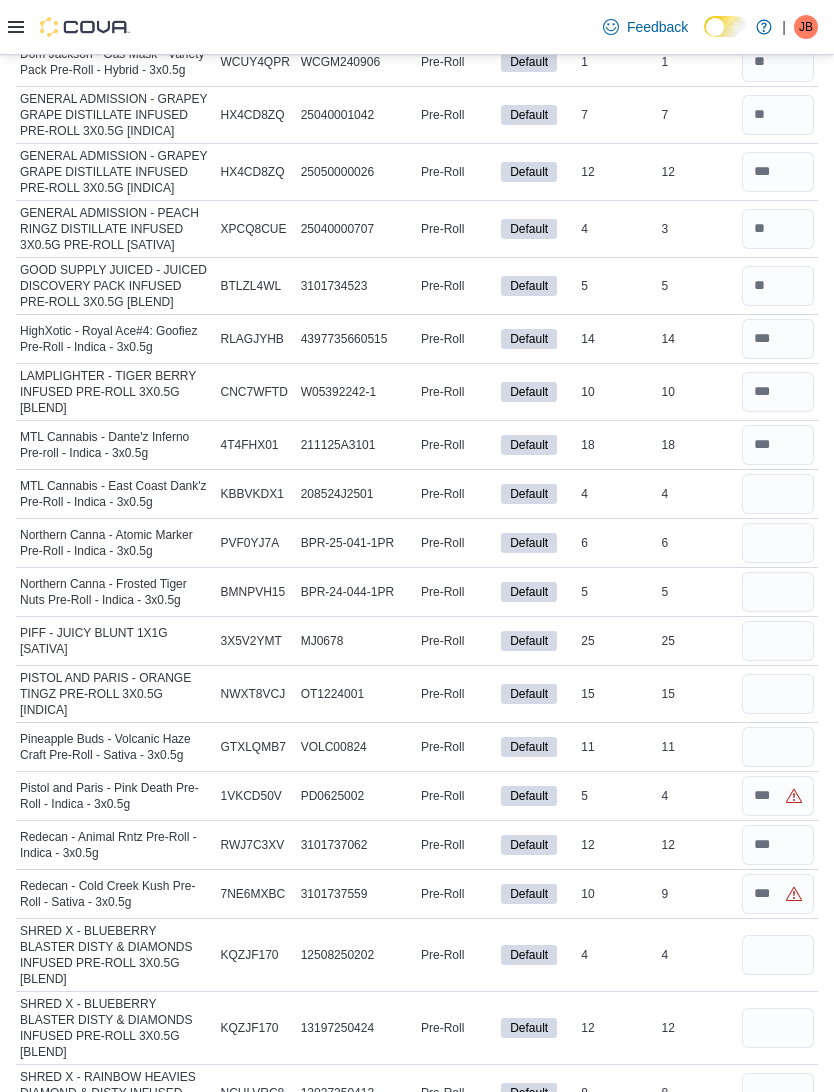 click at bounding box center (778, 543) 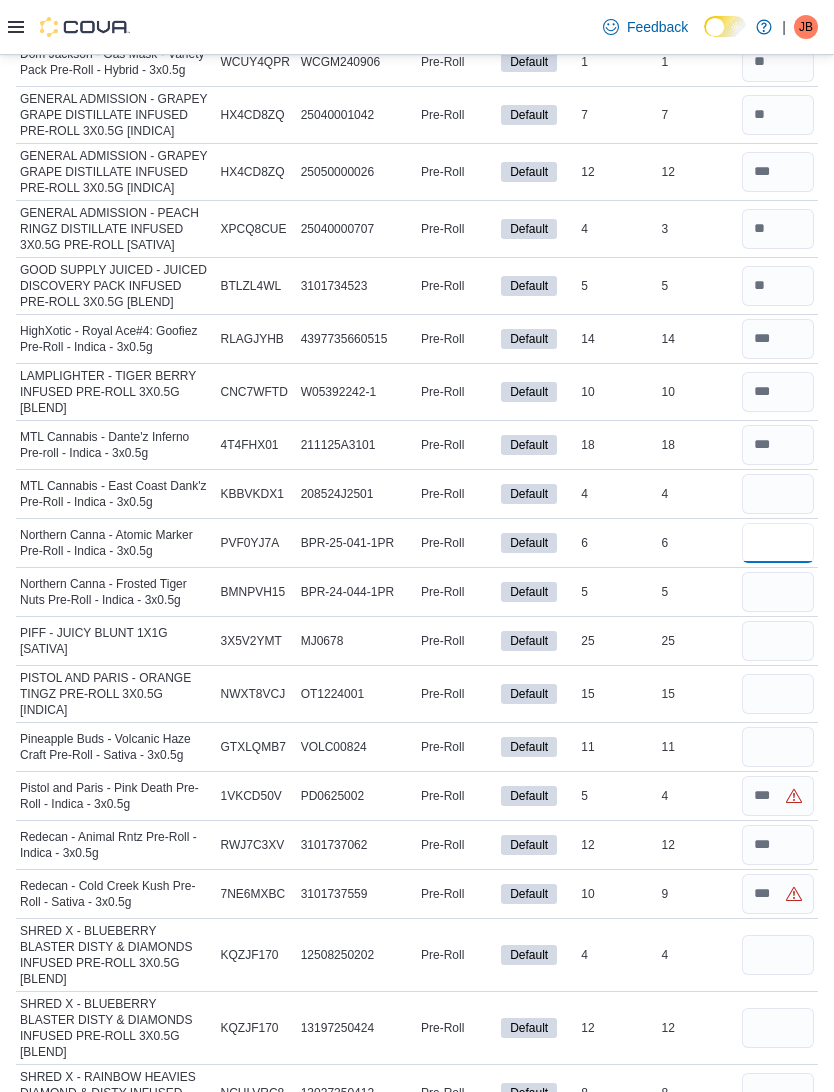type 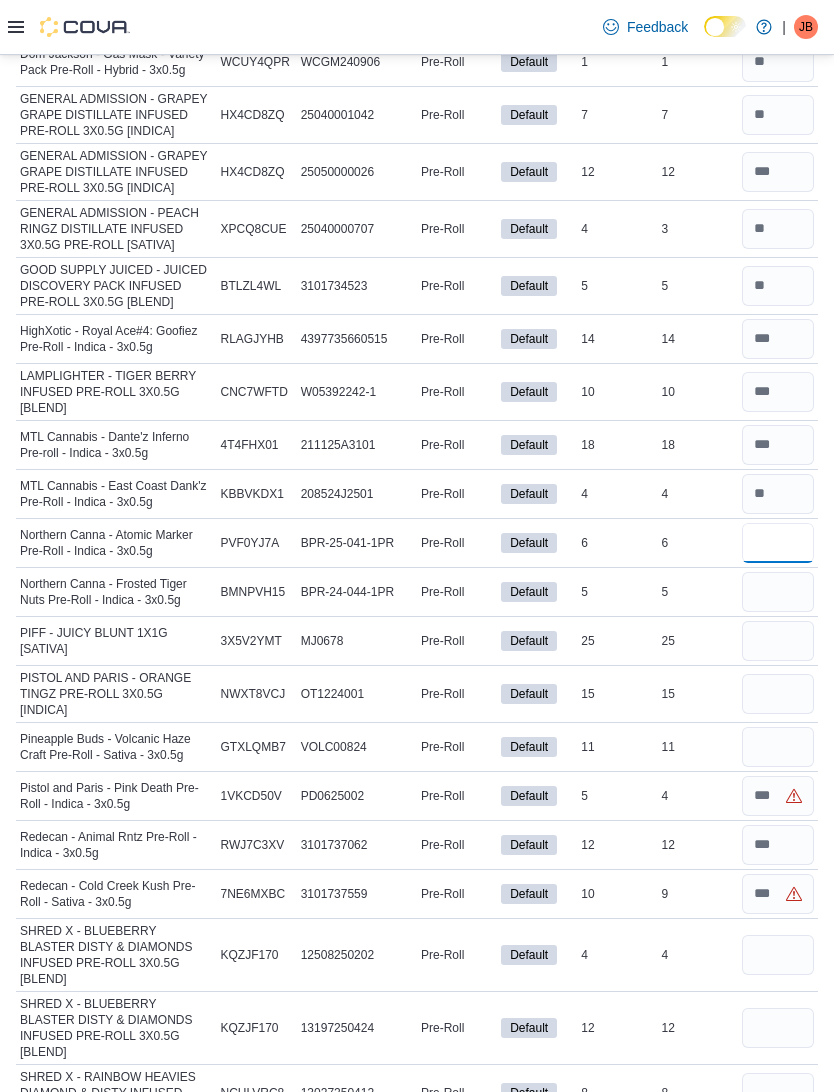 type on "*" 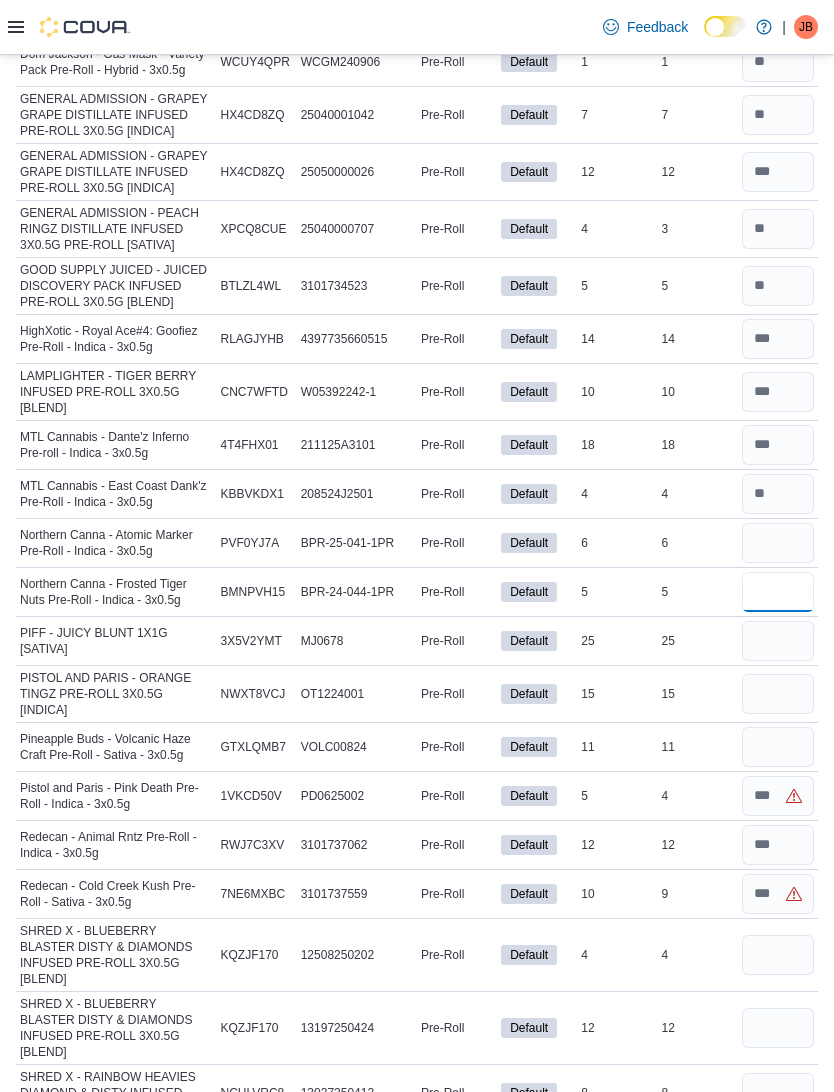 click at bounding box center (778, 592) 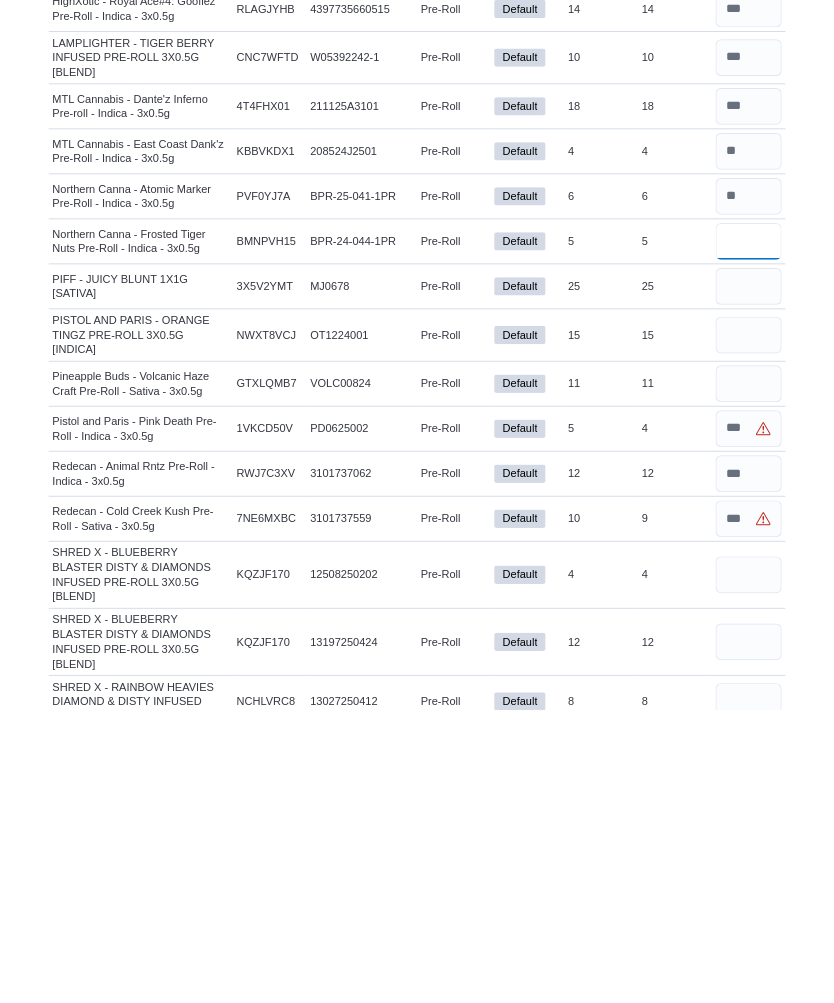 scroll, scrollTop: 831, scrollLeft: 0, axis: vertical 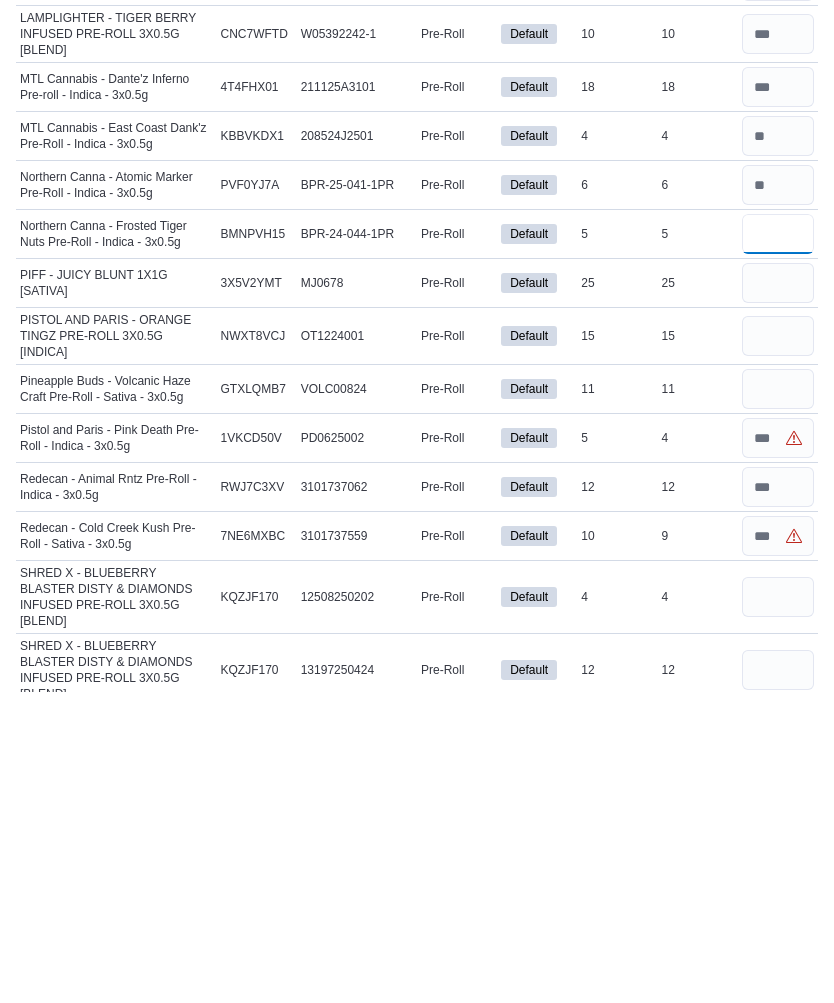 type on "*" 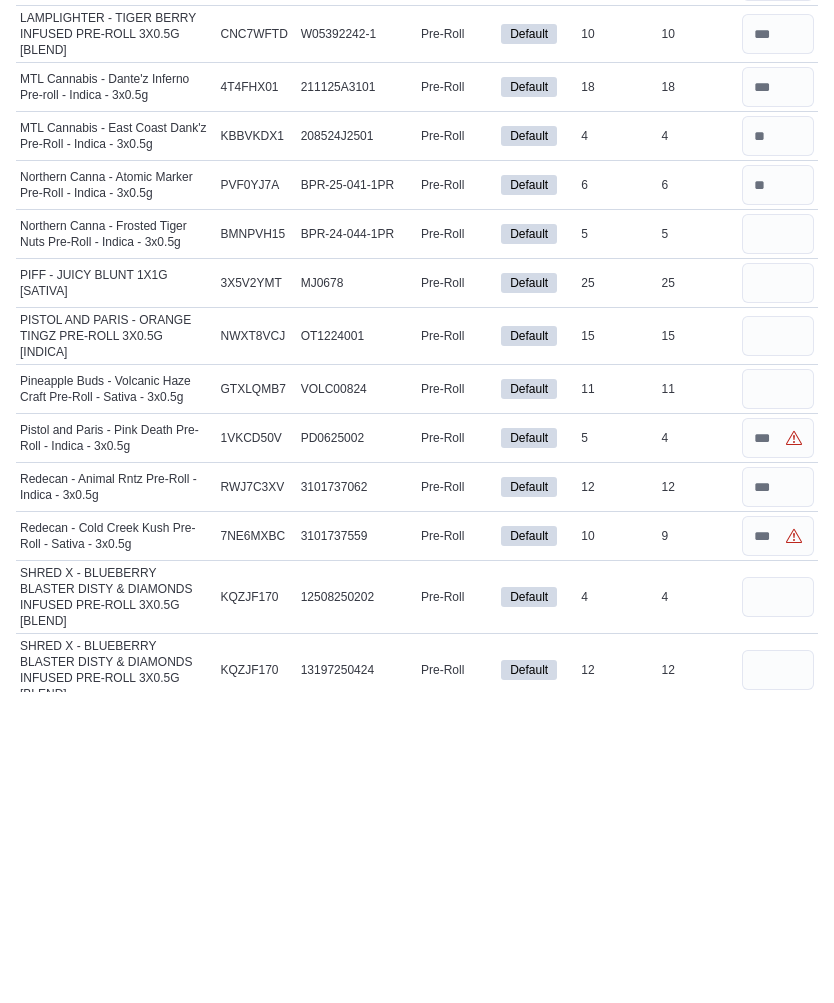 click at bounding box center [778, 595] 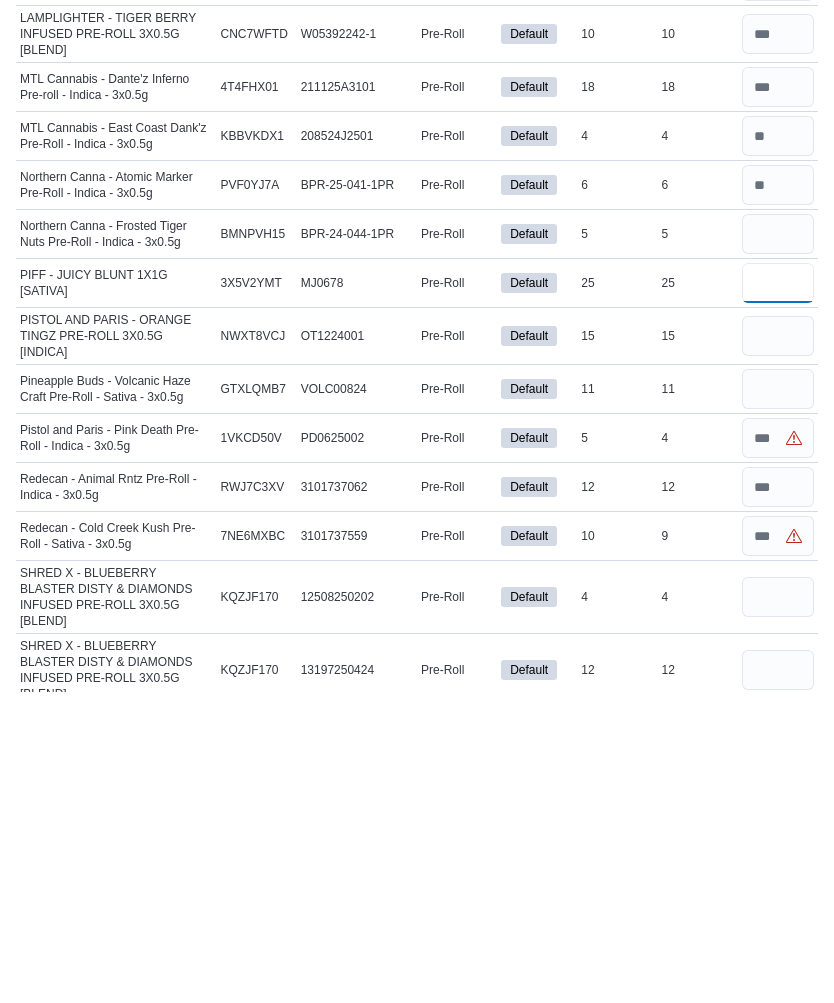 type 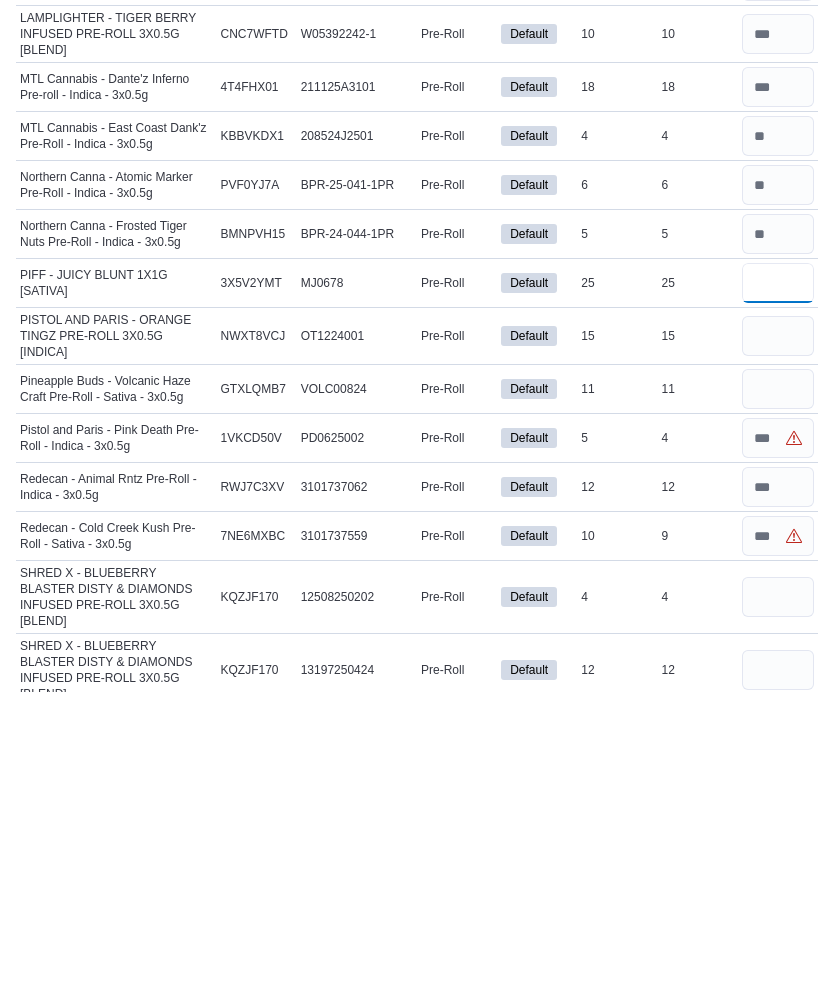 type on "**" 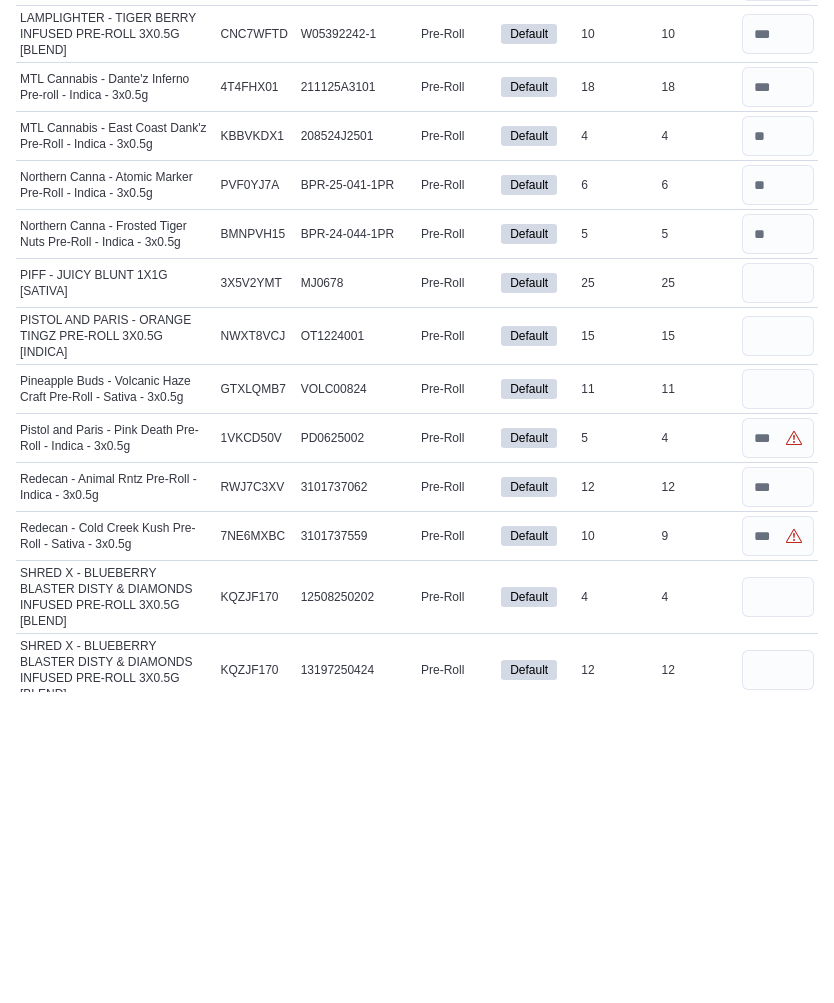 click at bounding box center [778, 648] 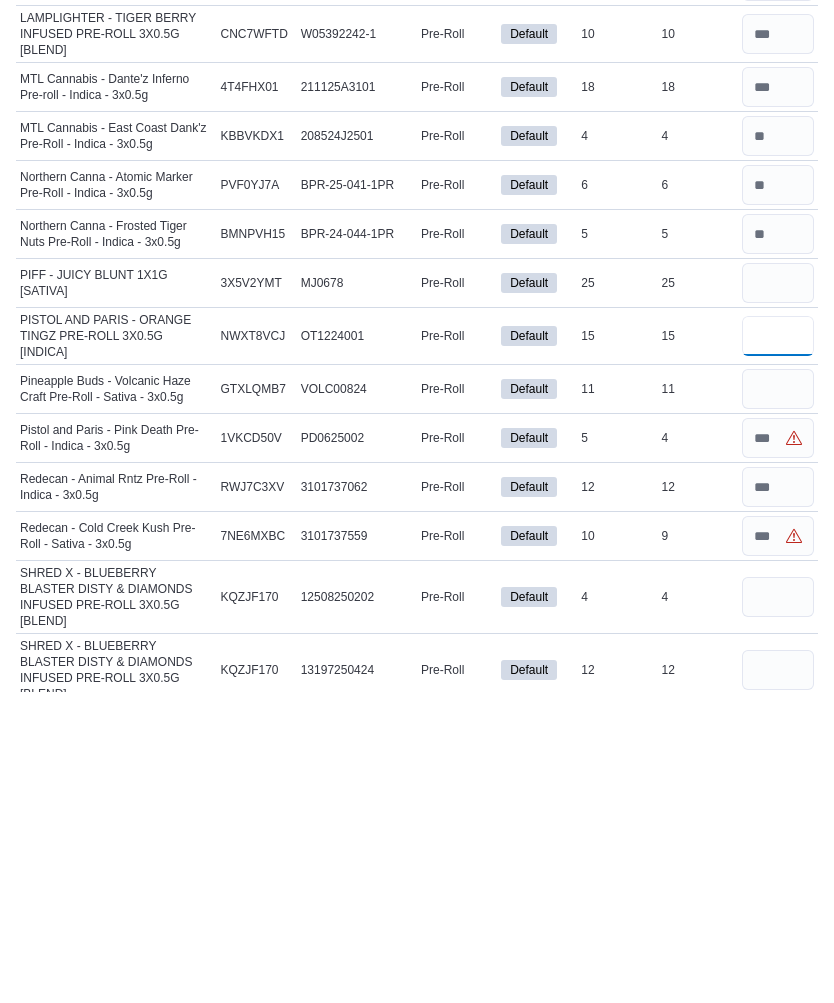 type 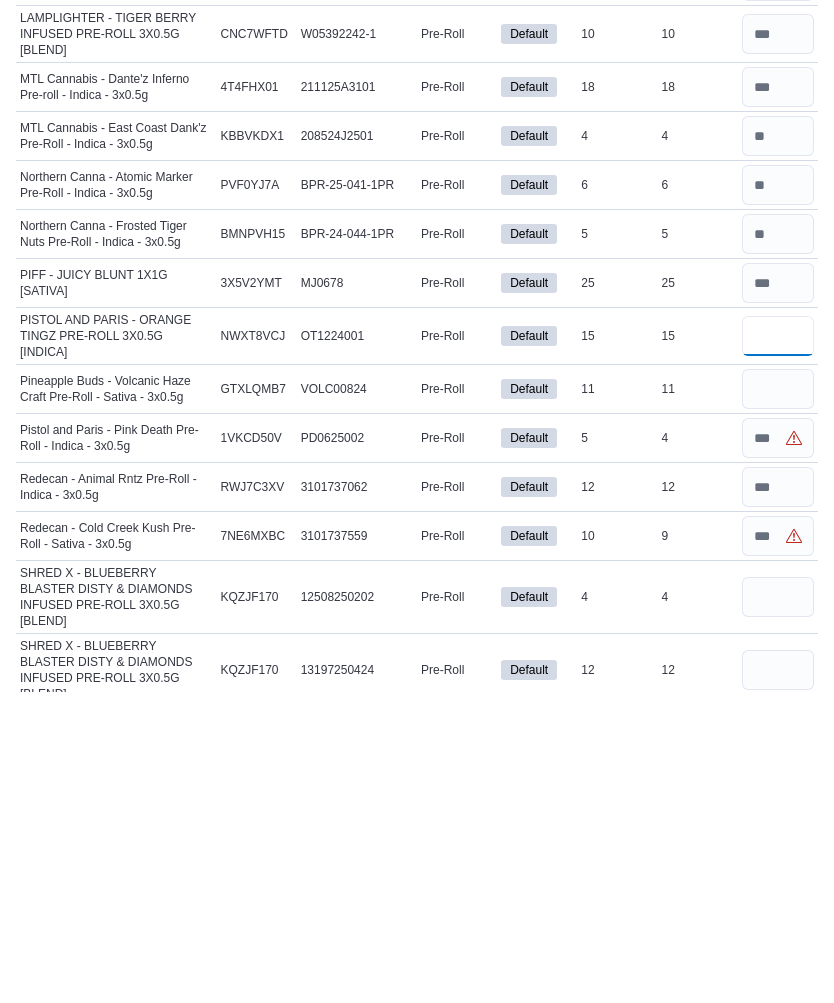 type on "**" 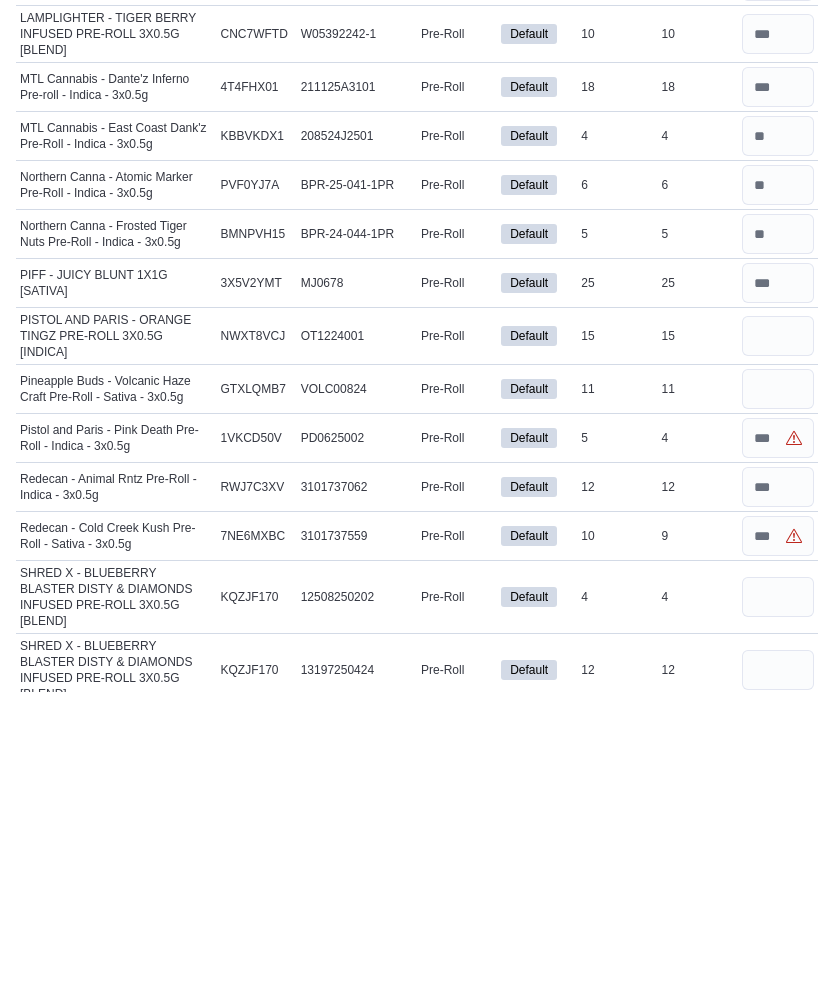 click at bounding box center (778, 701) 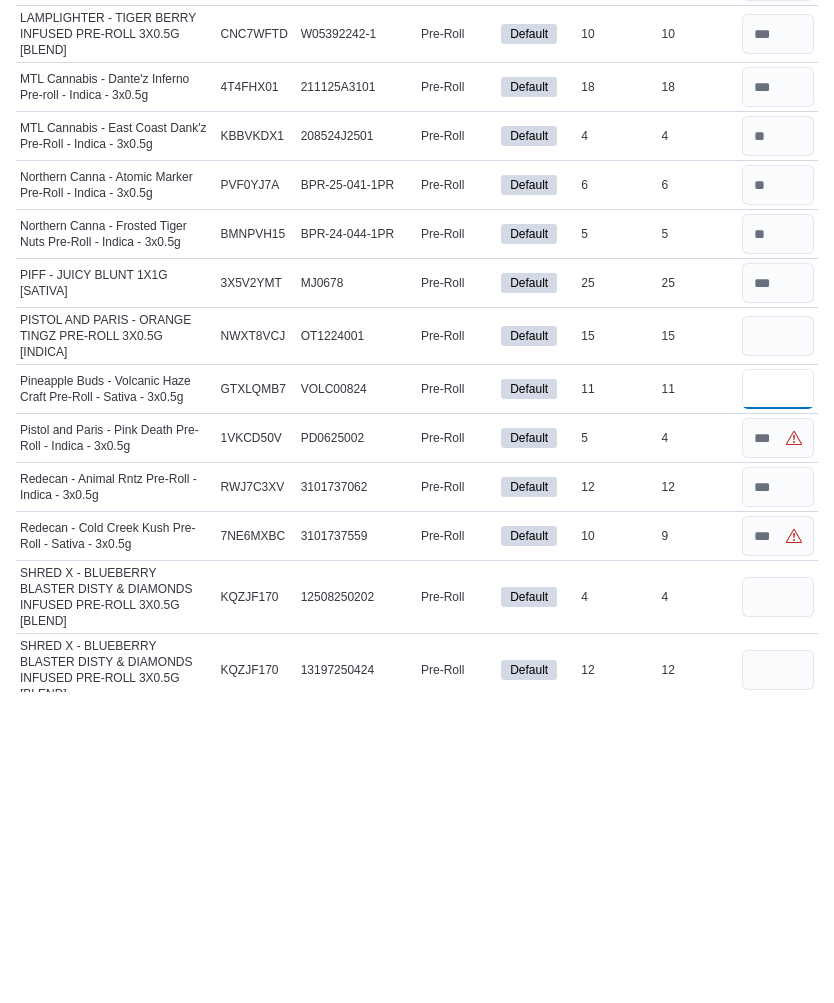 type 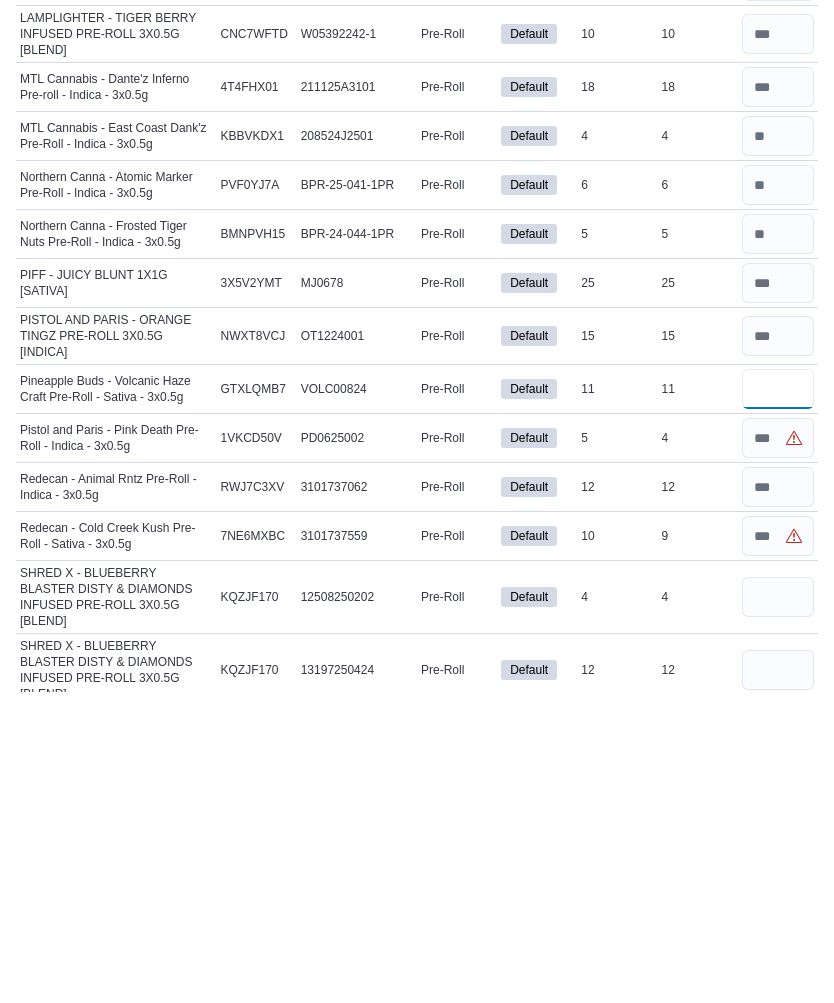 scroll, scrollTop: 1143, scrollLeft: 0, axis: vertical 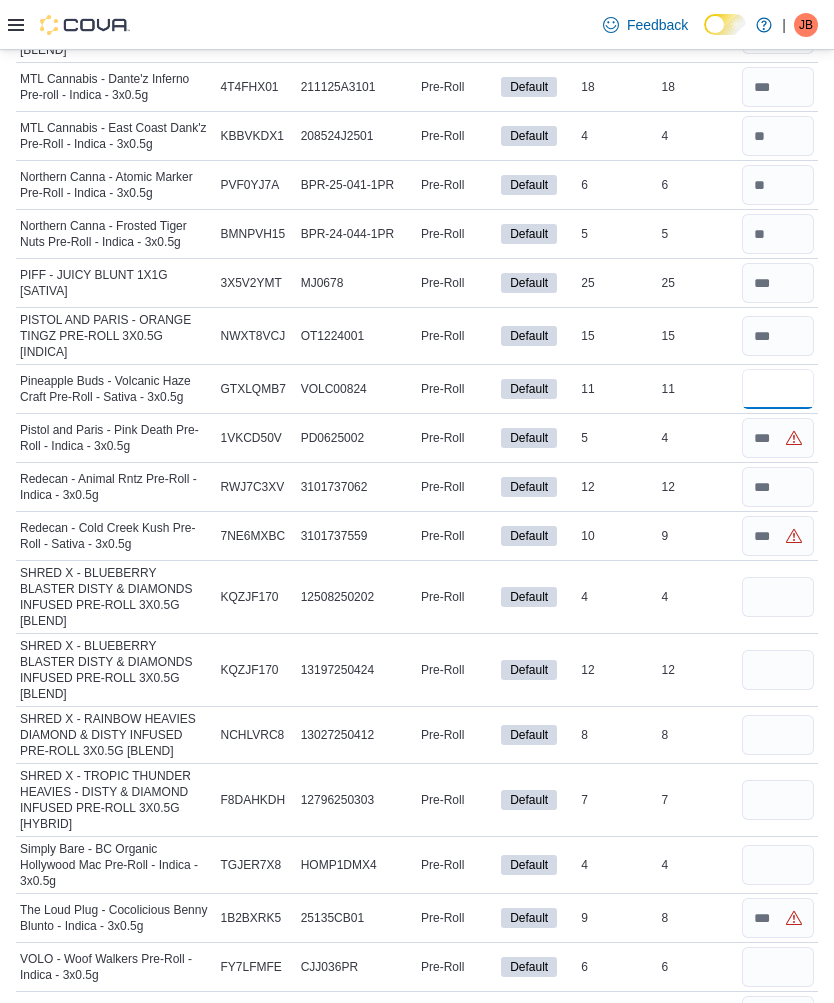 type on "**" 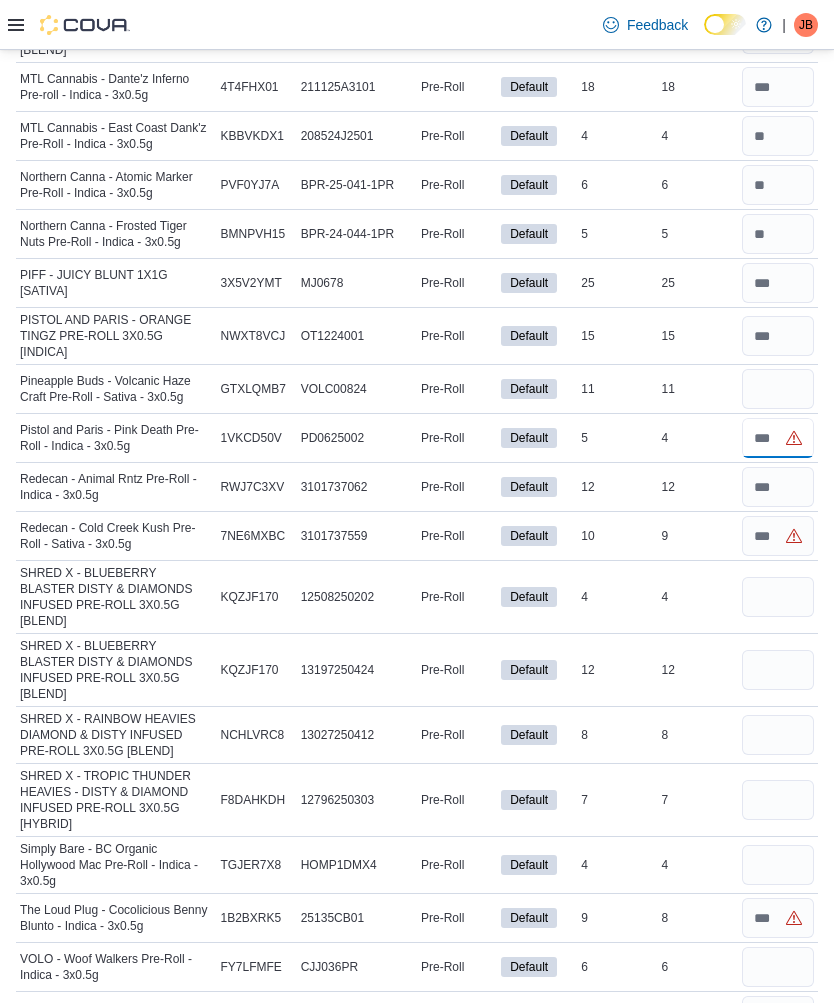 click at bounding box center [778, 438] 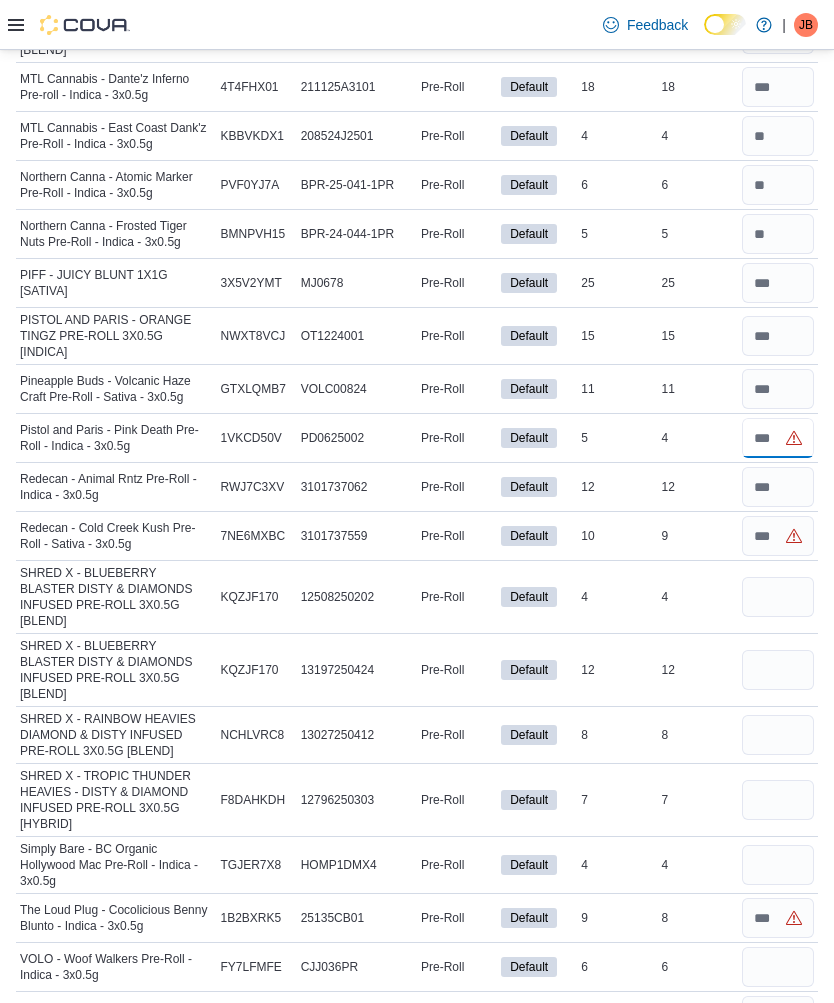 type on "*" 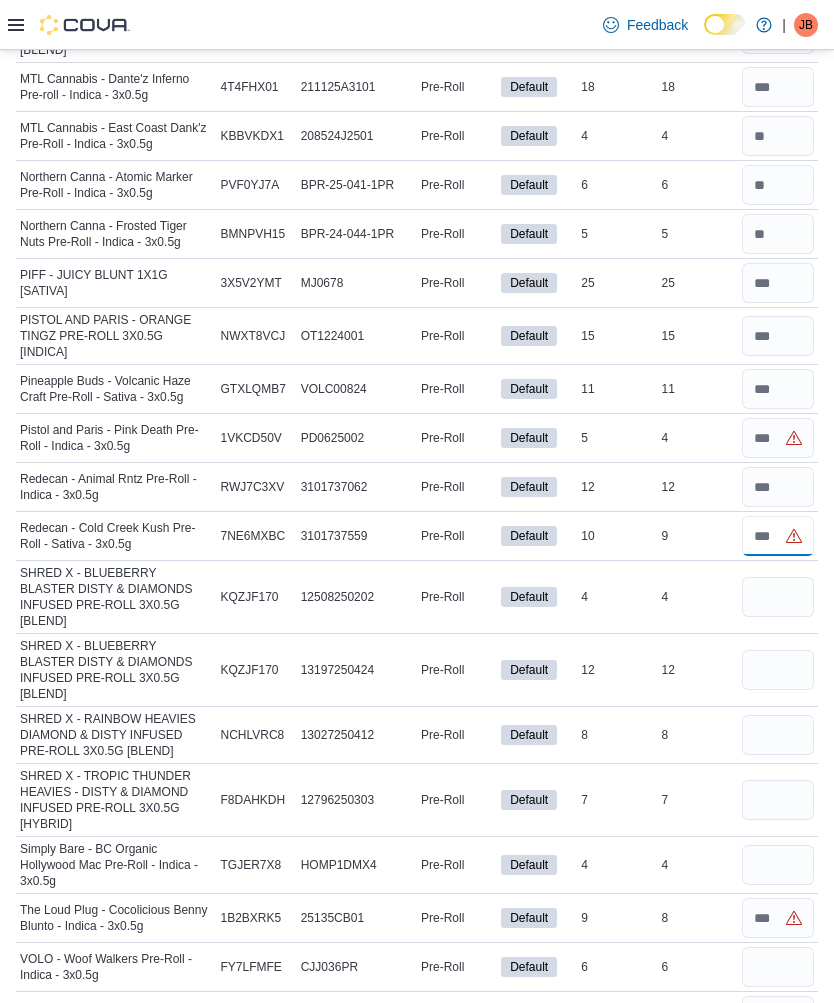 click at bounding box center [778, 536] 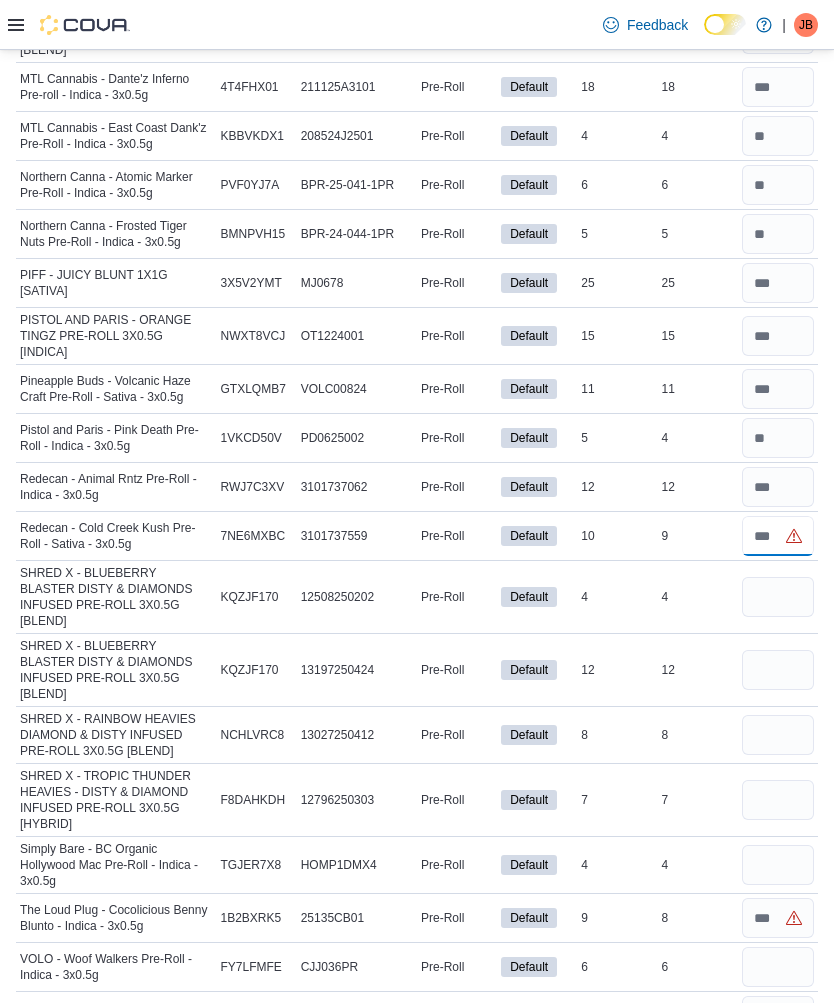 scroll, scrollTop: 1109, scrollLeft: 0, axis: vertical 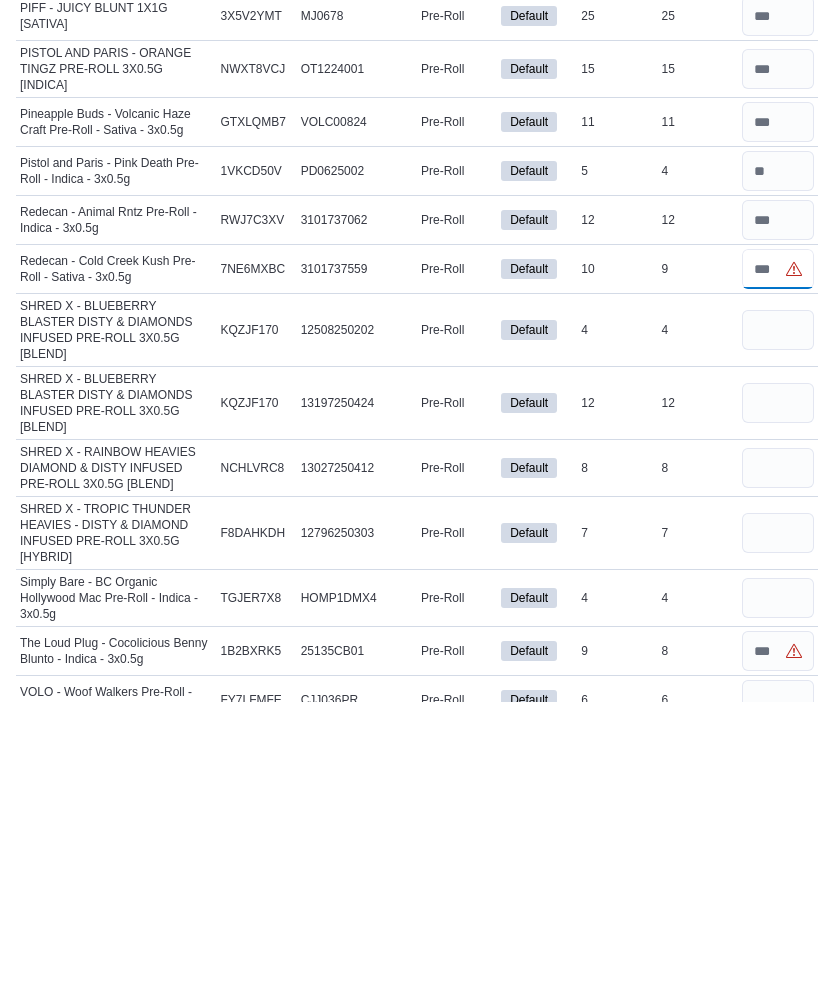 type on "*" 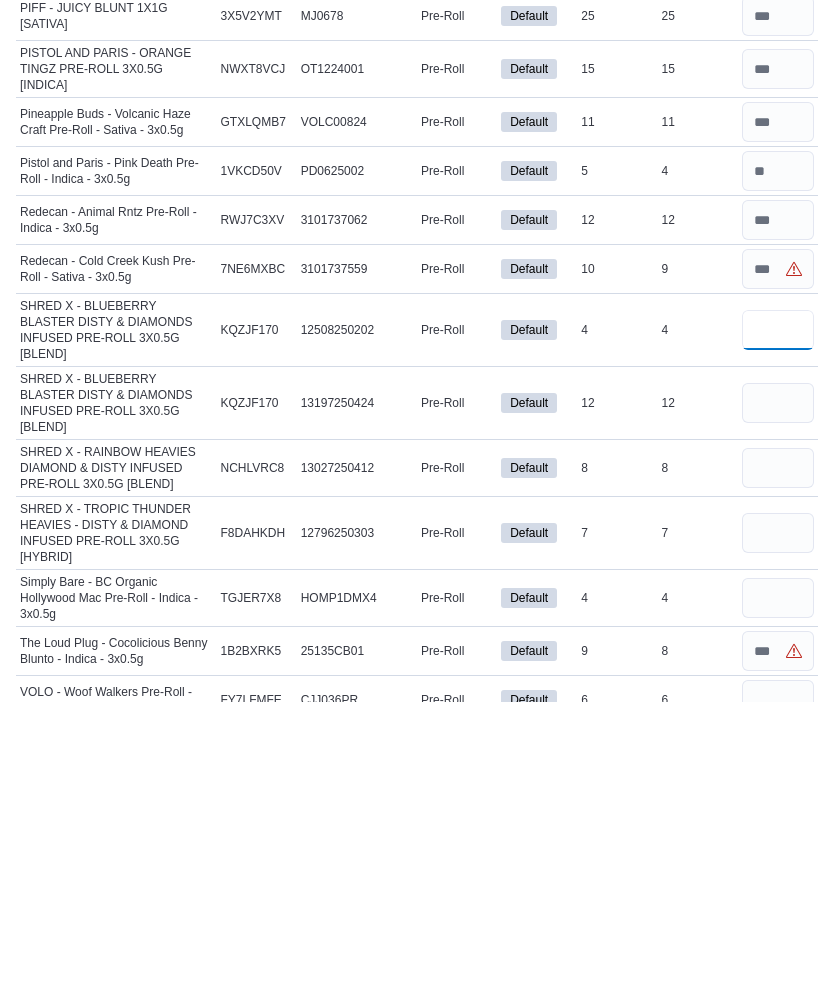 click at bounding box center (778, 631) 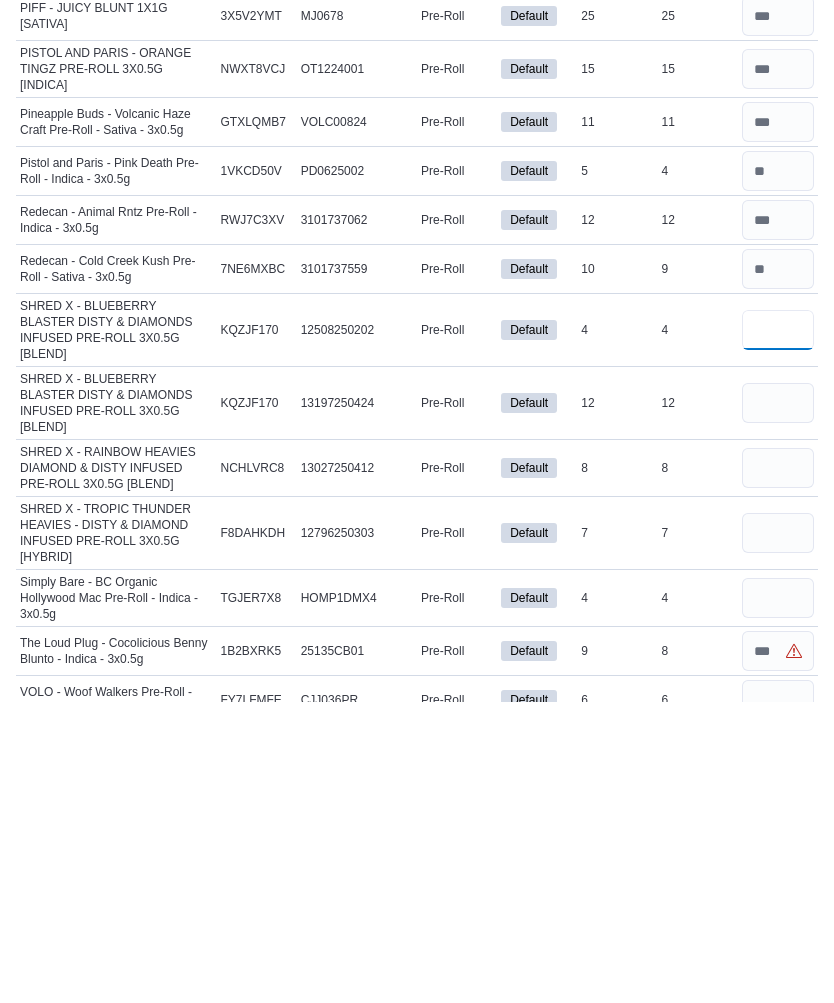 type on "*" 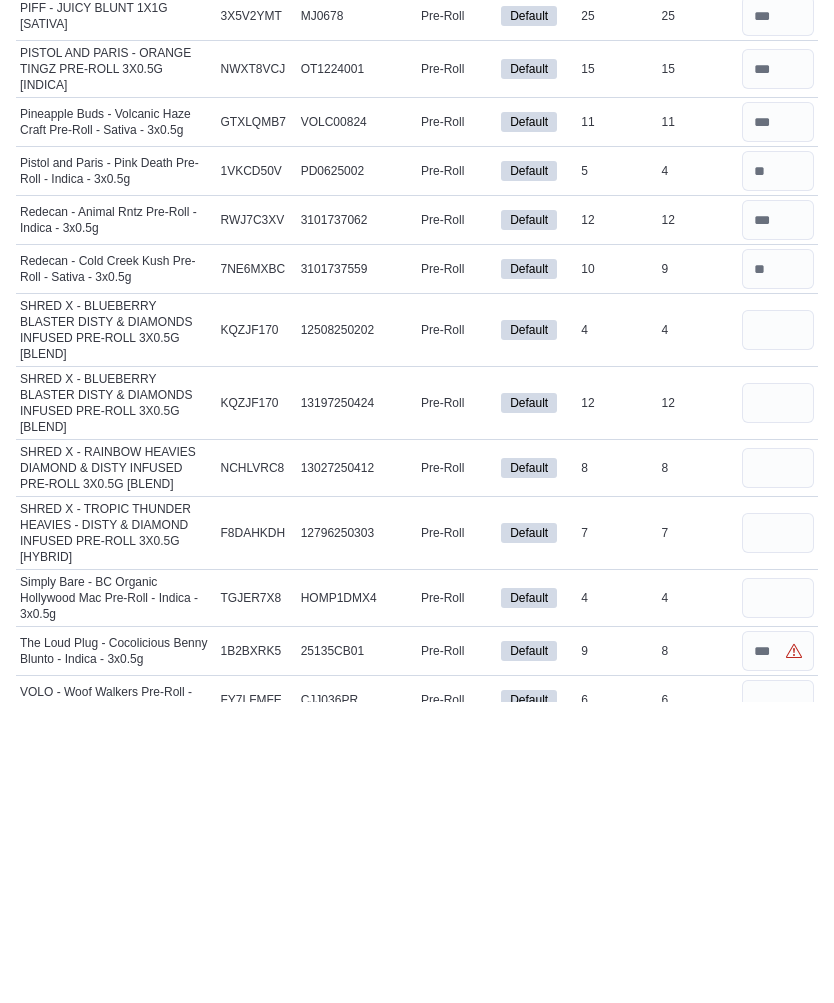 click at bounding box center (778, 704) 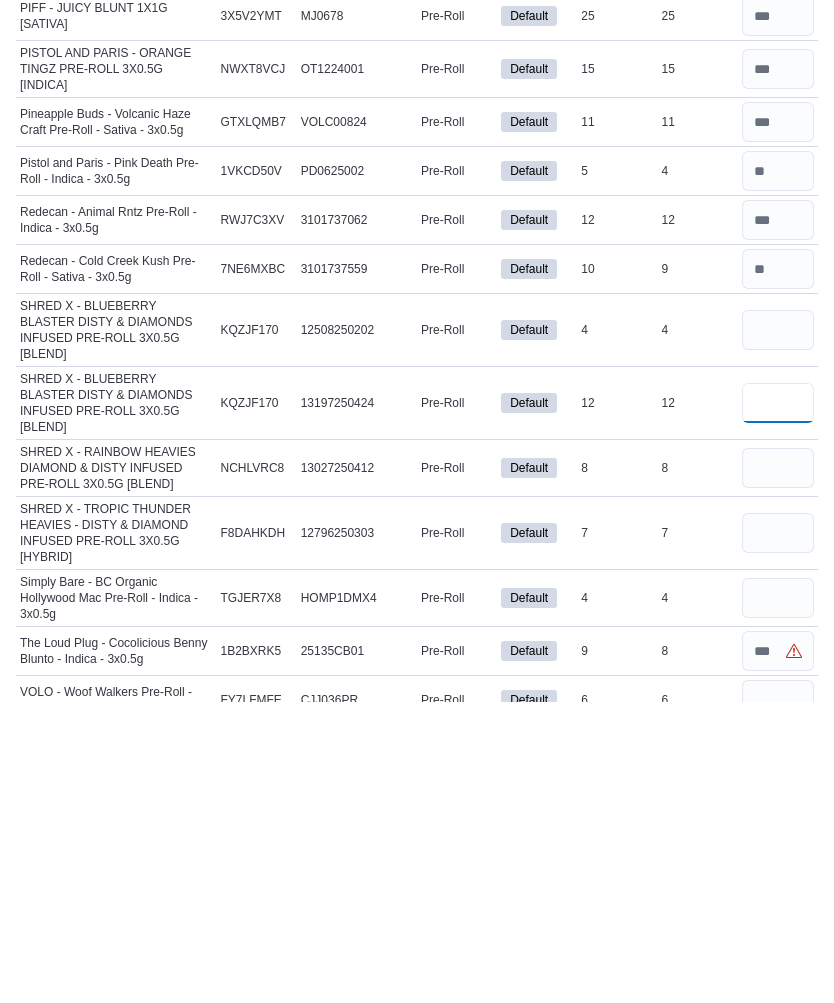 type 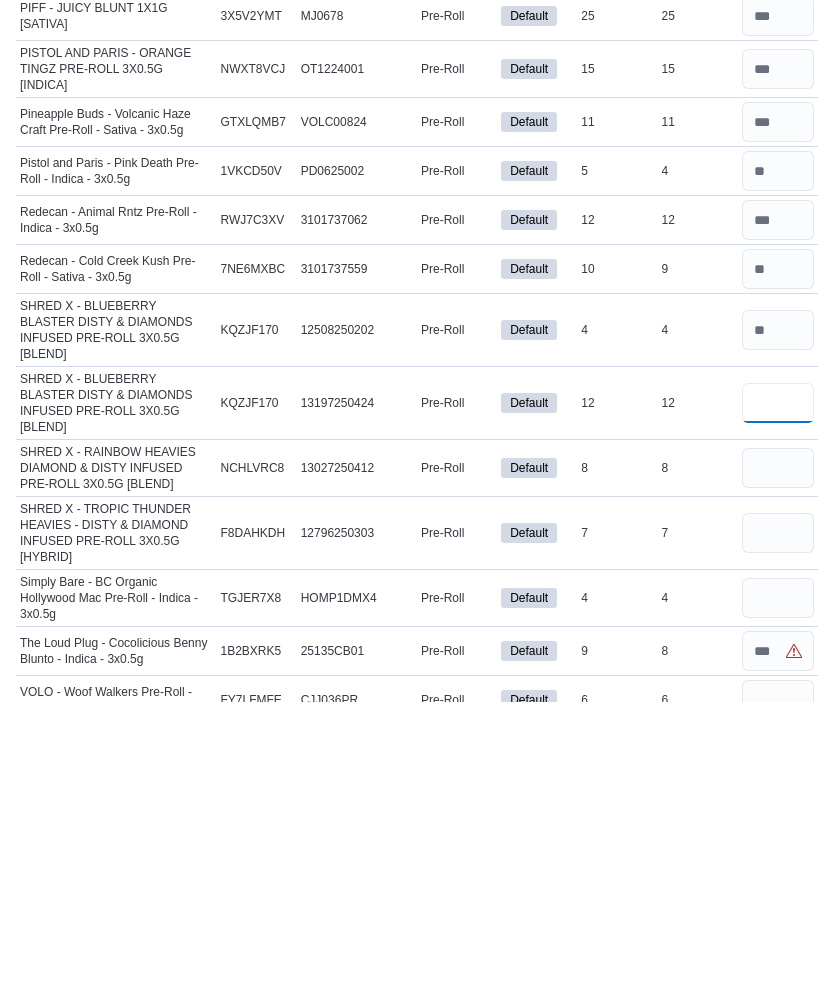 type on "**" 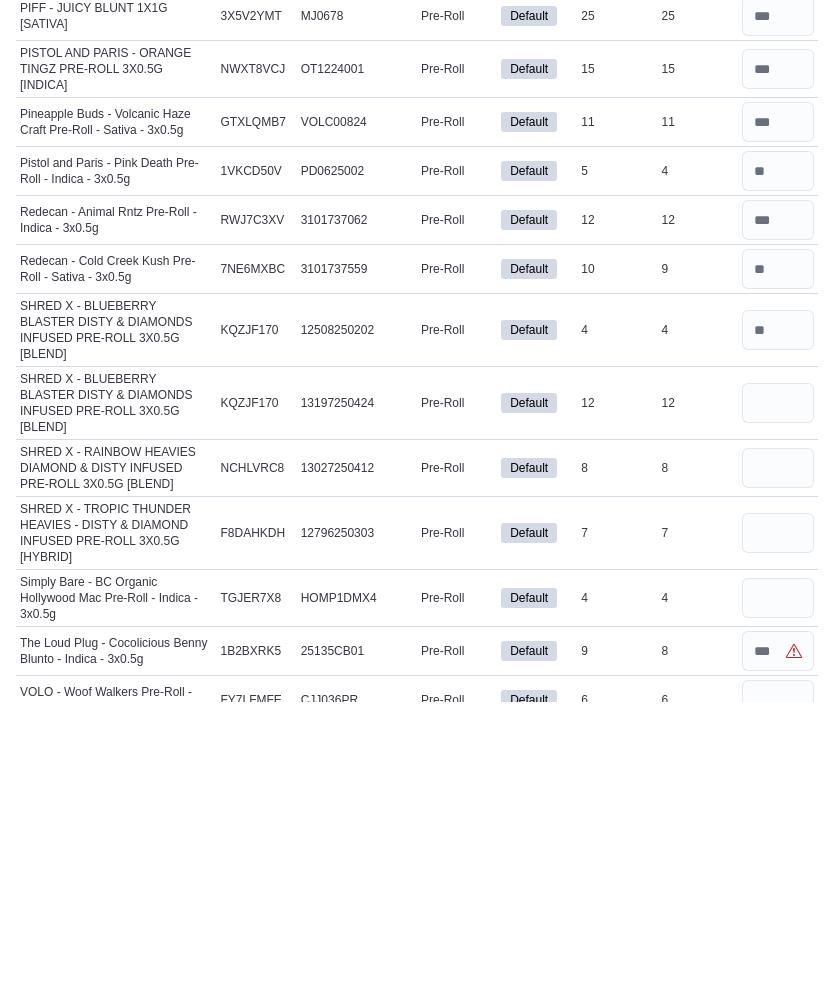 click at bounding box center (778, 769) 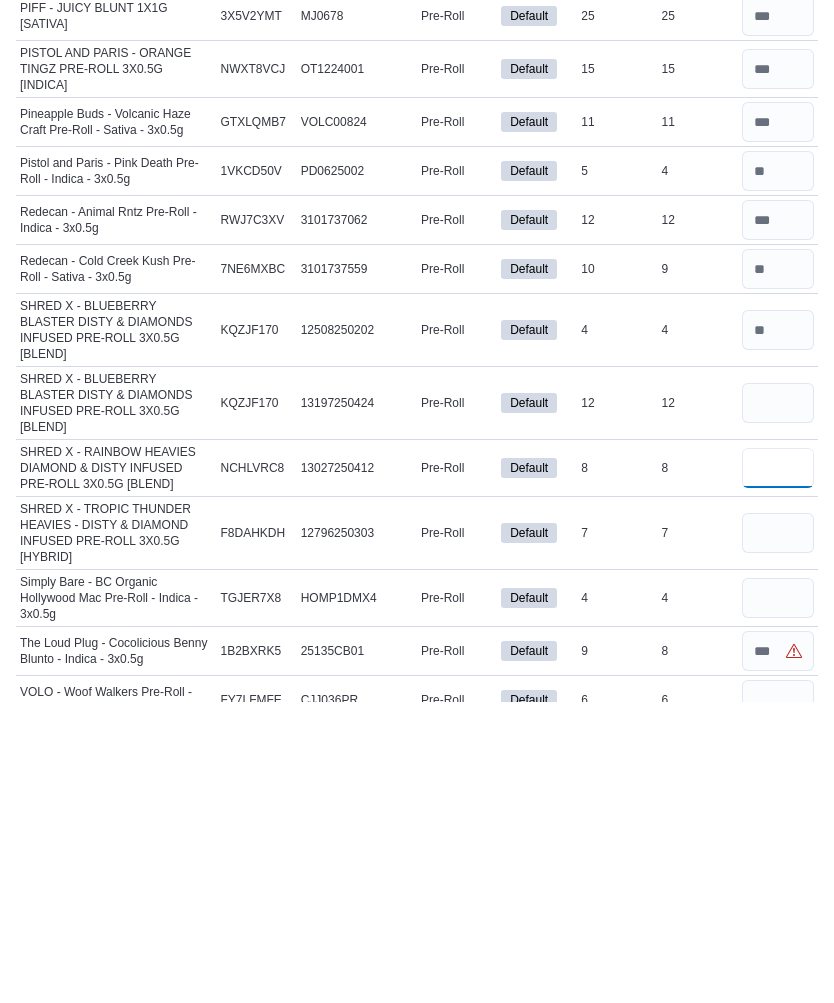 type 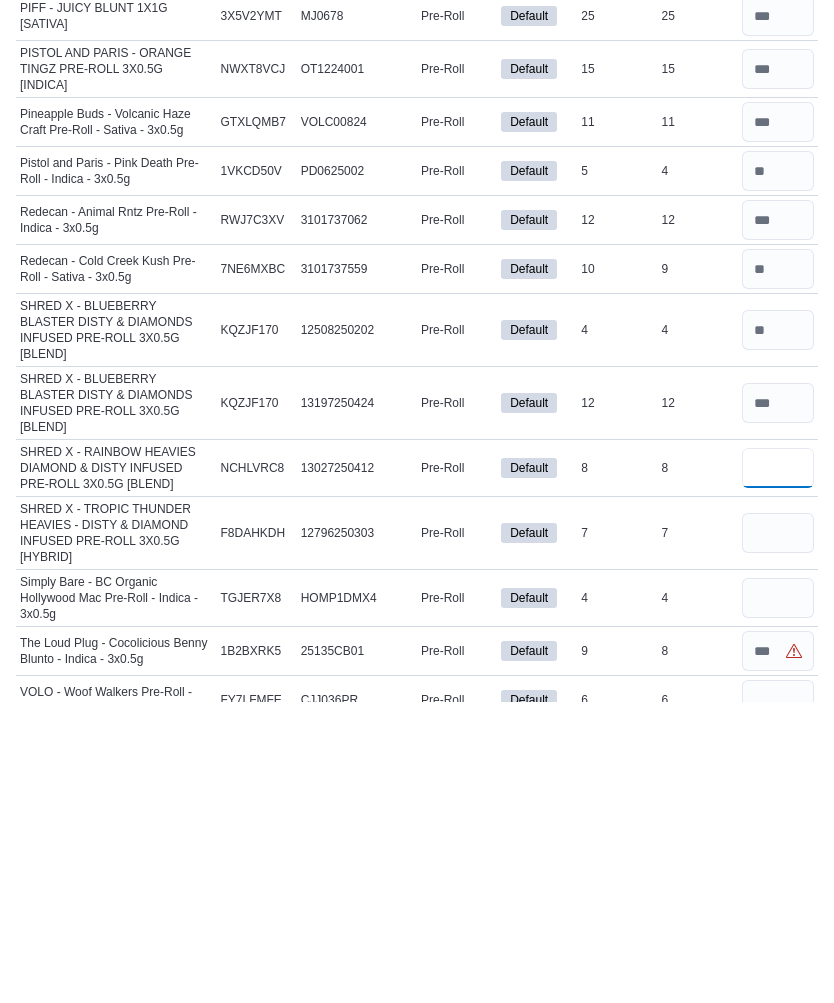 type on "*" 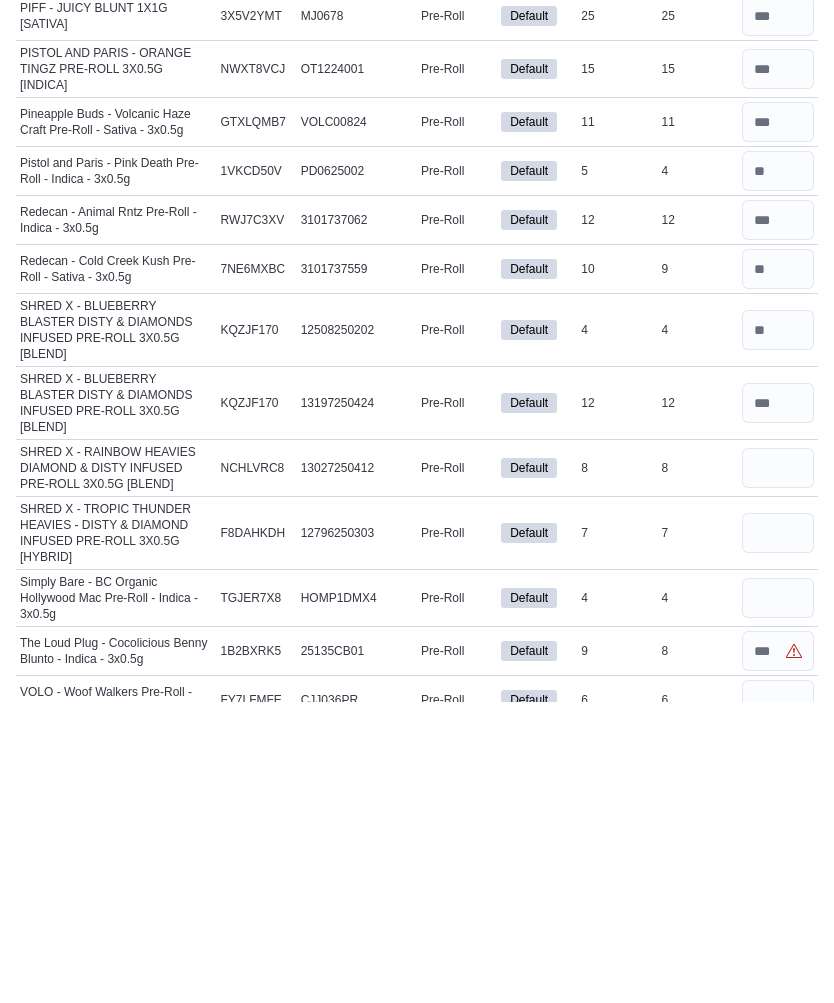 click at bounding box center [778, 834] 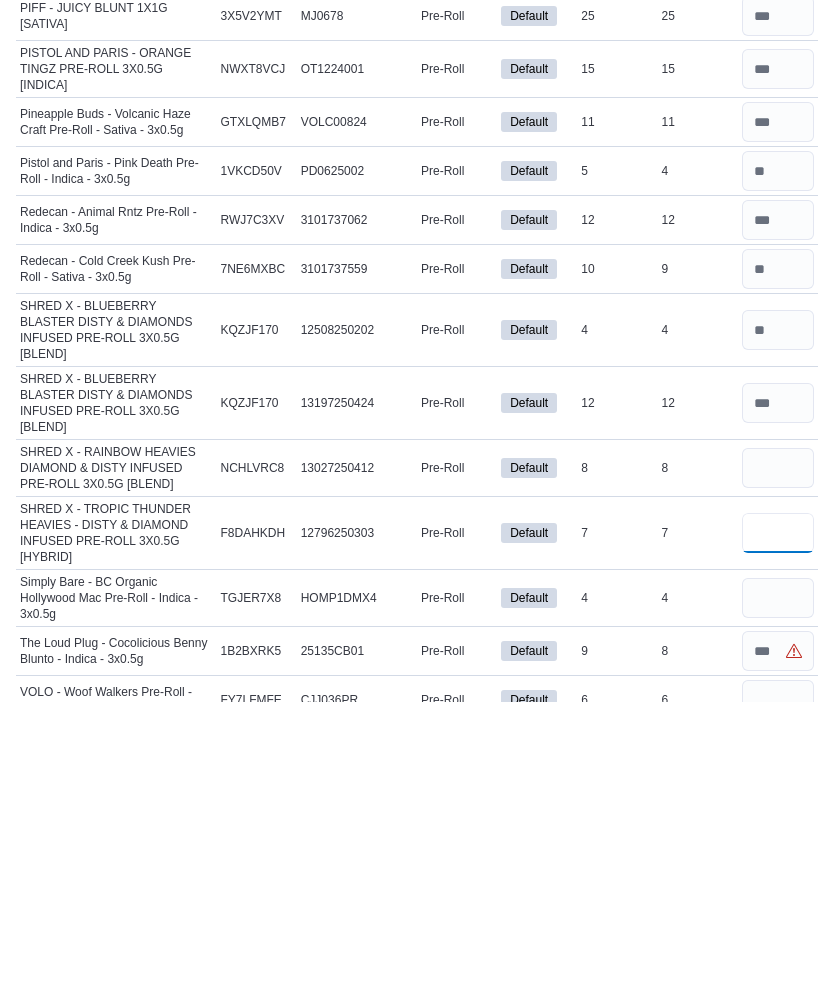 type 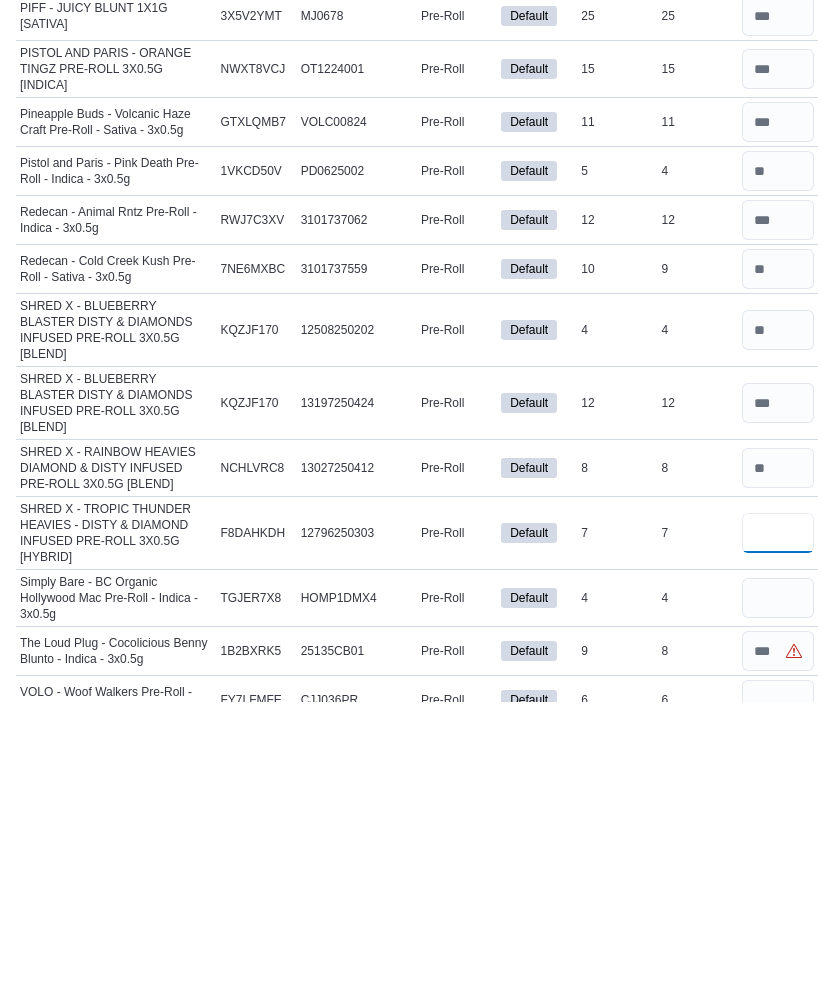 type on "*" 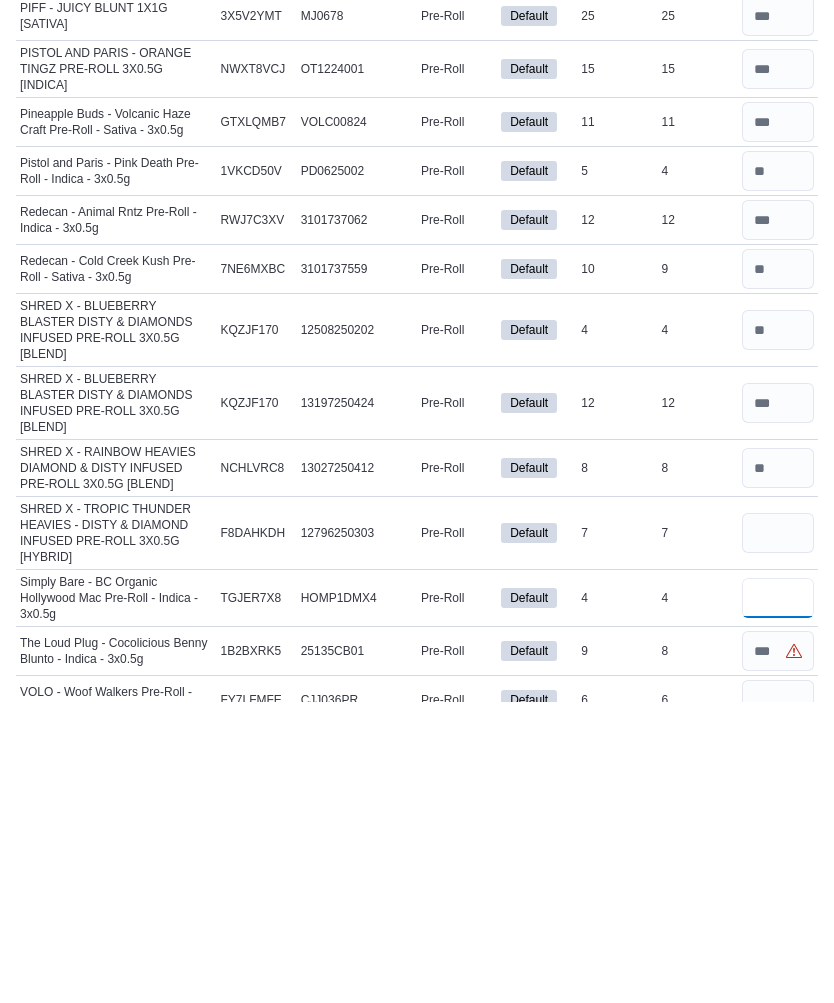 click at bounding box center (778, 899) 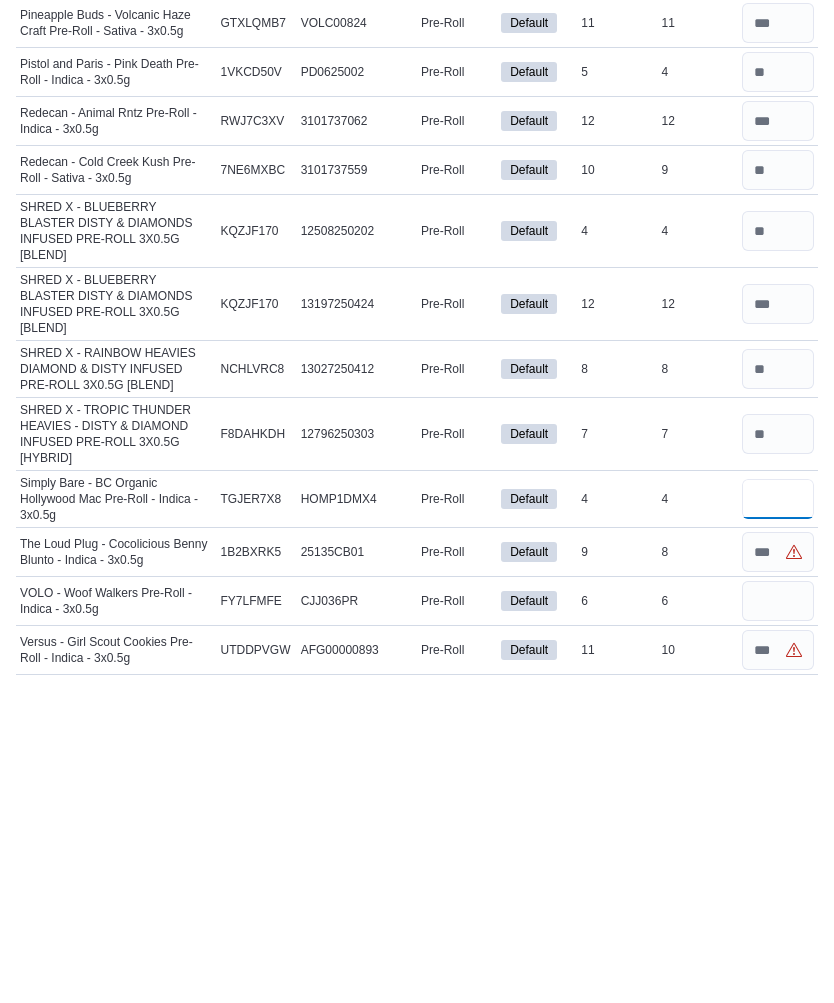 scroll, scrollTop: 1197, scrollLeft: 0, axis: vertical 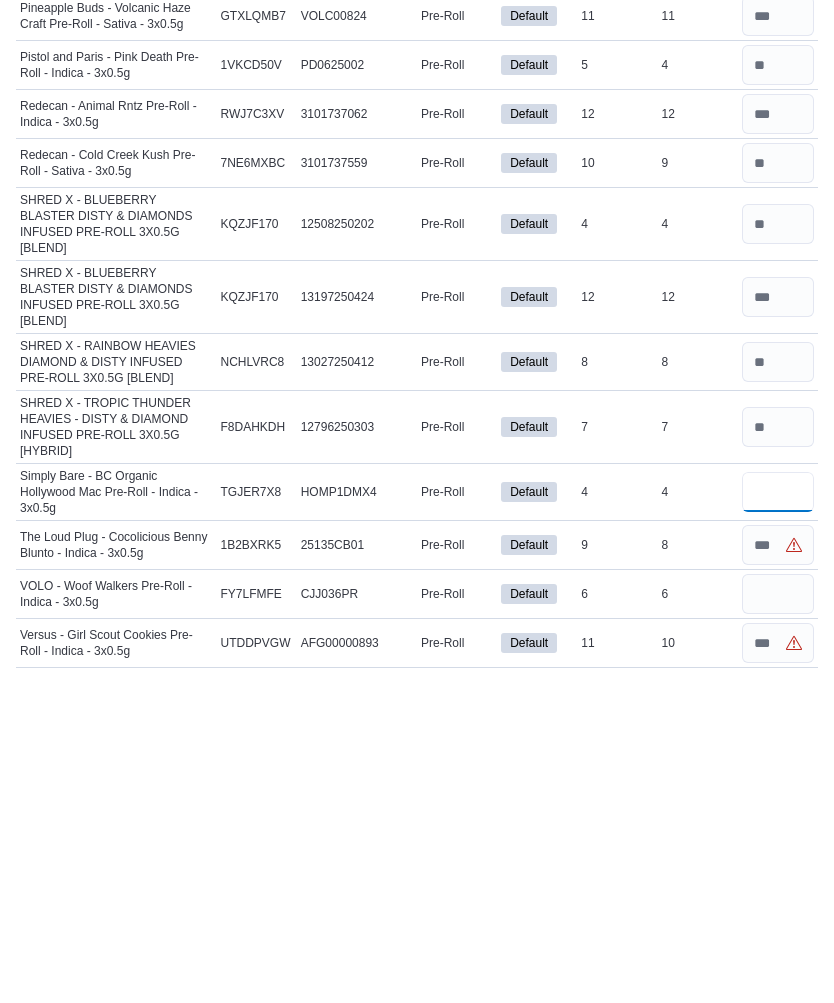 type on "*" 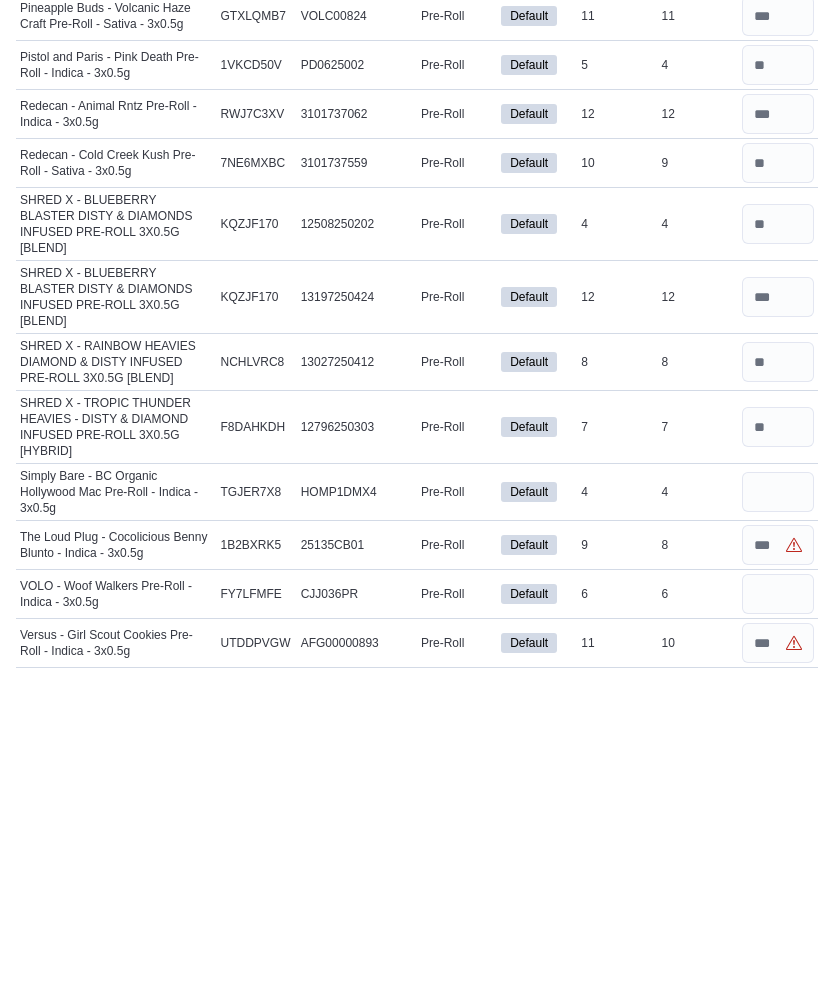 click at bounding box center (778, 864) 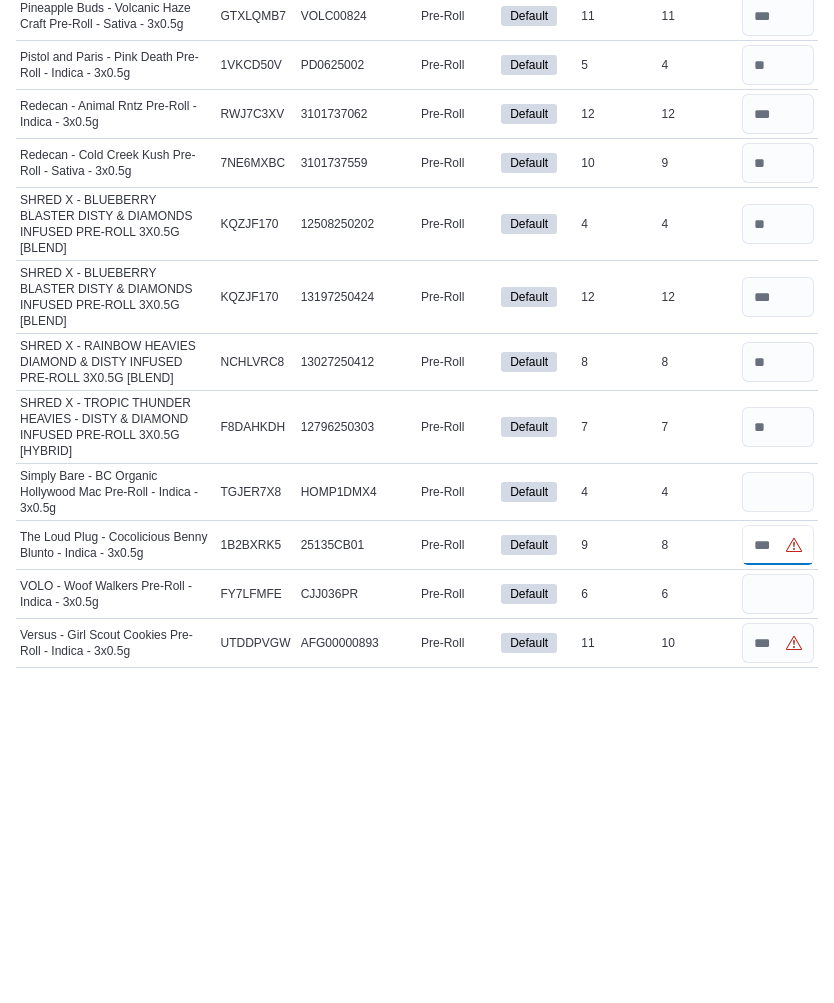 type 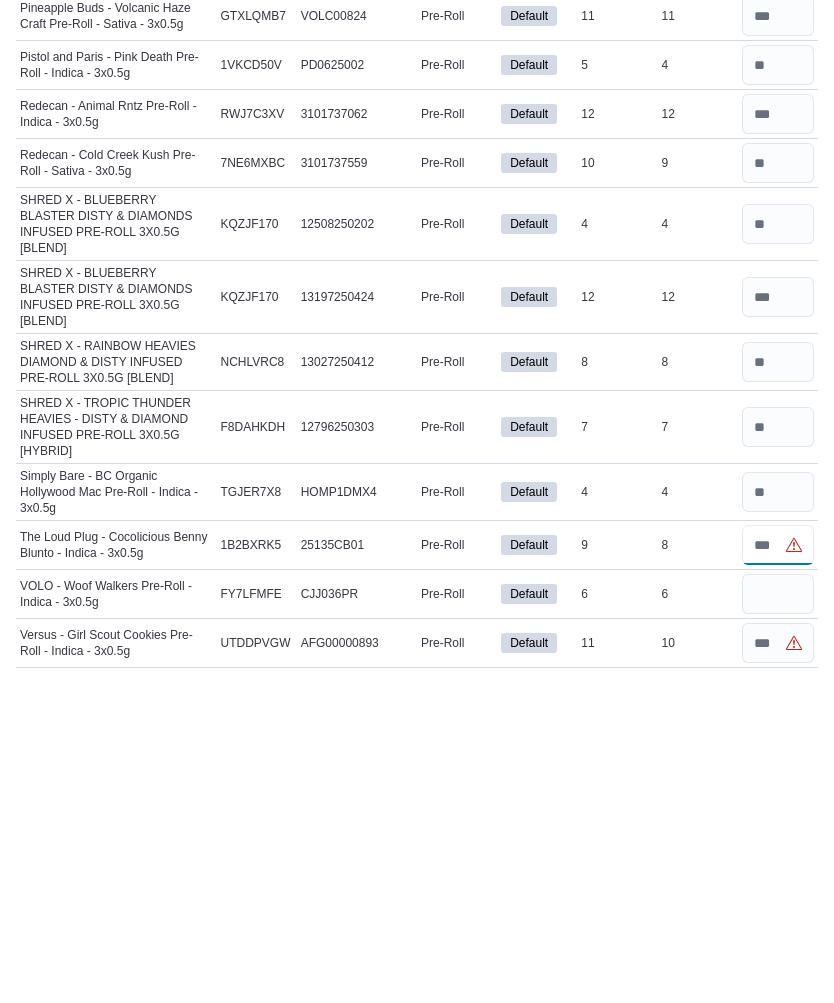 type on "*" 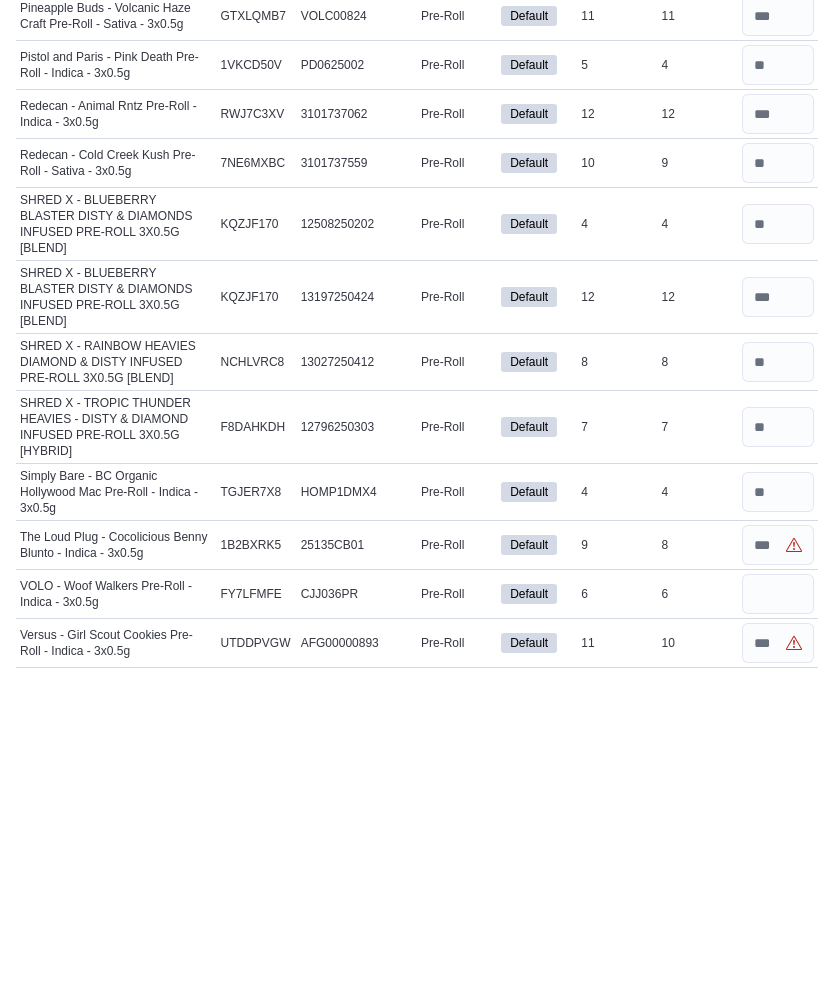 click at bounding box center (778, 913) 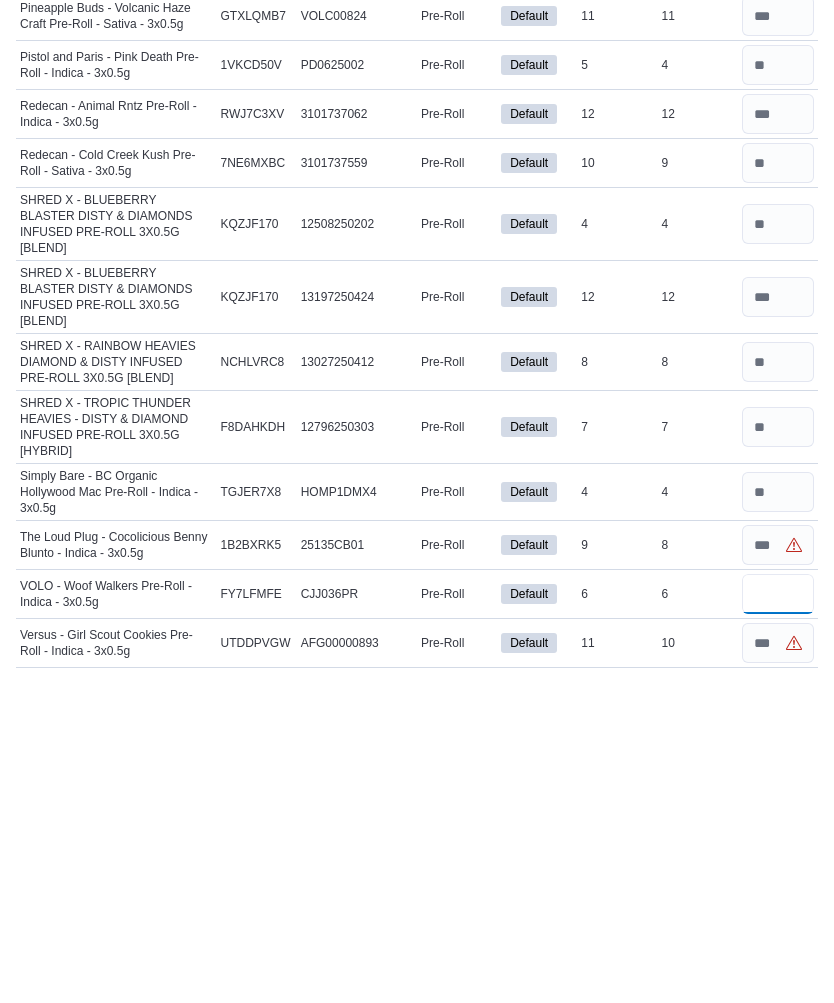 type 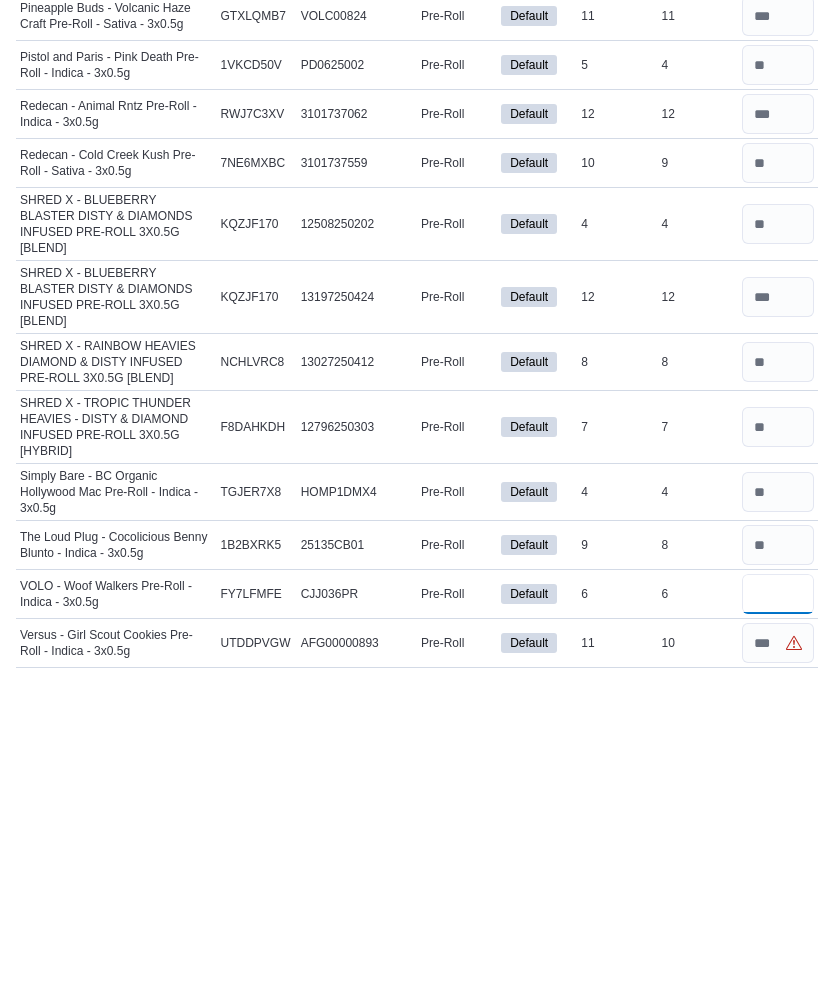 type on "*" 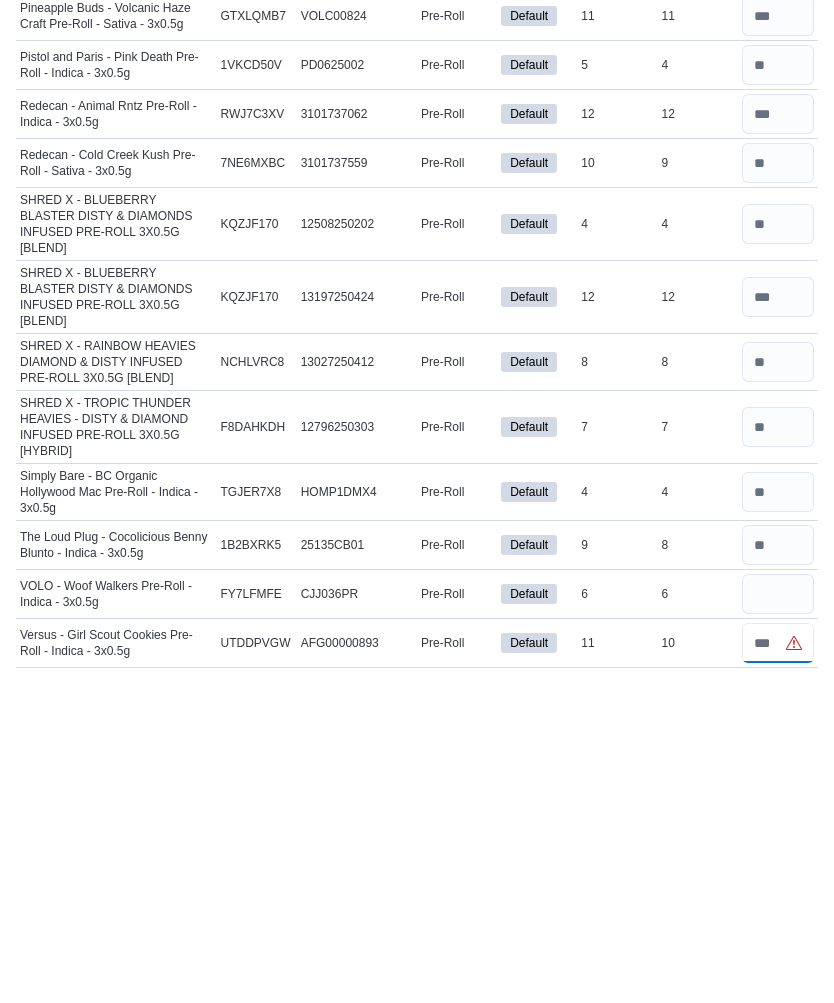 click at bounding box center (778, 962) 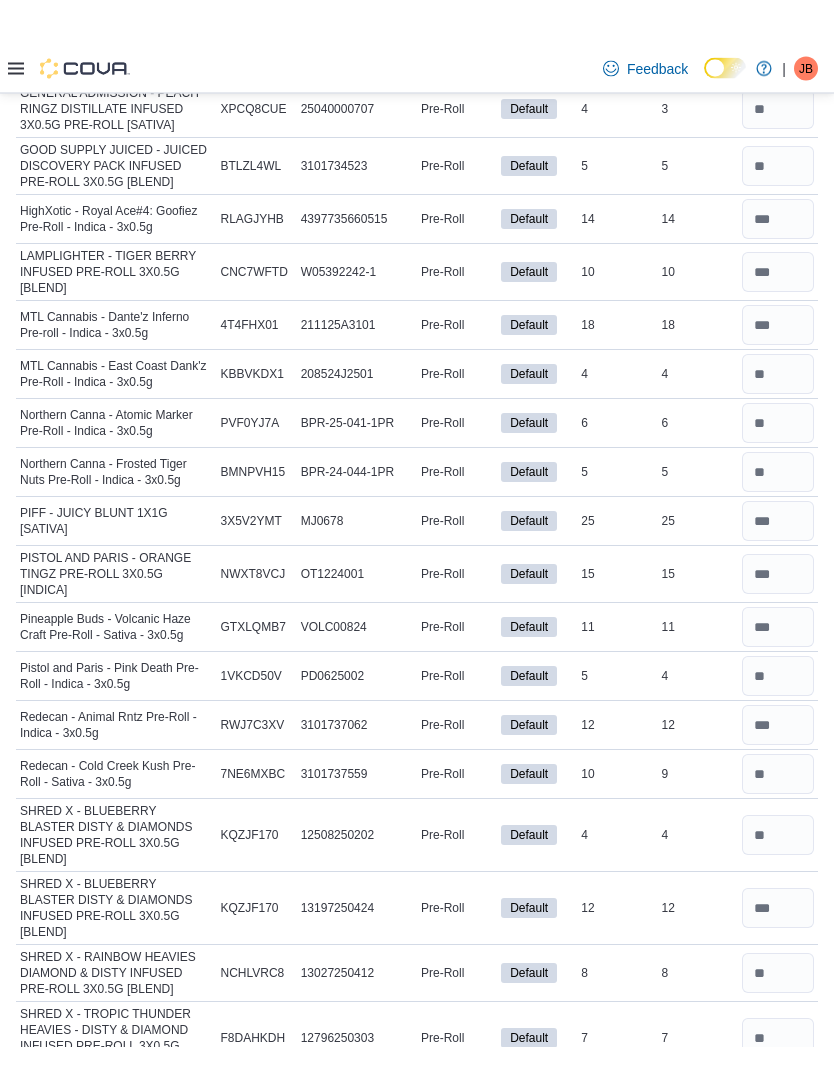 scroll, scrollTop: 0, scrollLeft: 0, axis: both 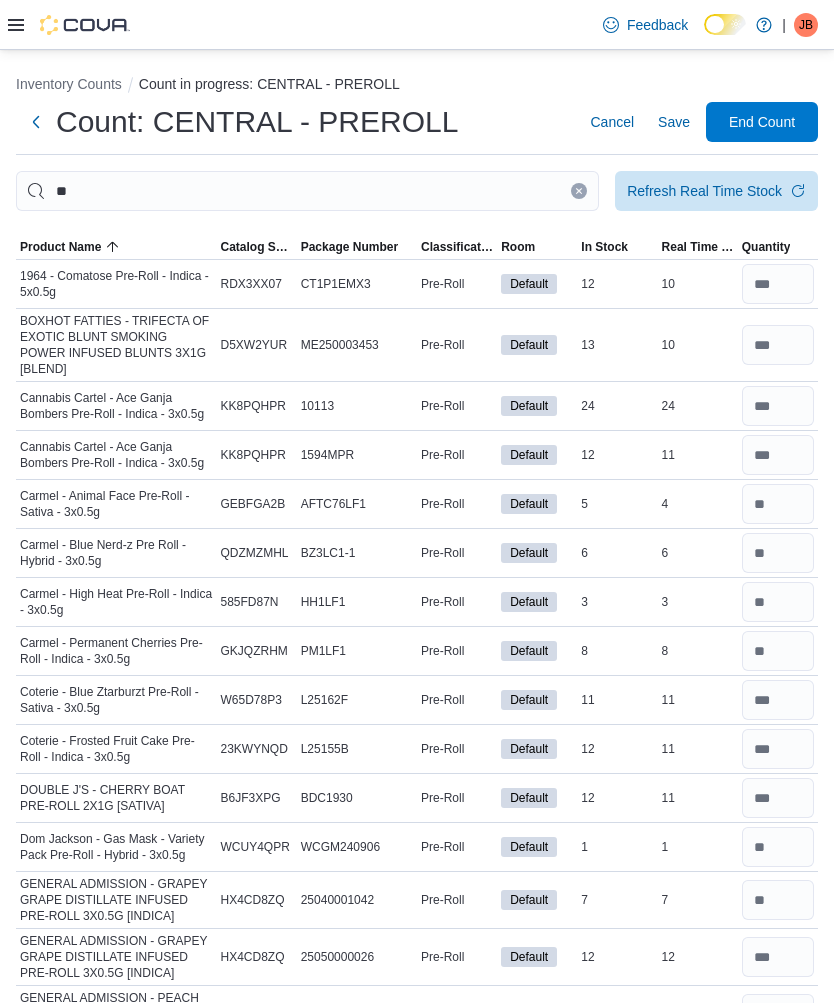 type on "**" 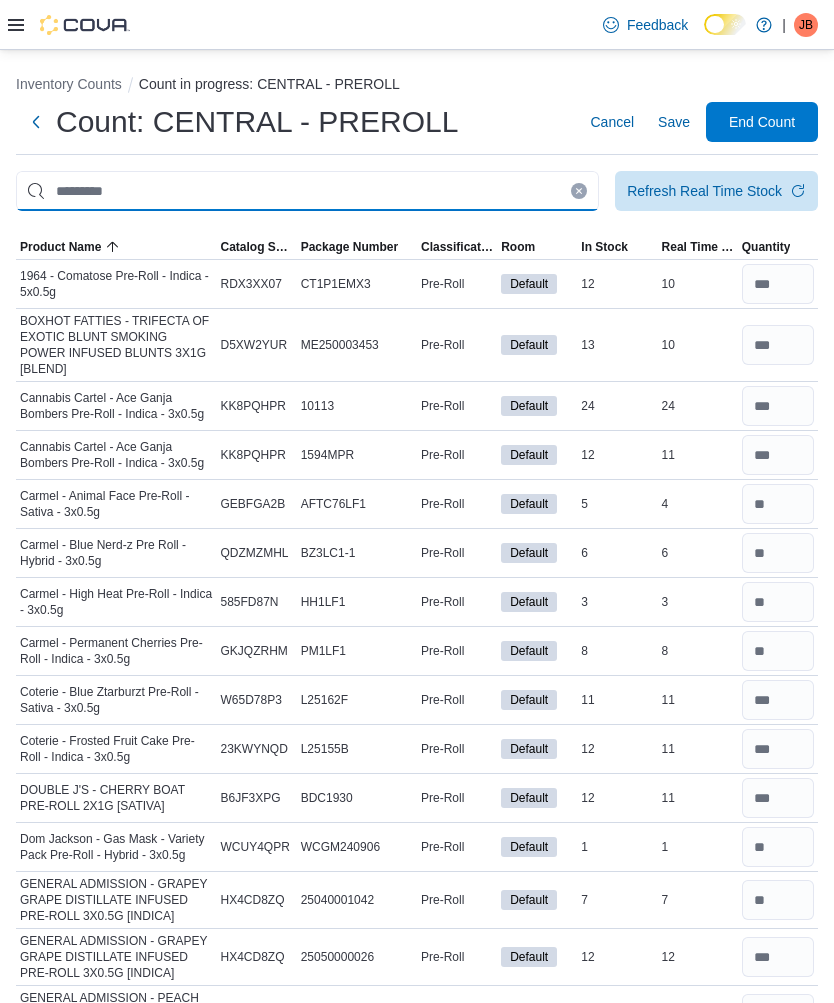 type 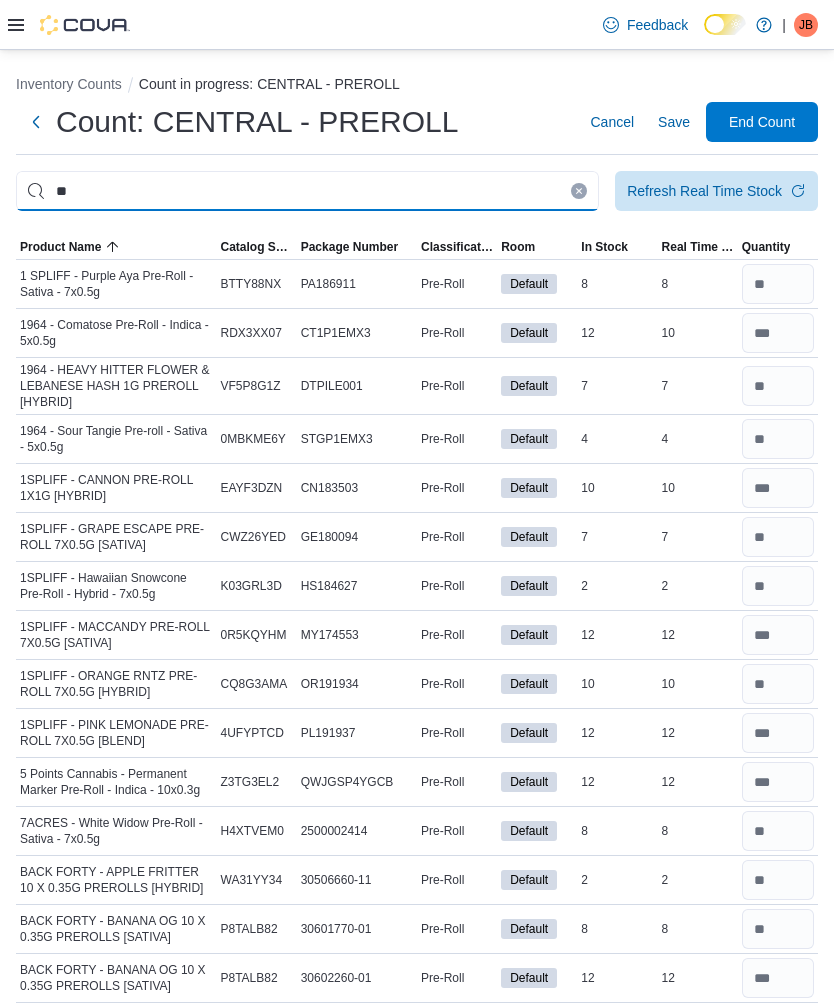 type on "**" 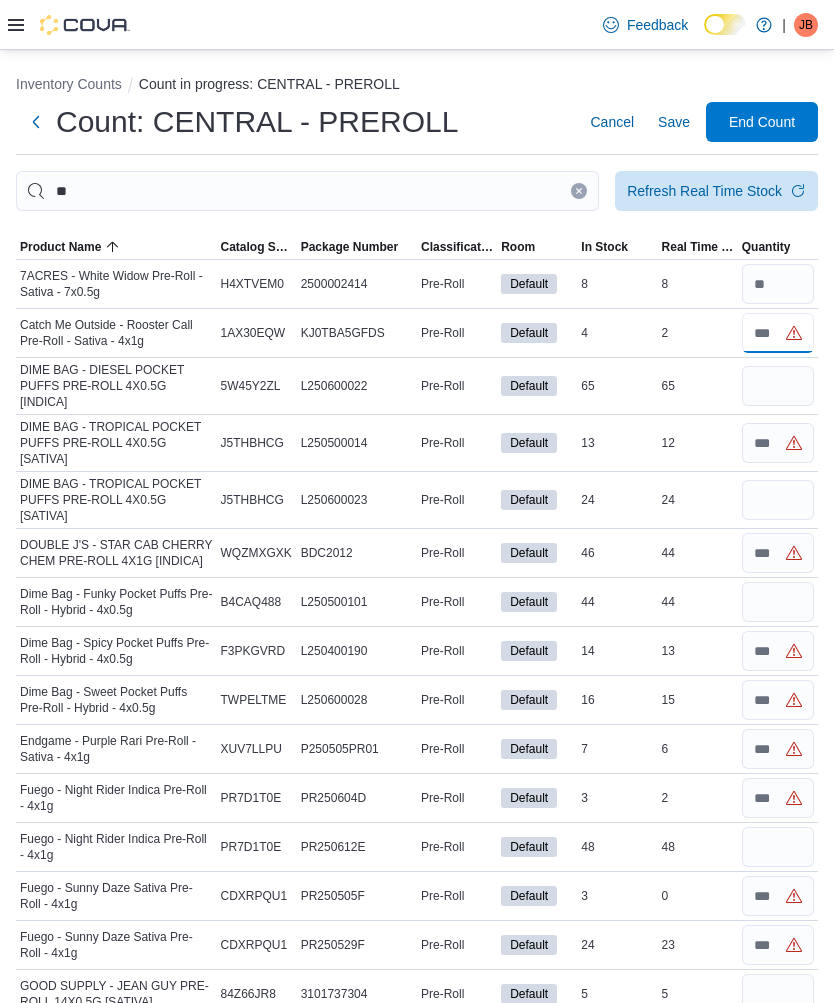 click at bounding box center (778, 333) 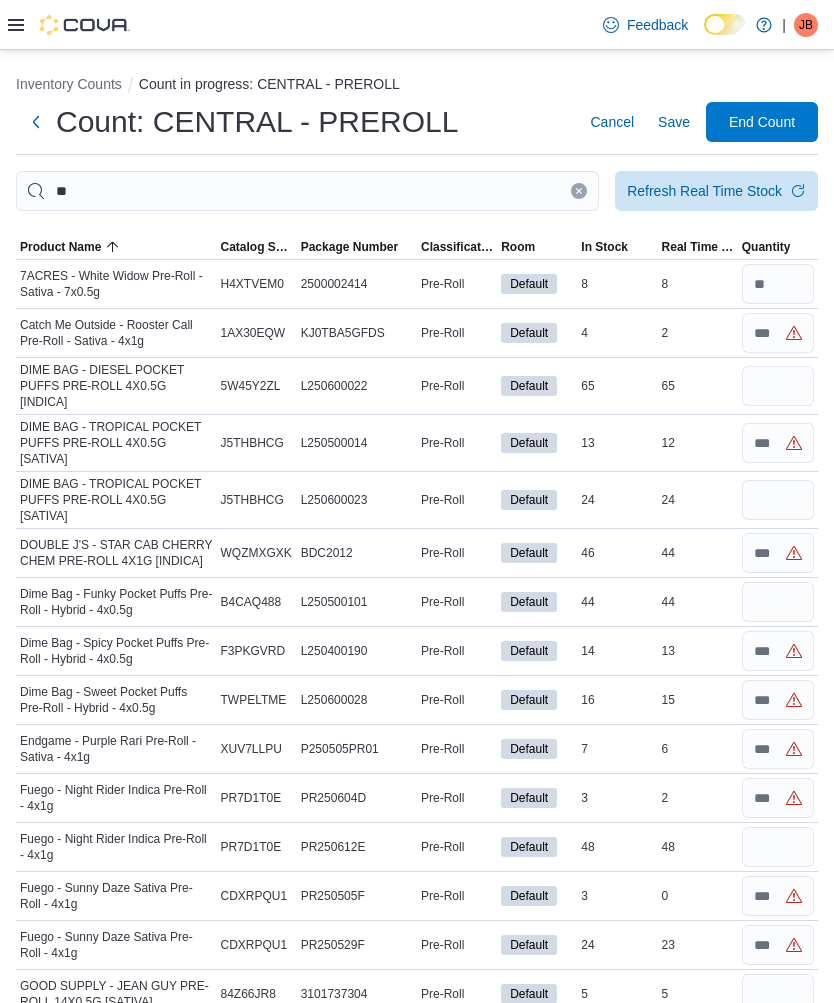 click at bounding box center (778, 386) 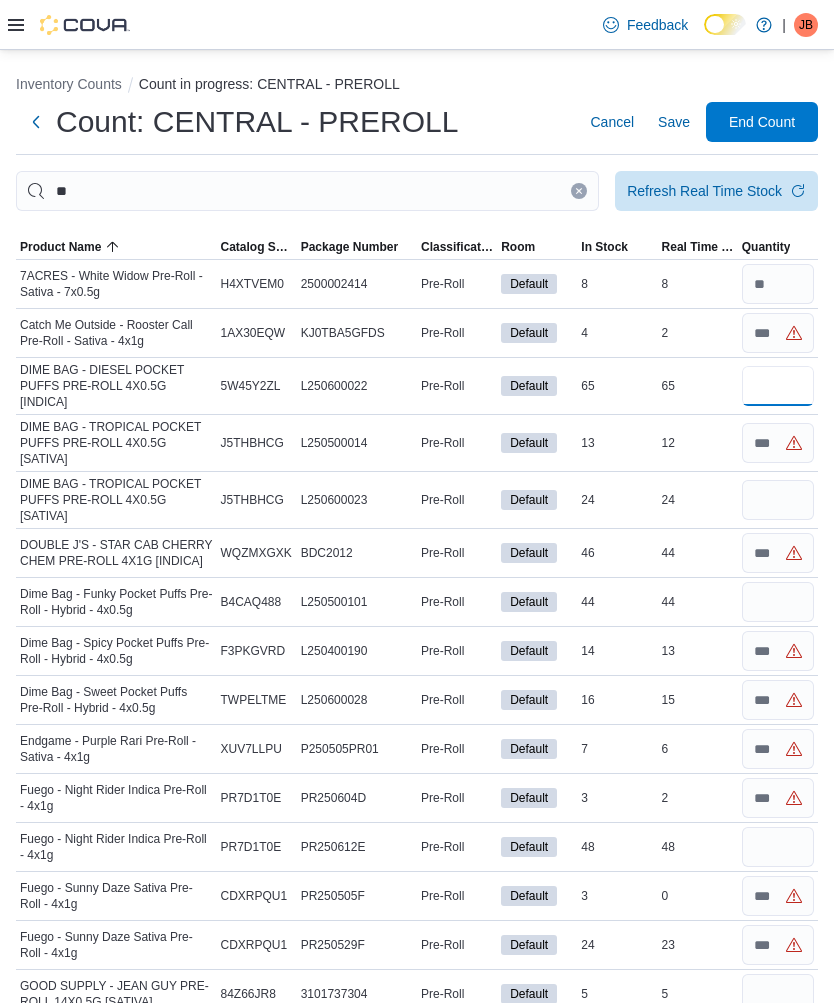 type 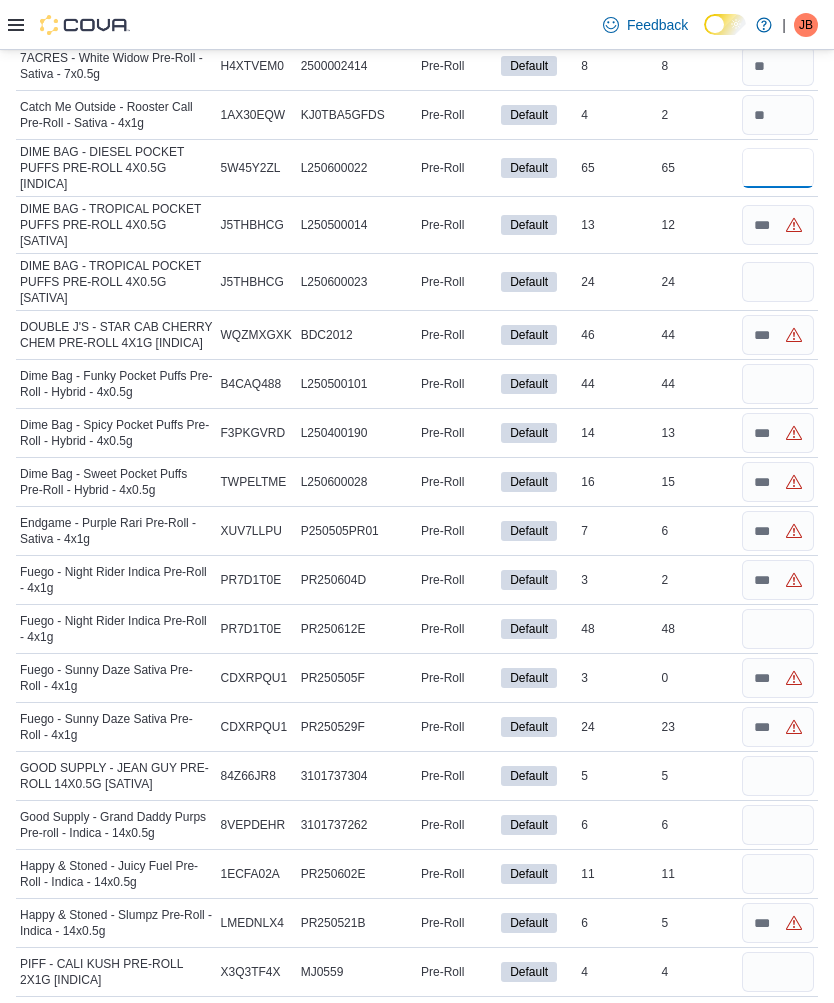scroll, scrollTop: 0, scrollLeft: 0, axis: both 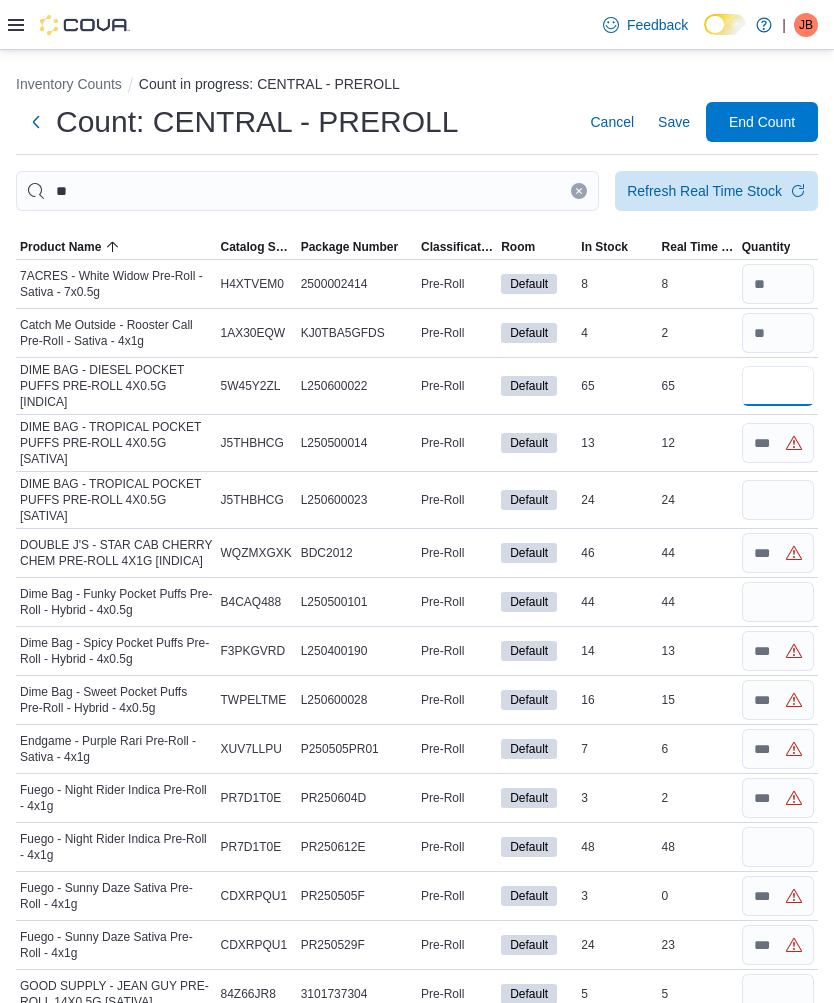 type on "**" 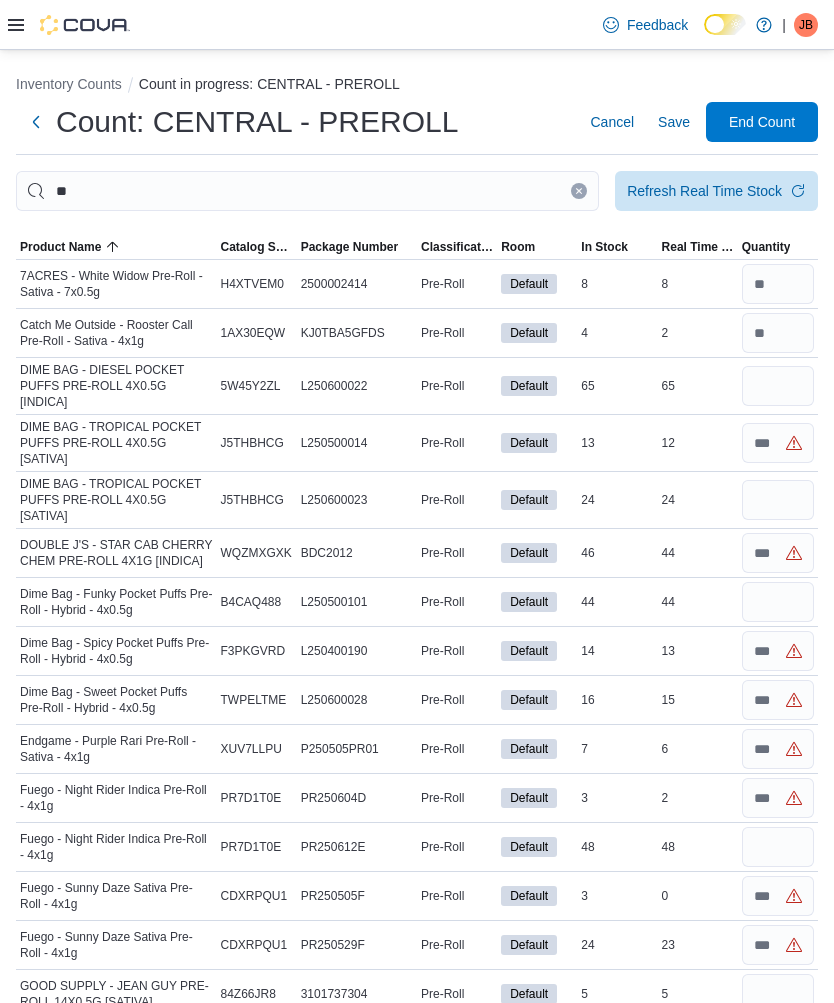 click at bounding box center [778, 443] 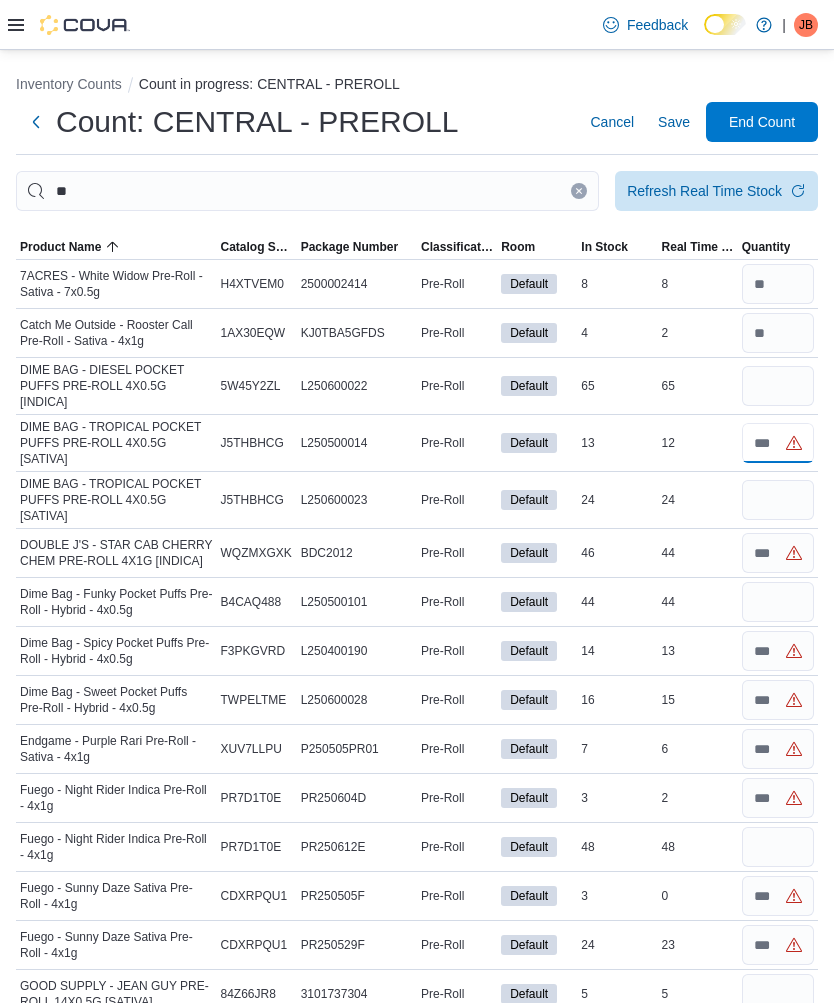 type 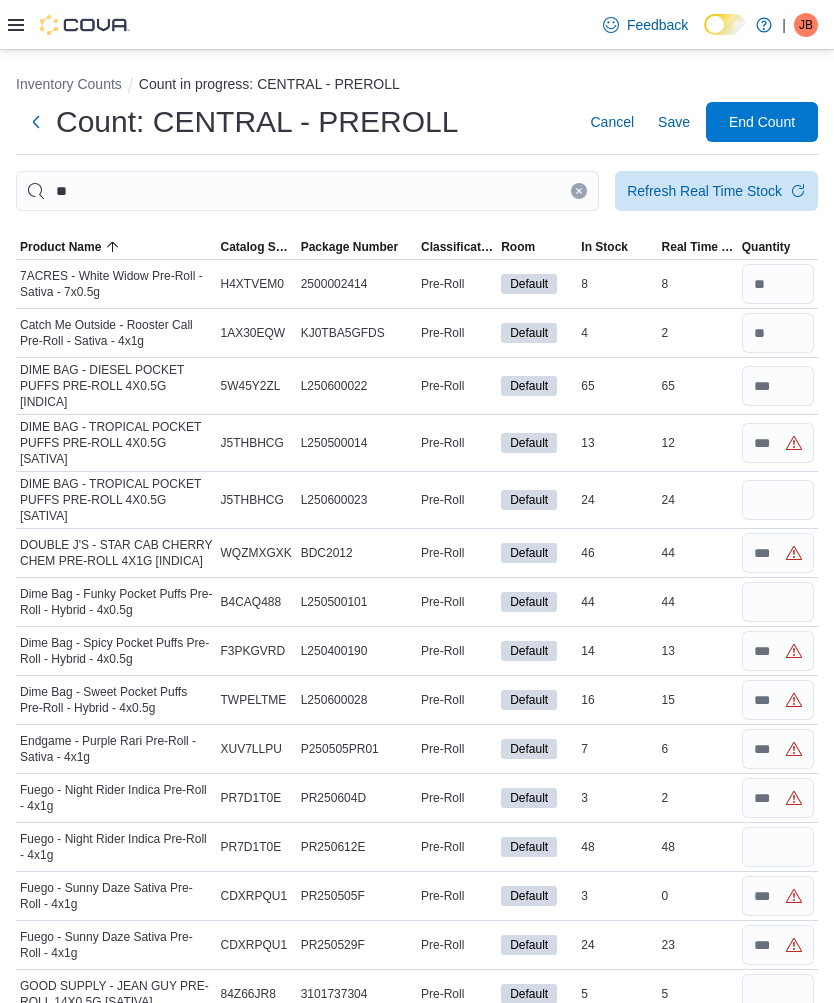 click at bounding box center [778, 500] 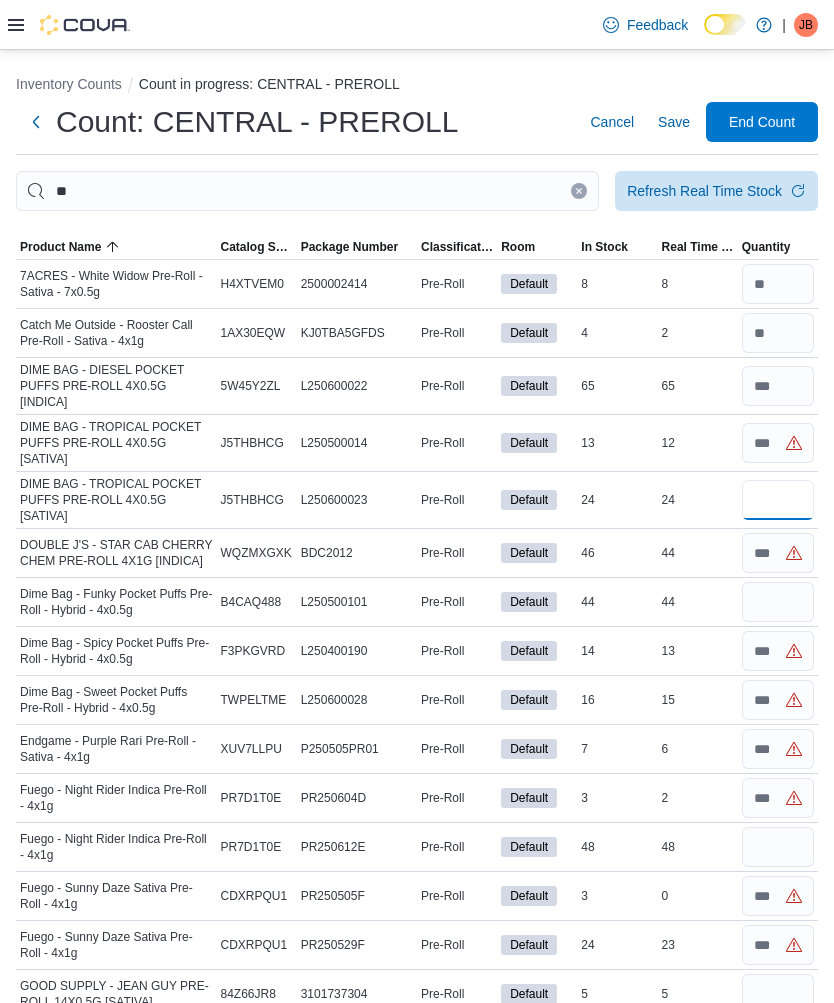 type on "**" 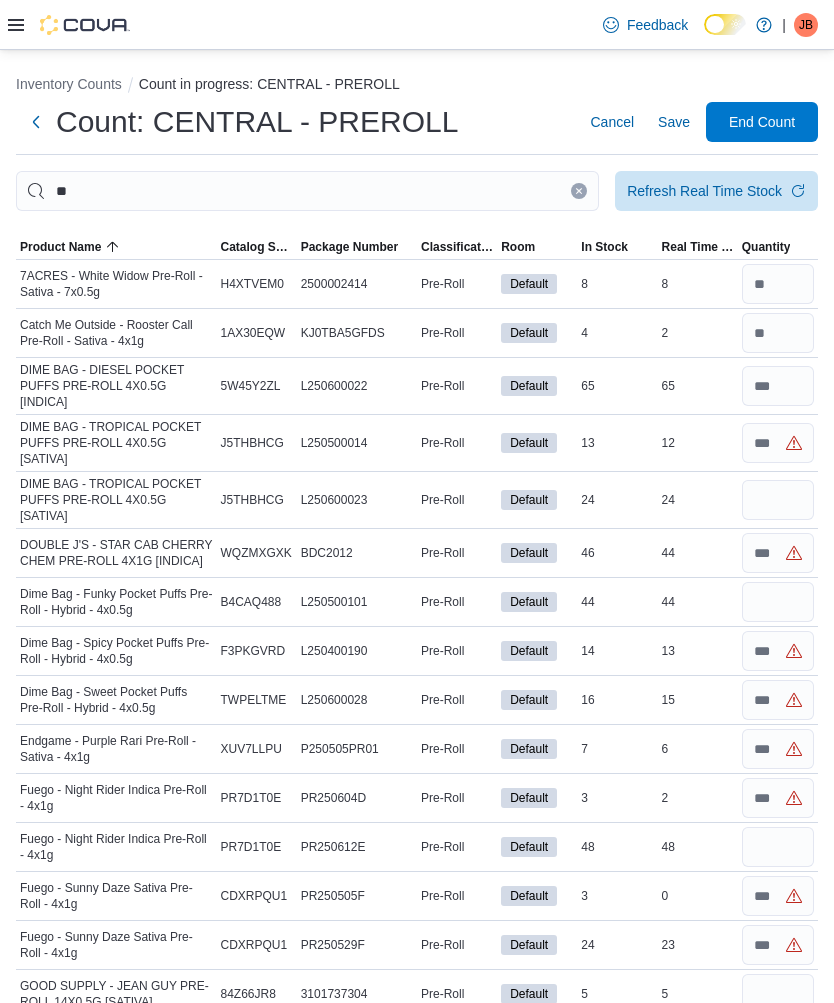 click at bounding box center (778, 443) 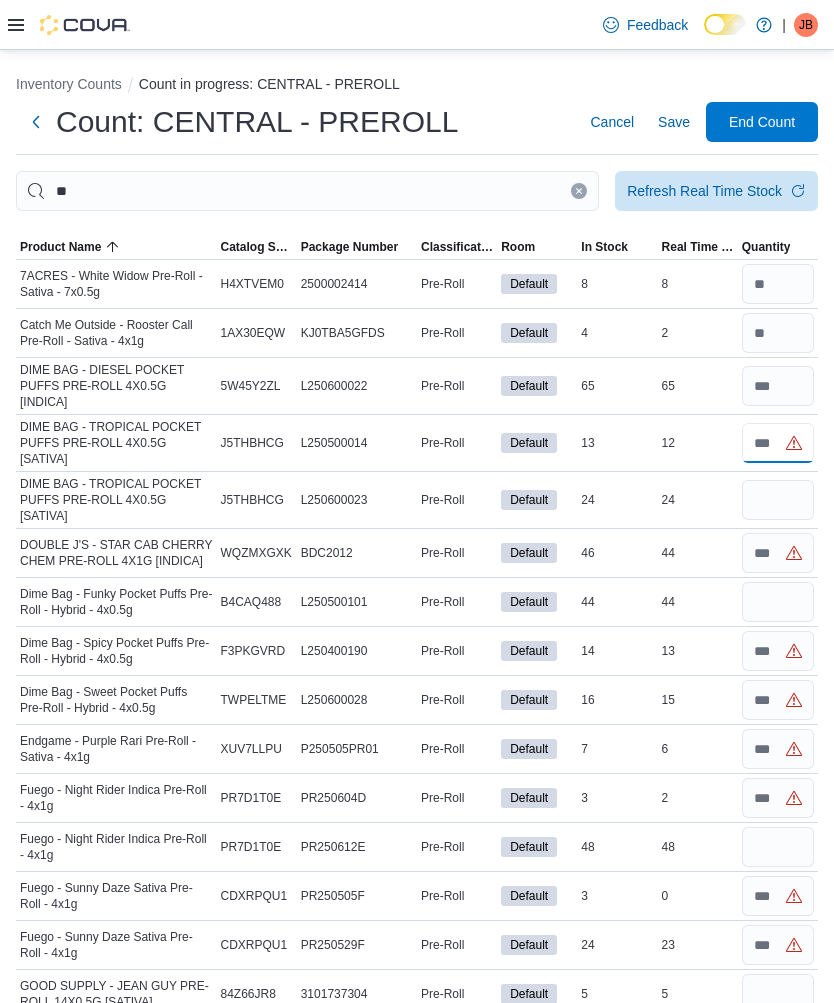 type 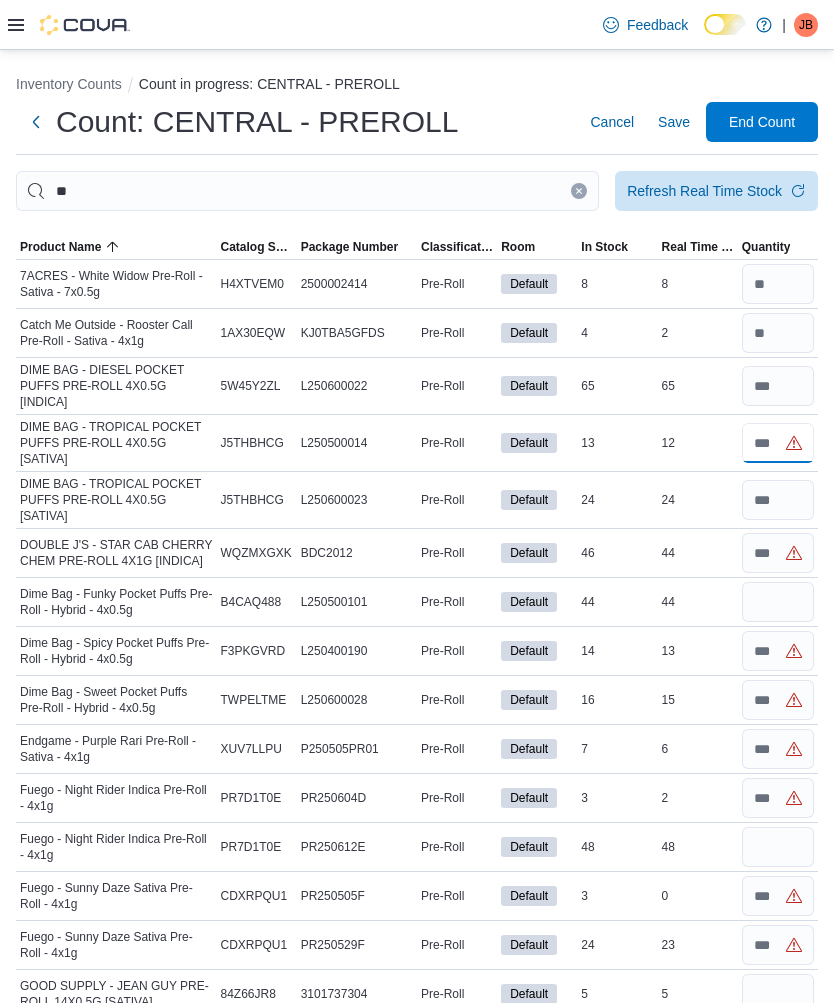type on "**" 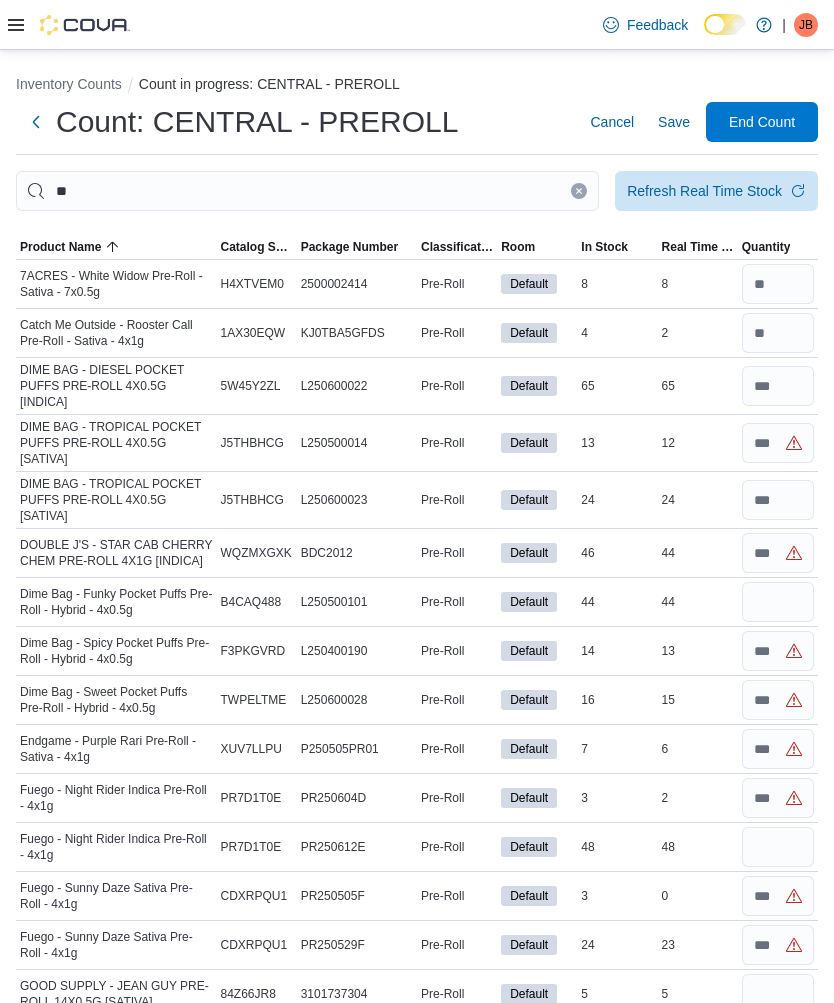 click 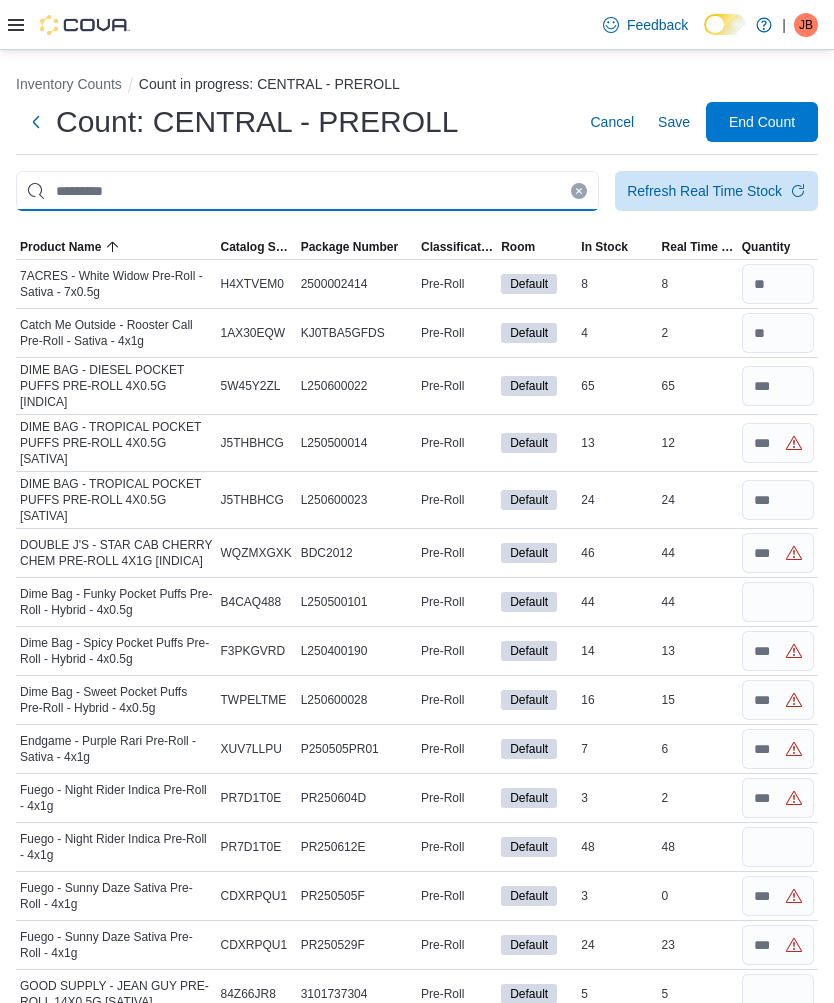 type 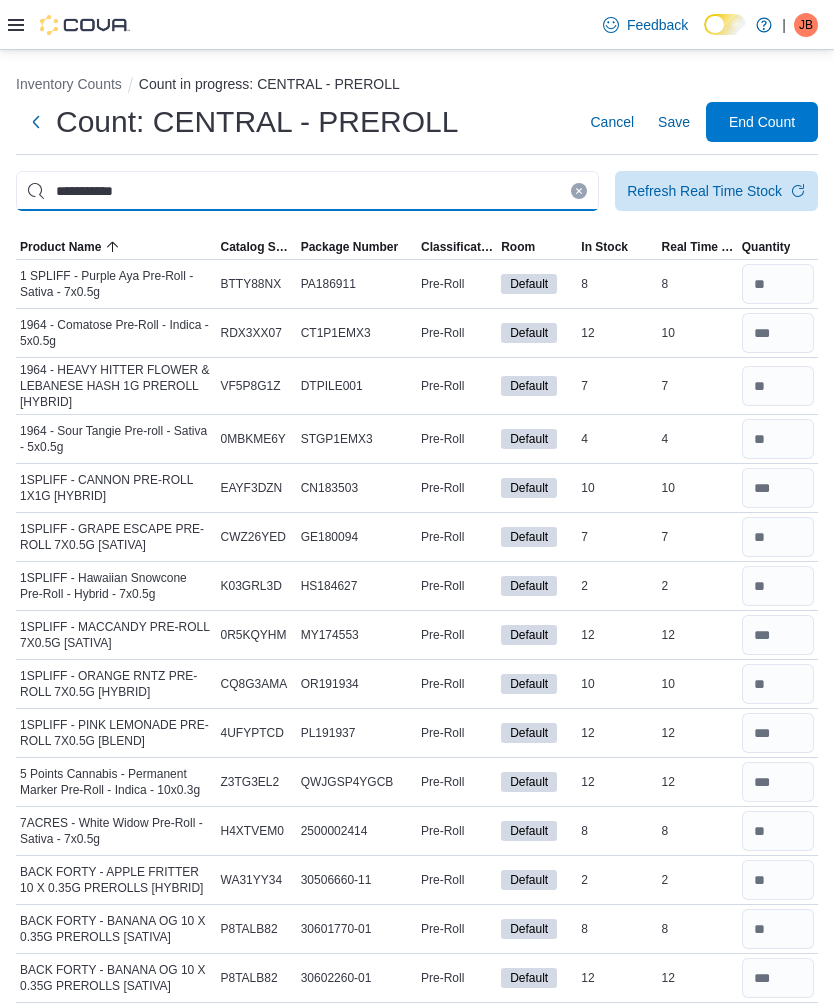 type on "**********" 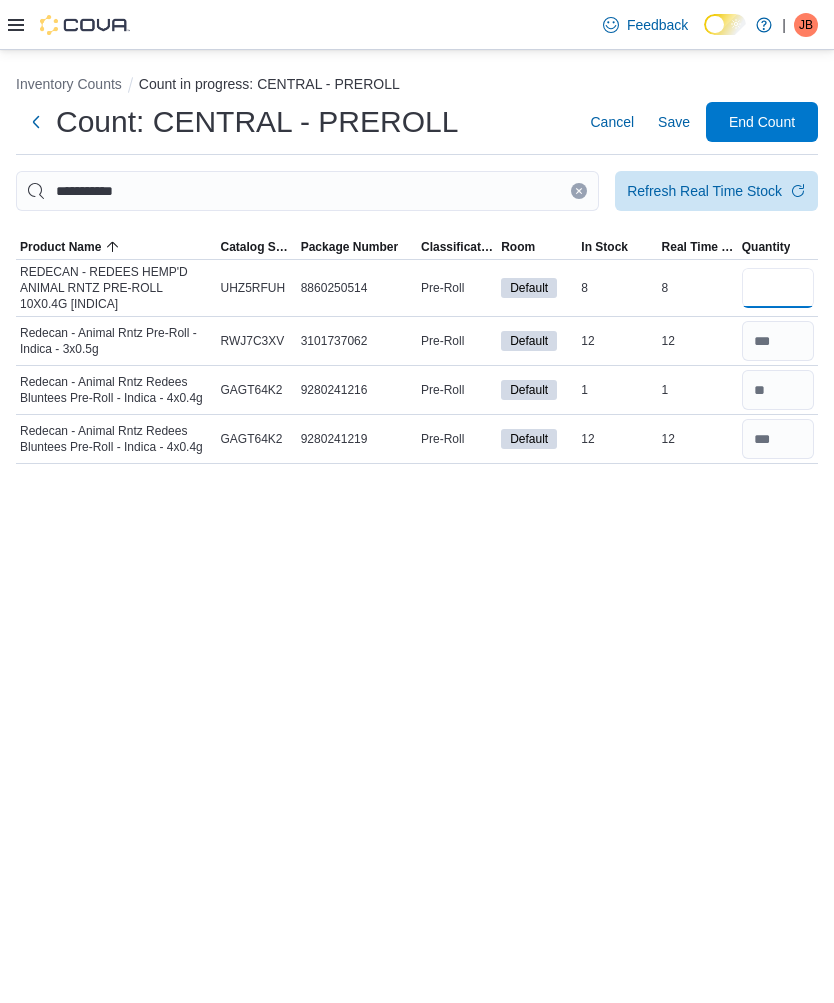 click at bounding box center [778, 288] 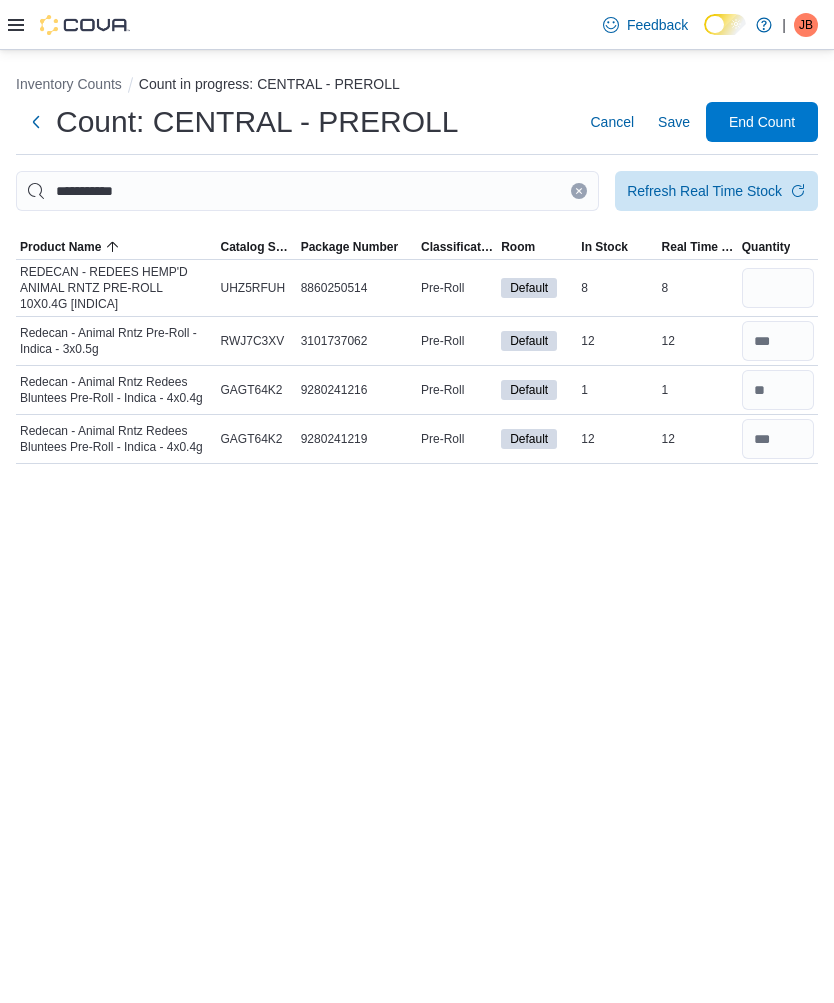click at bounding box center [579, 191] 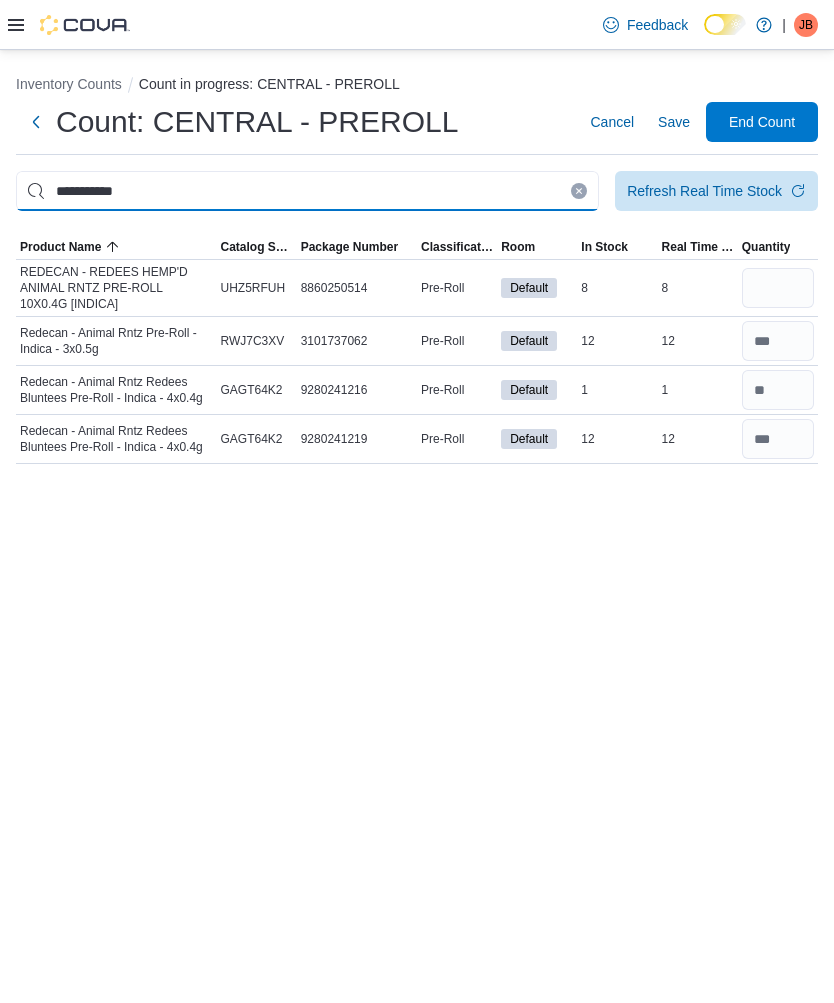 type 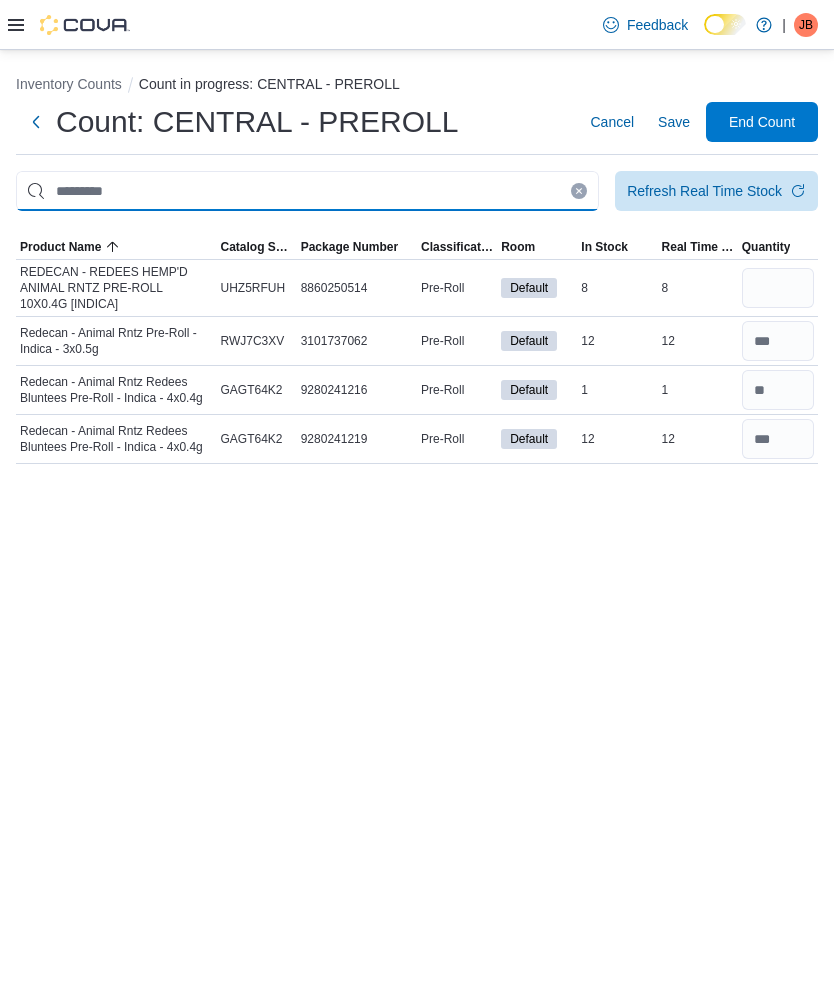 type 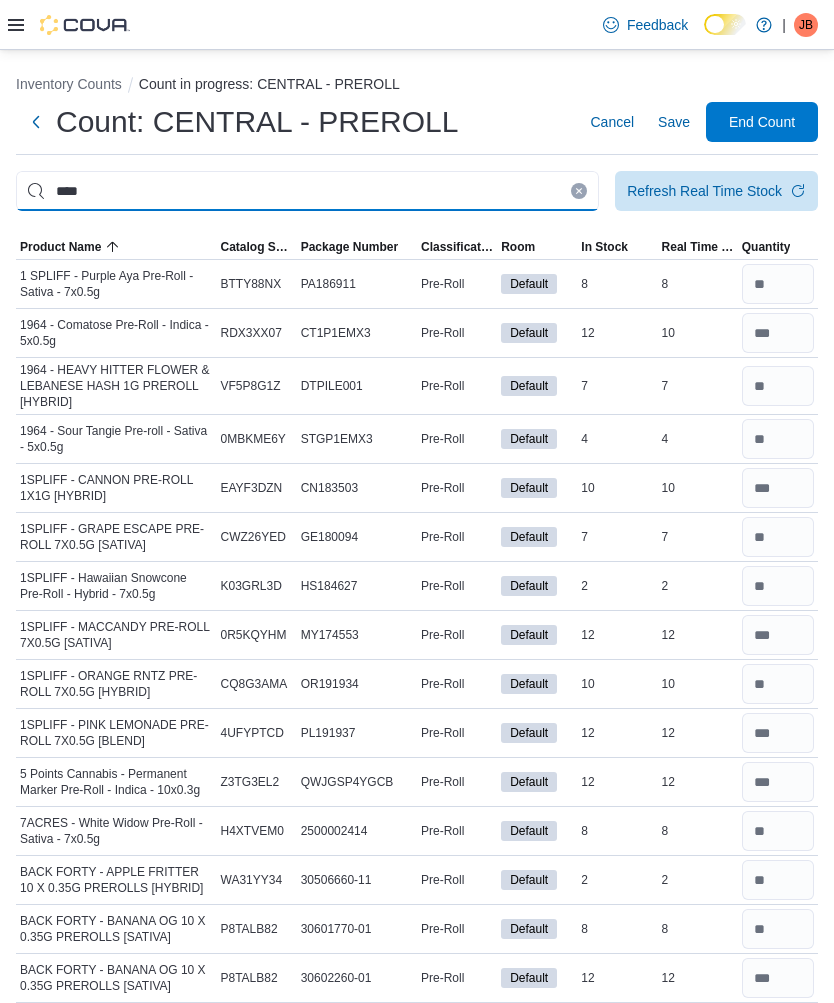 type on "****" 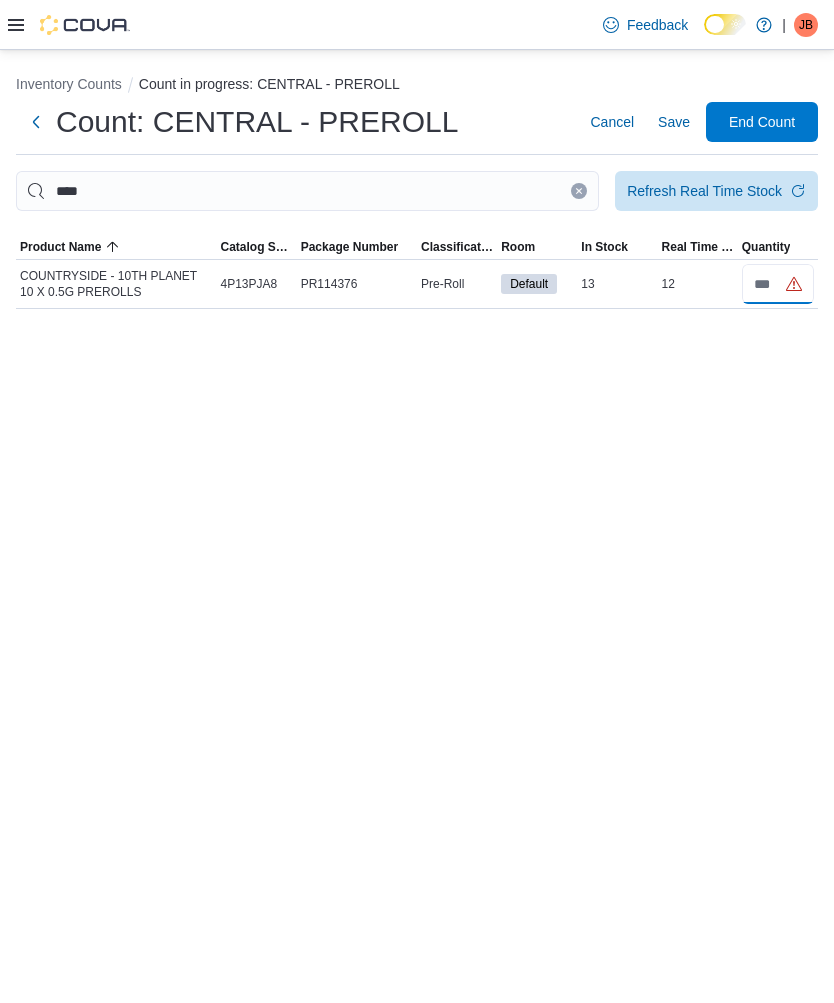 click at bounding box center [778, 284] 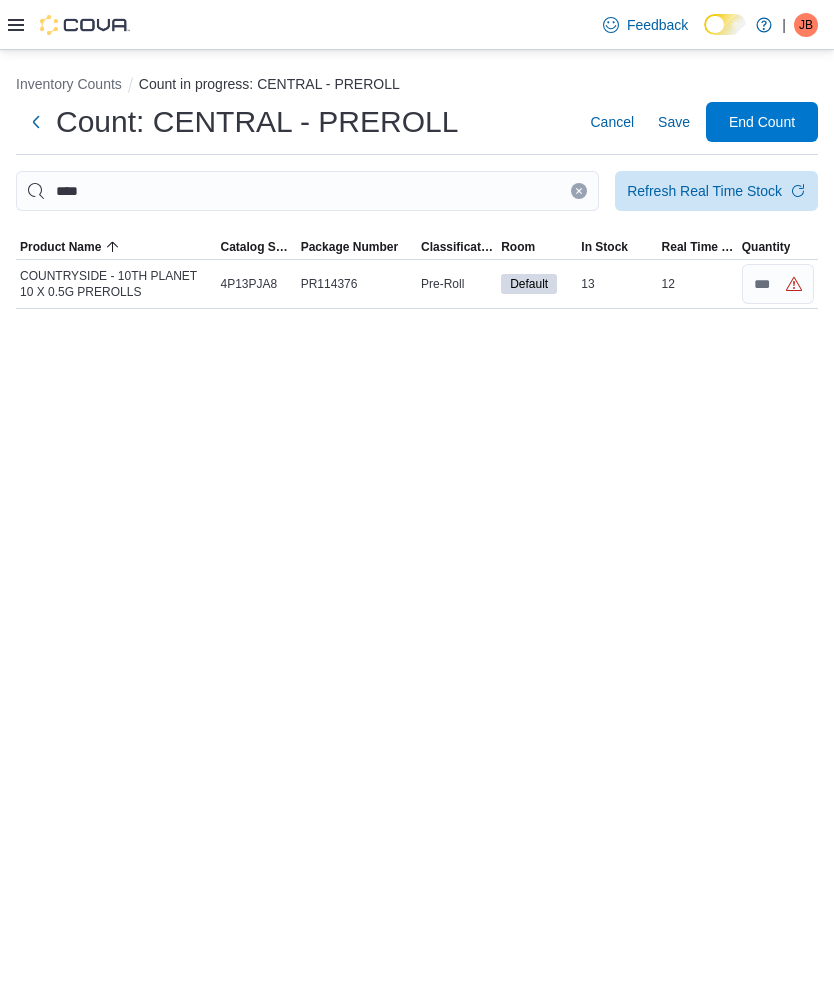 click at bounding box center (579, 191) 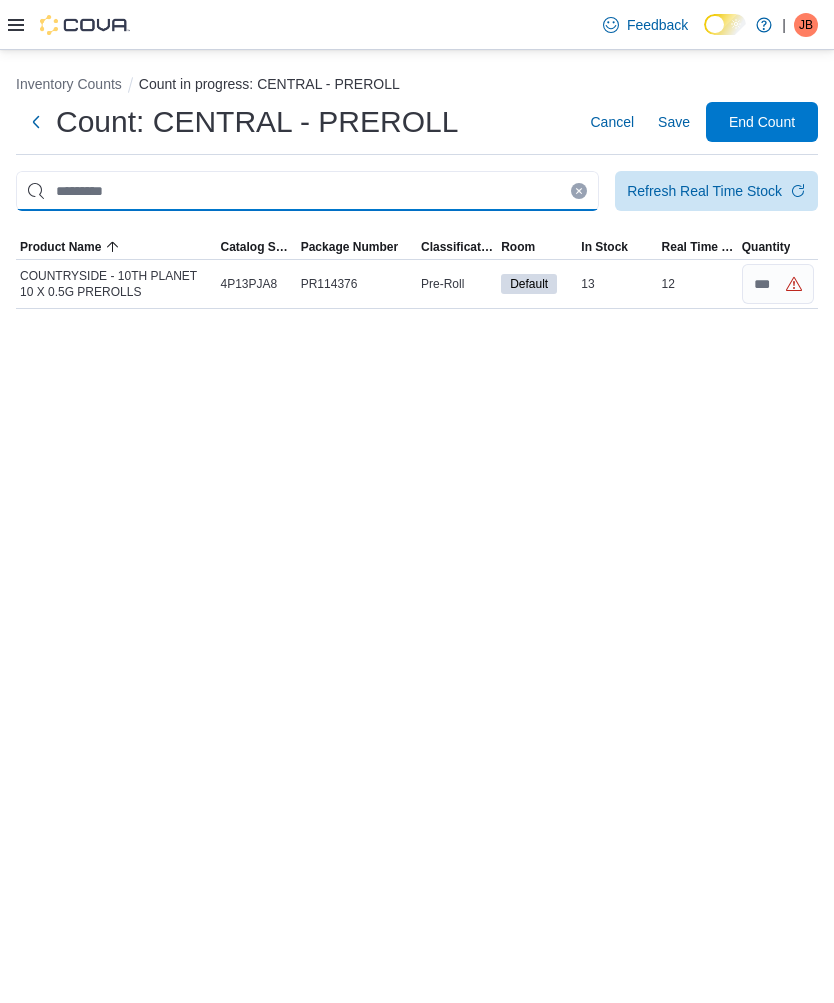 type 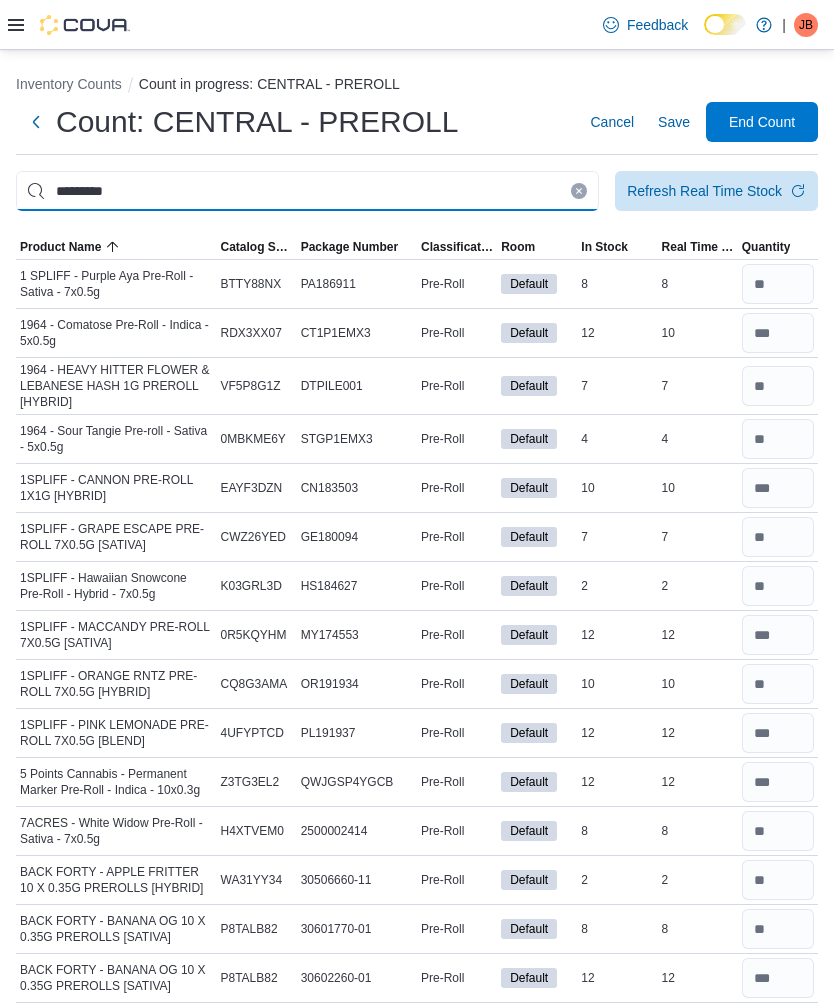 type on "*********" 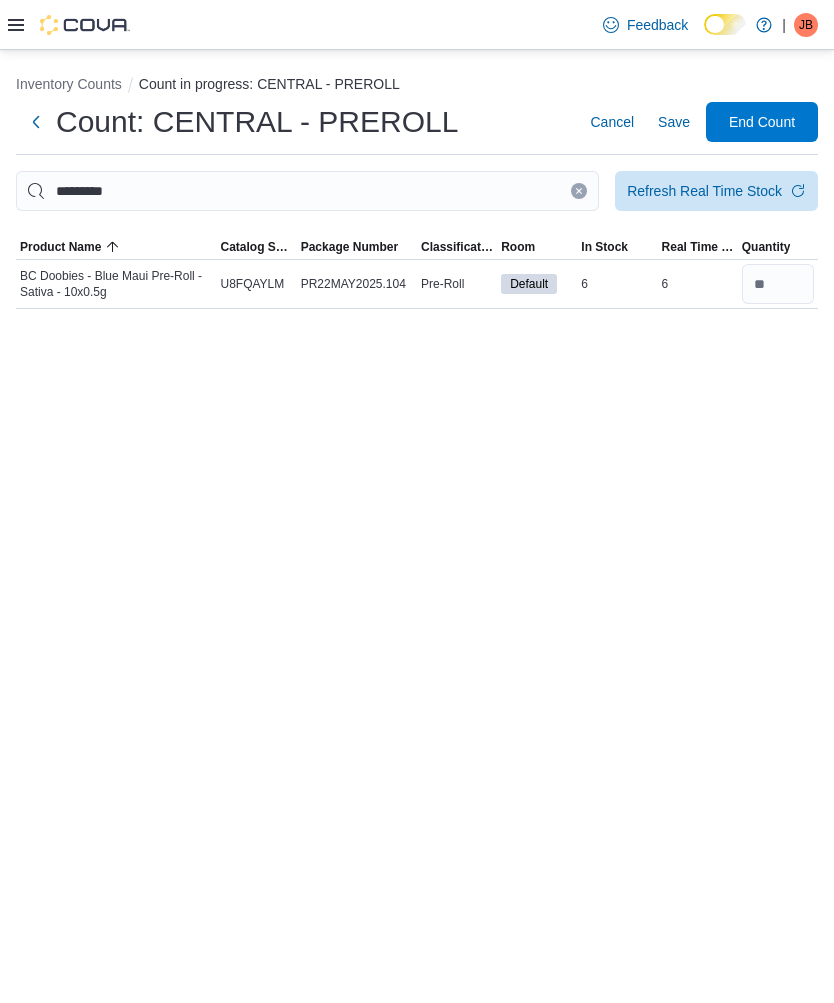 click 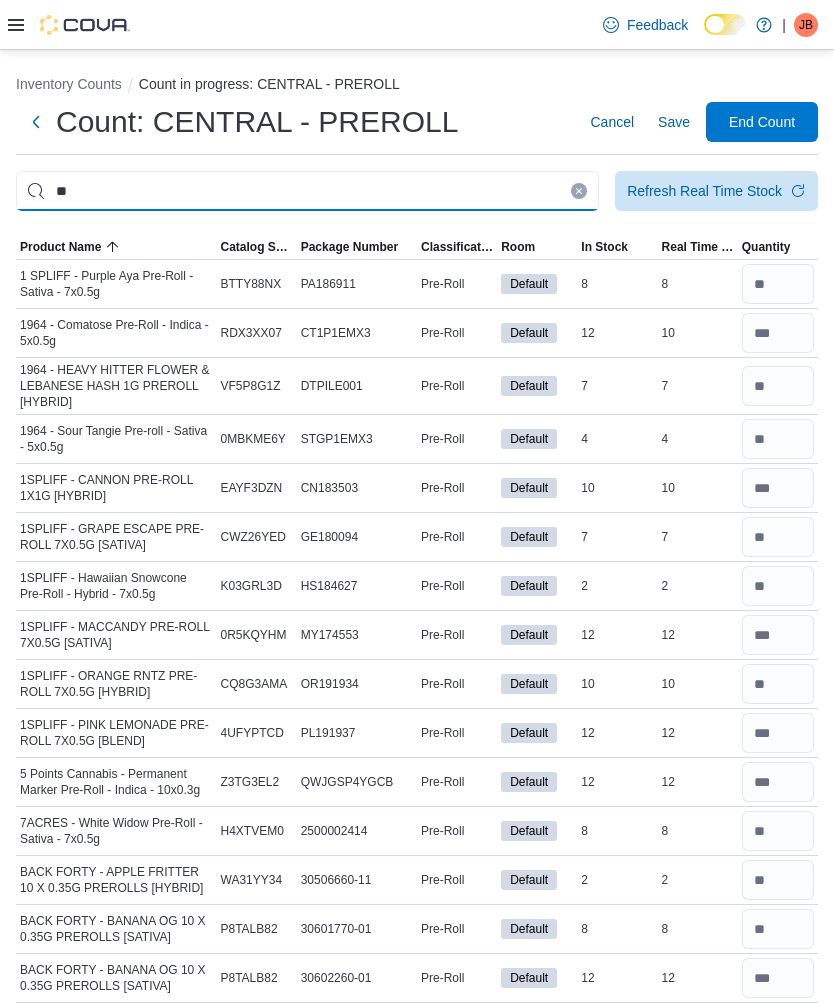 type on "*" 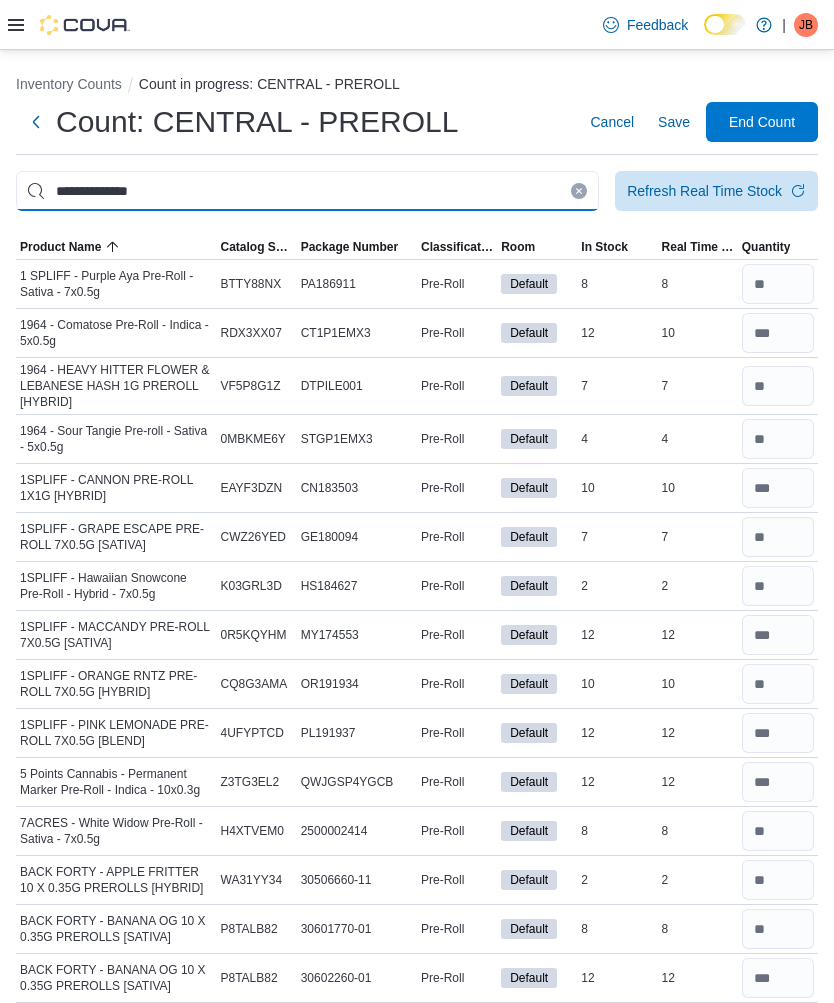 type on "**********" 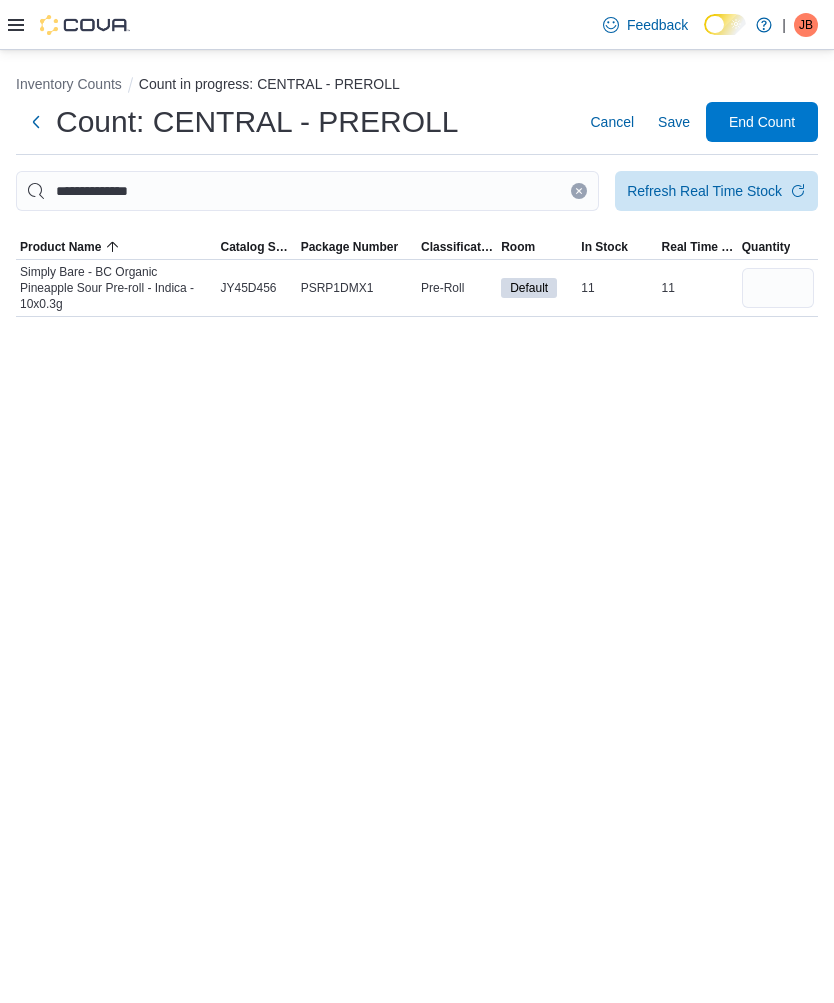click at bounding box center [778, 288] 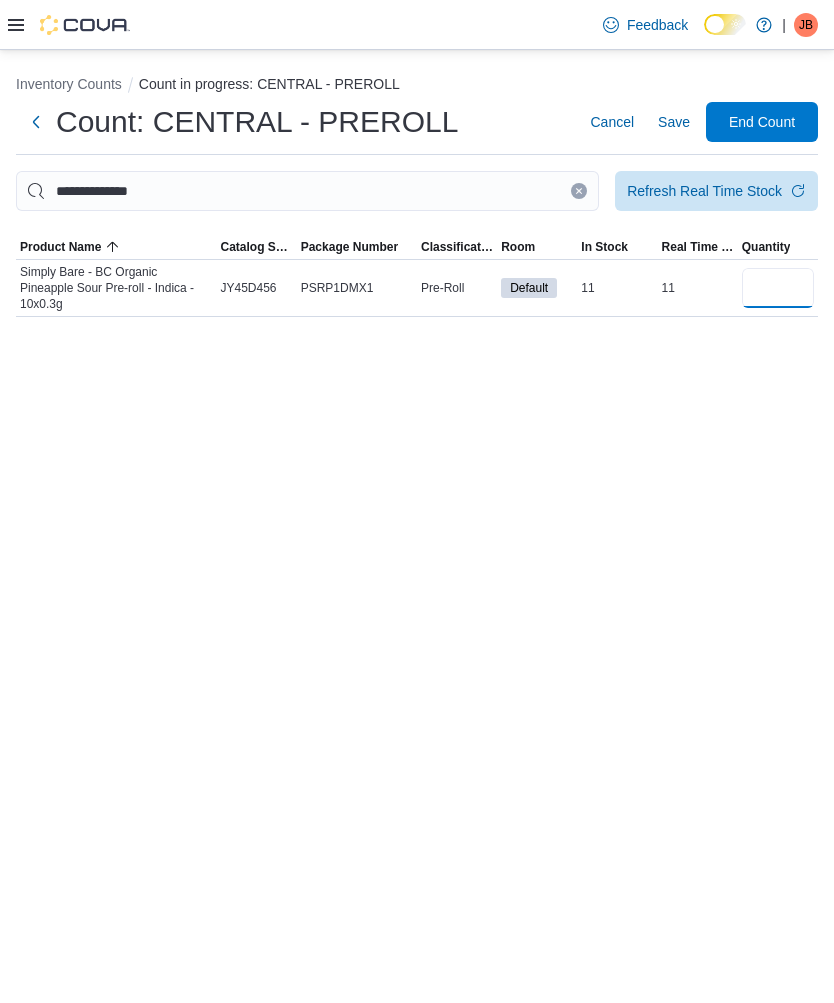 type on "**" 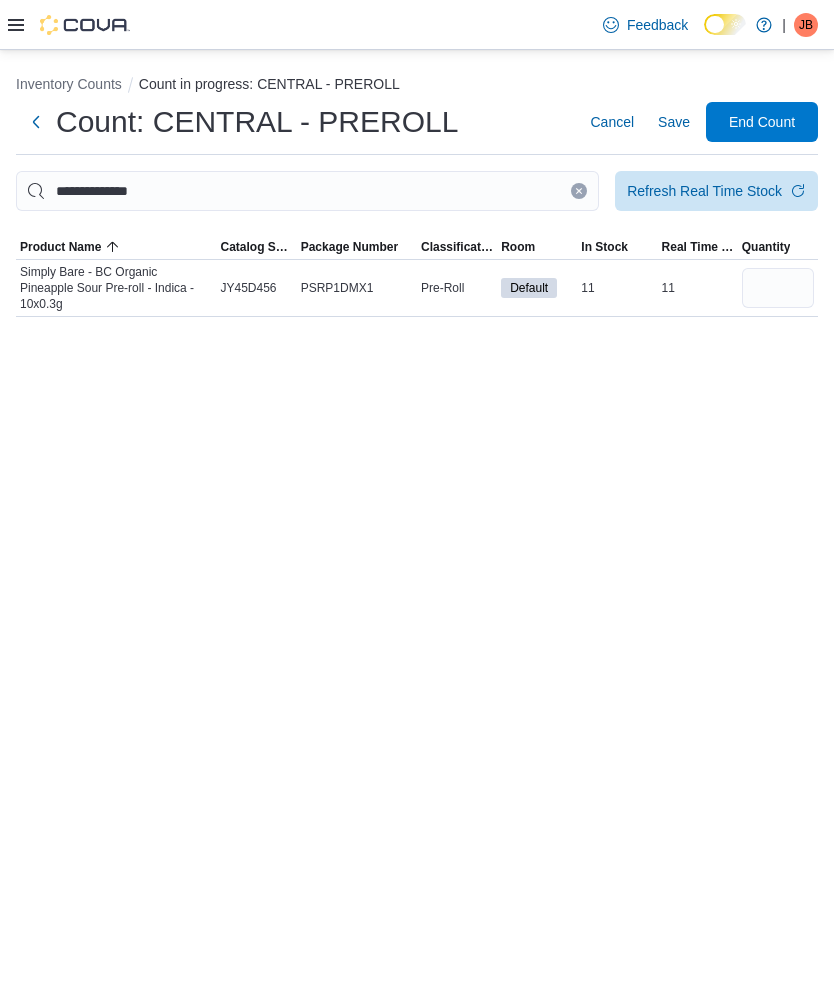 click at bounding box center (579, 191) 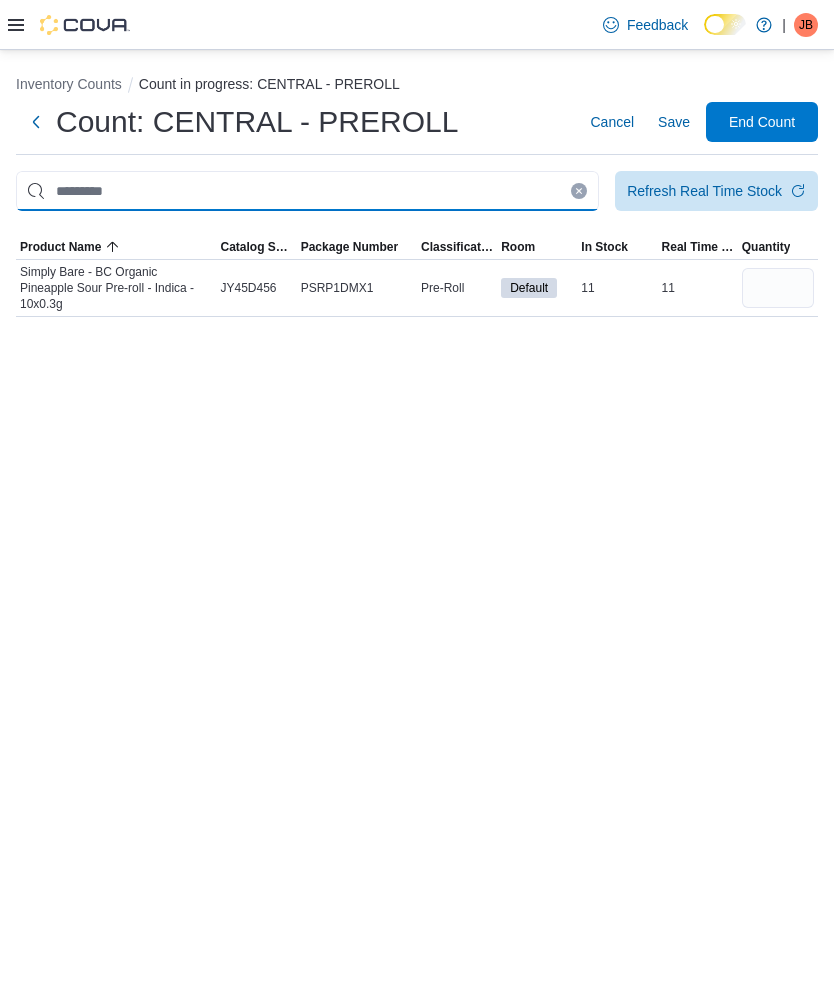type 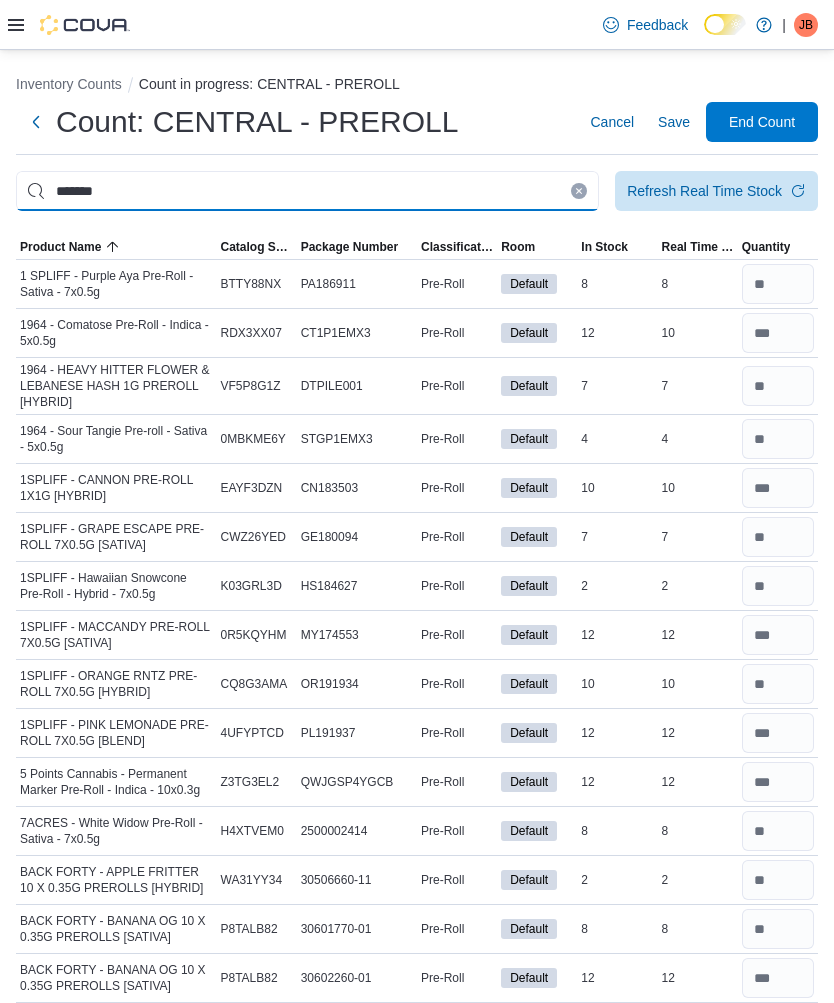 type on "*******" 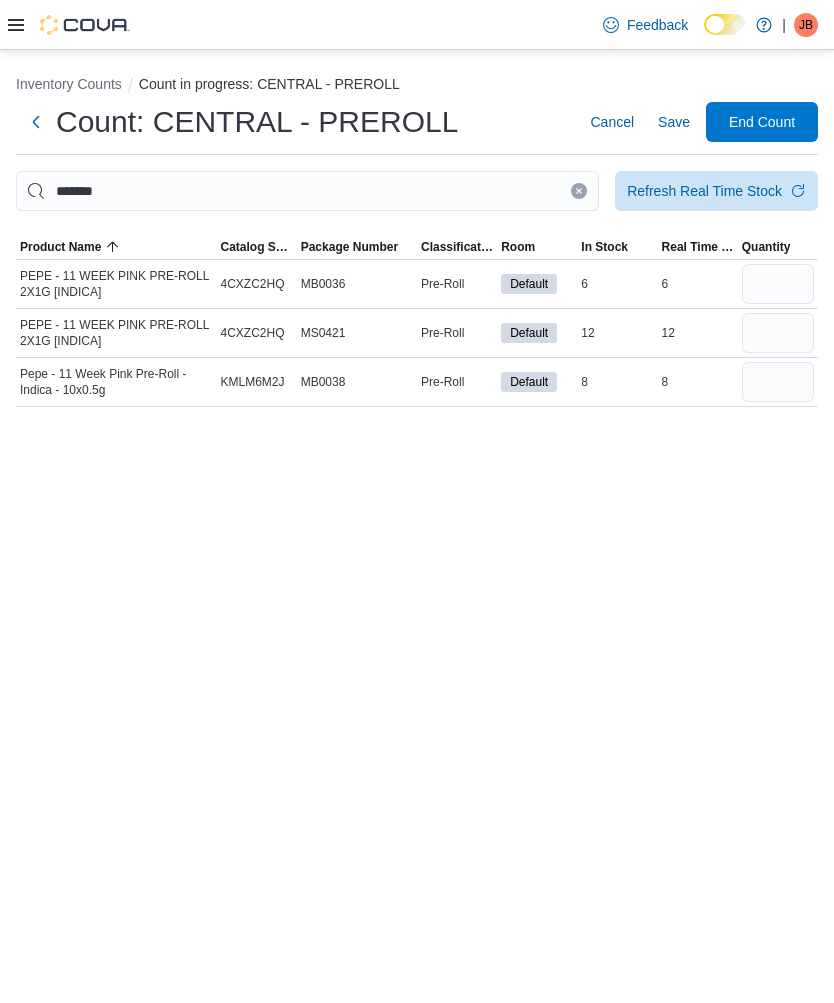 click on "Save" at bounding box center (674, 122) 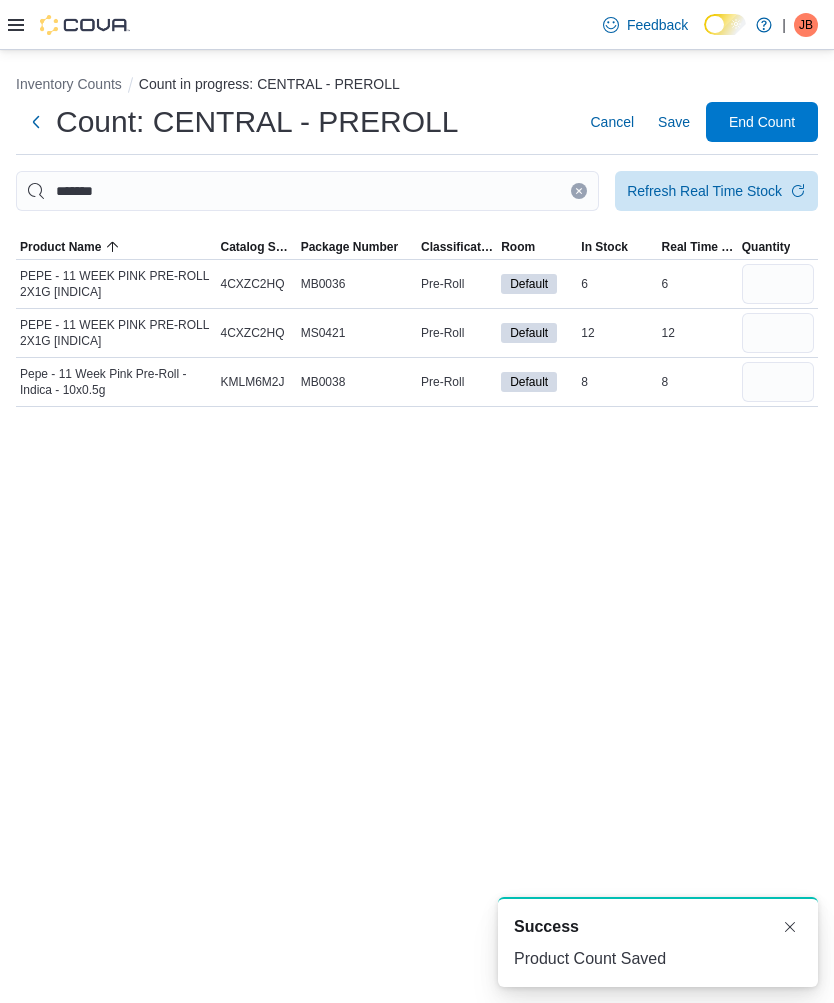 scroll, scrollTop: 0, scrollLeft: 0, axis: both 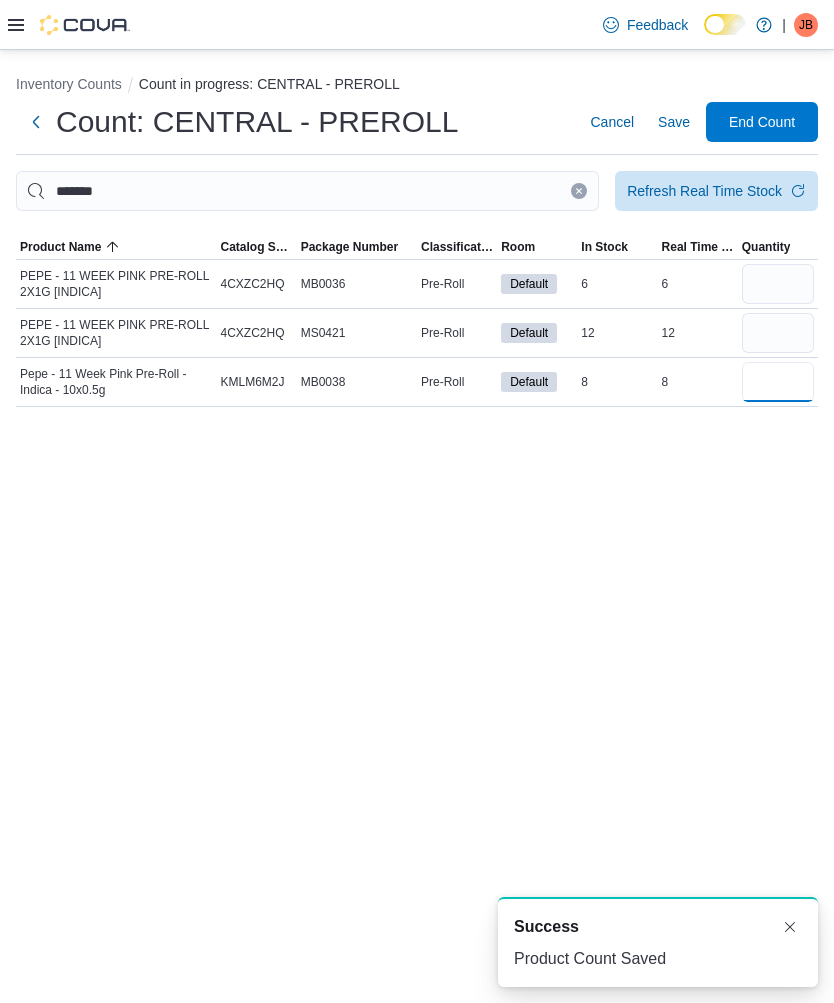 click at bounding box center (778, 382) 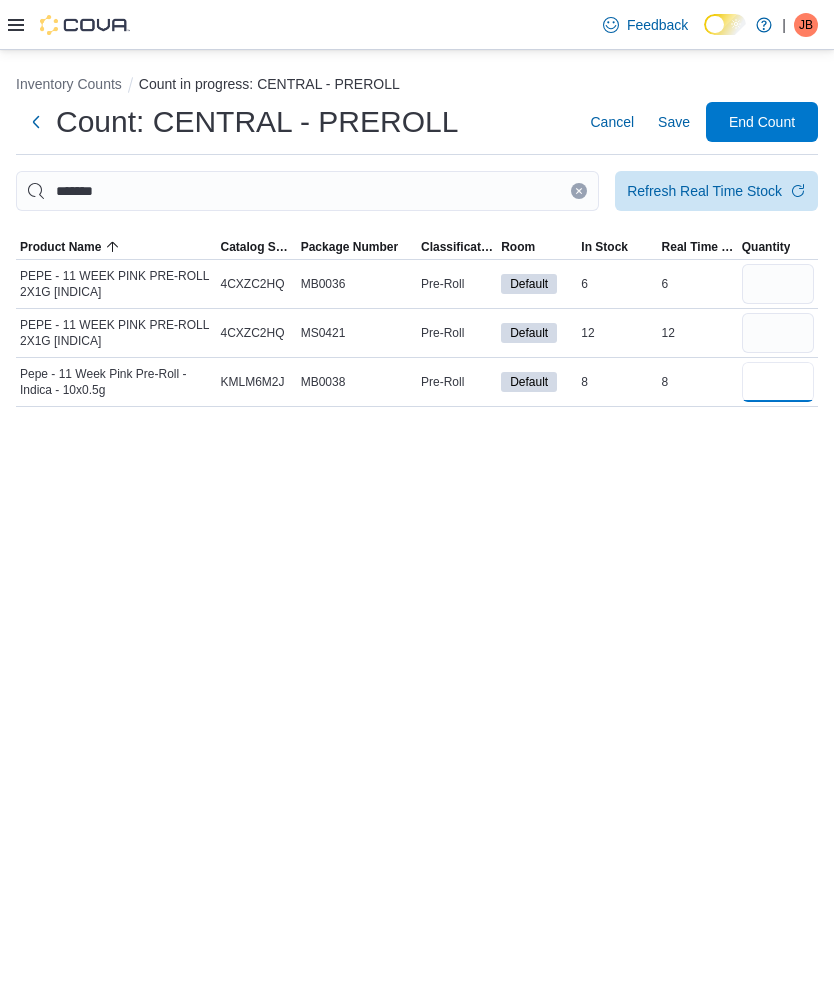 type on "*" 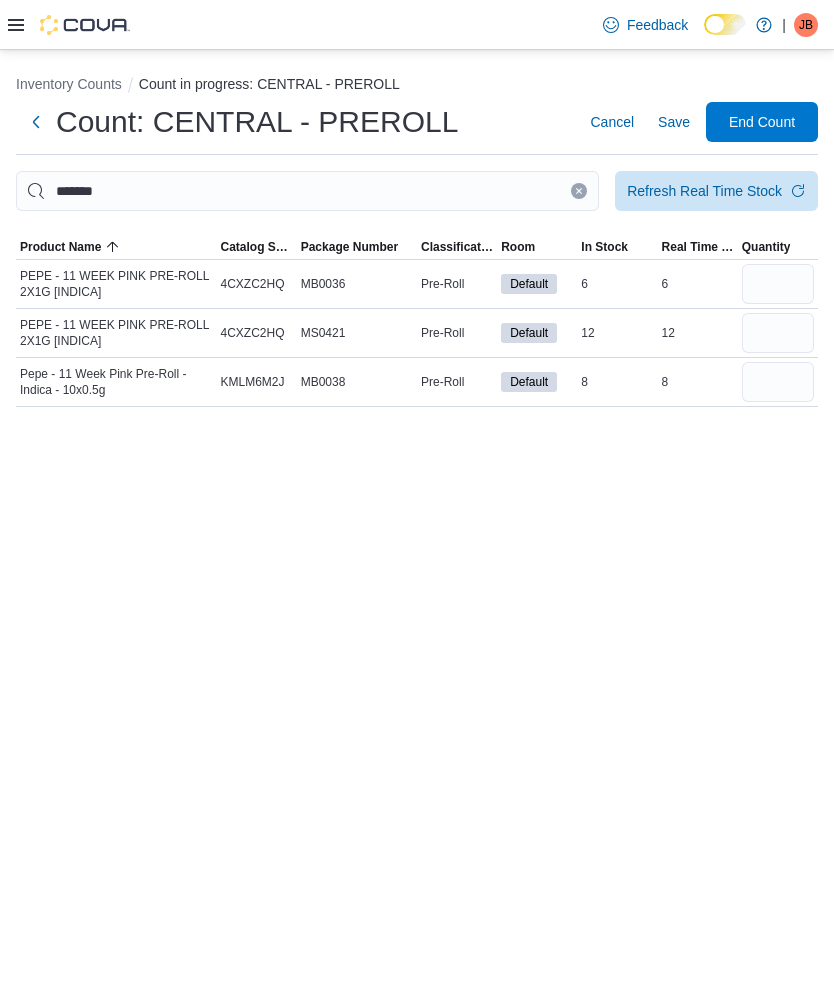 click at bounding box center (579, 191) 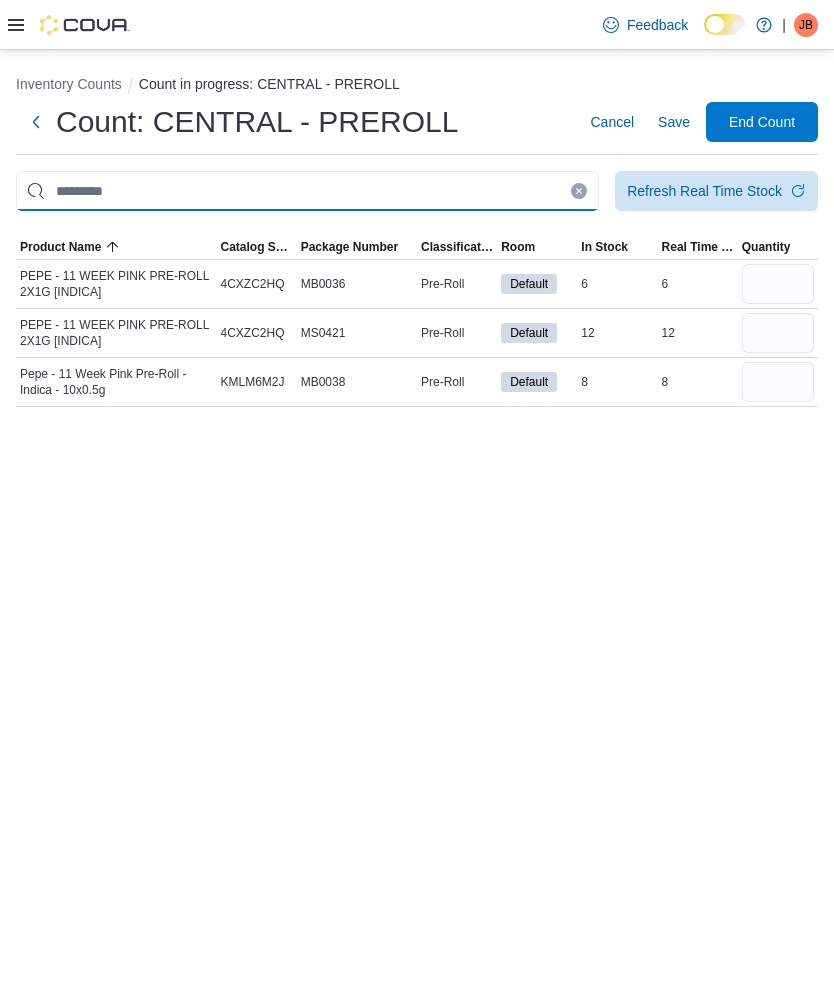type 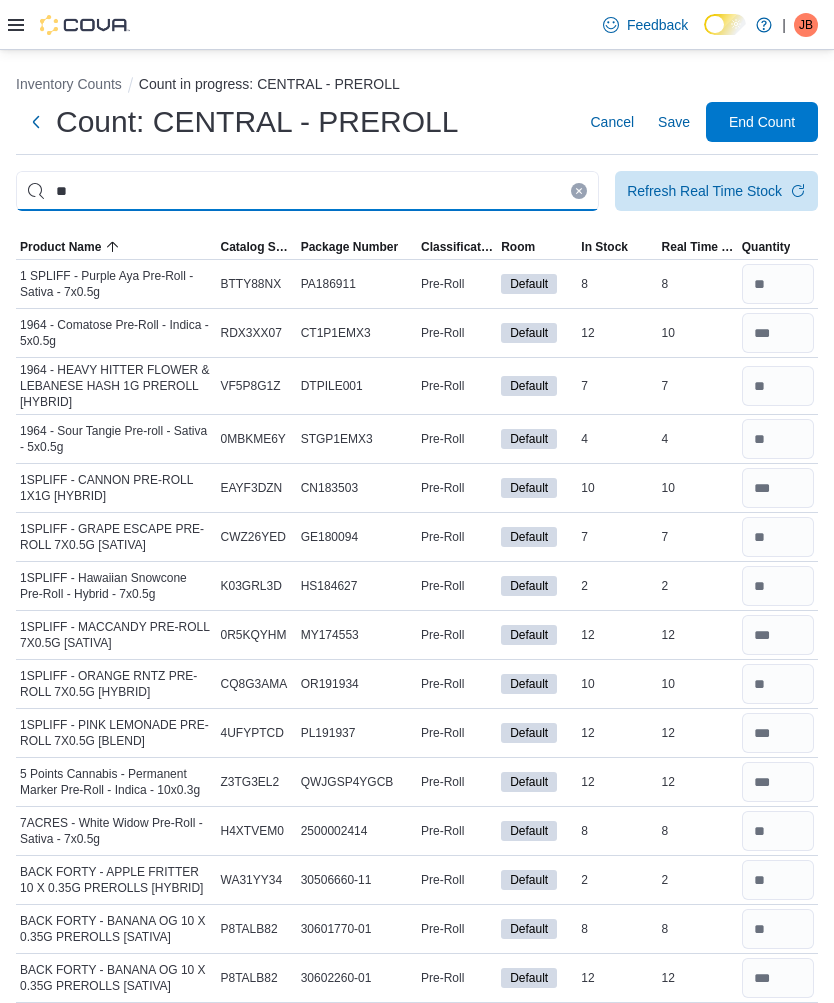 type on "*" 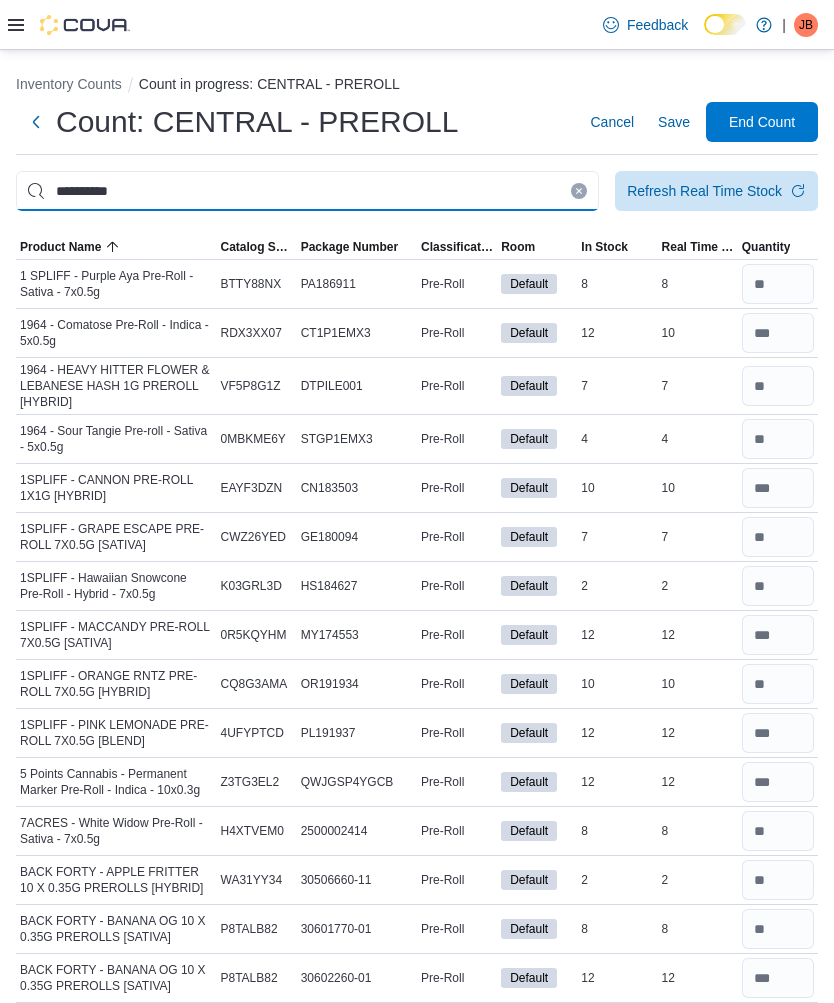 type on "**********" 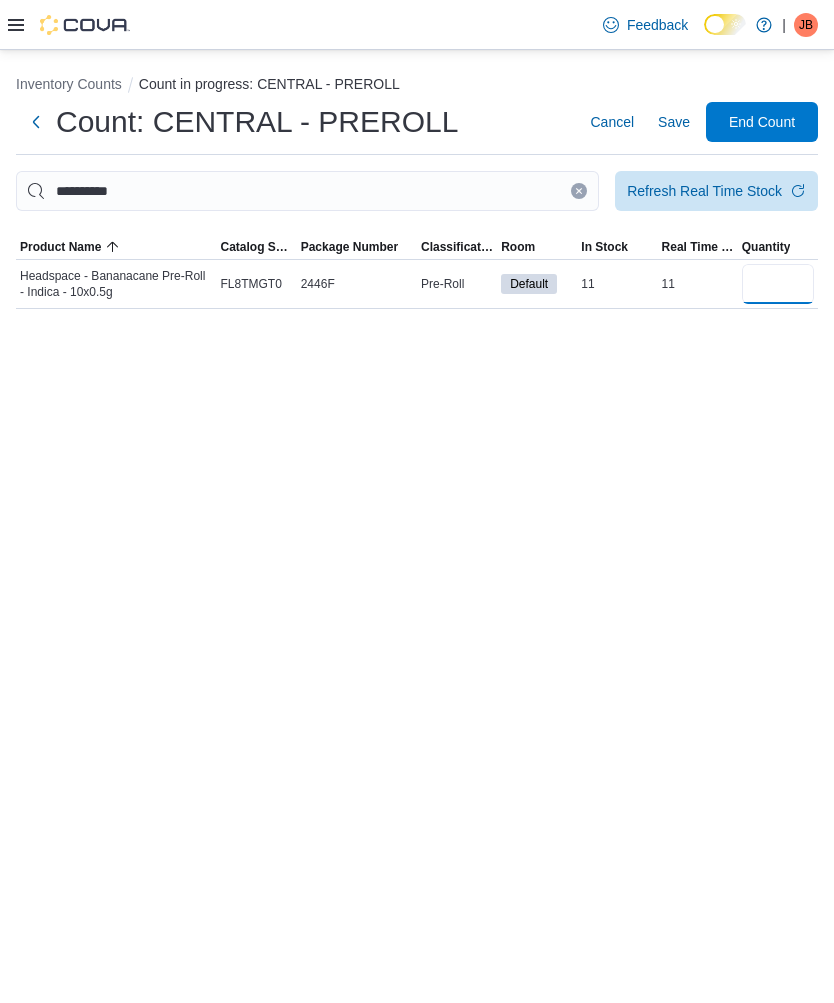 click at bounding box center [778, 284] 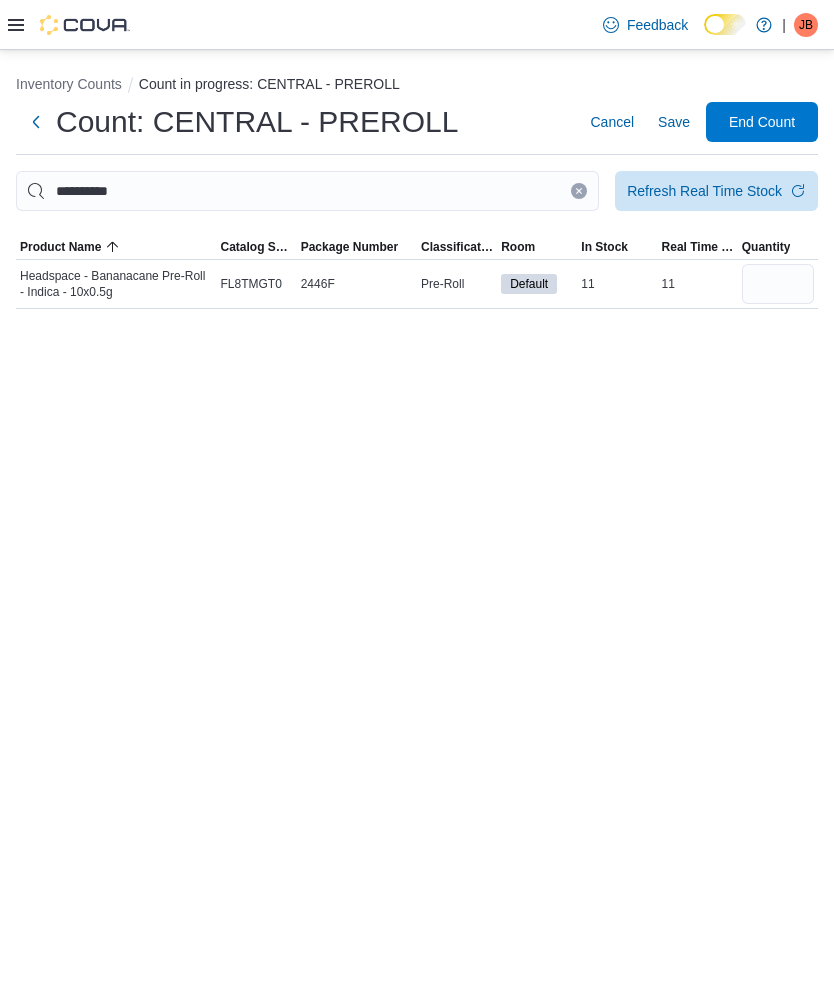 click at bounding box center [579, 191] 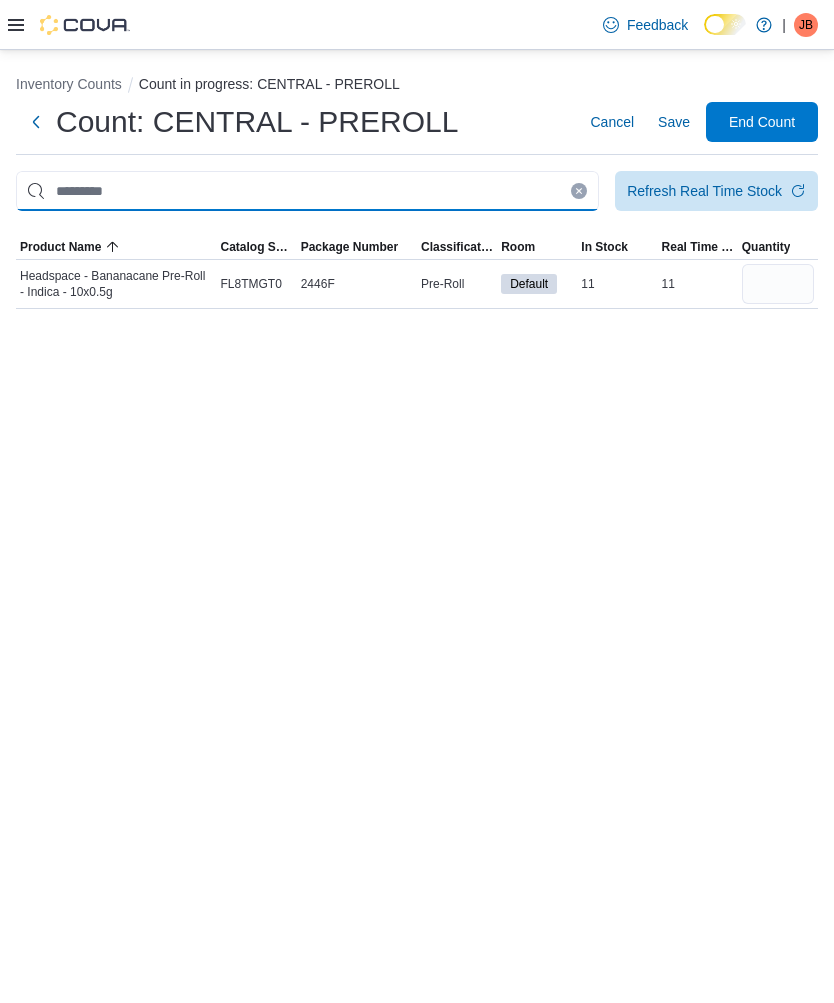 type 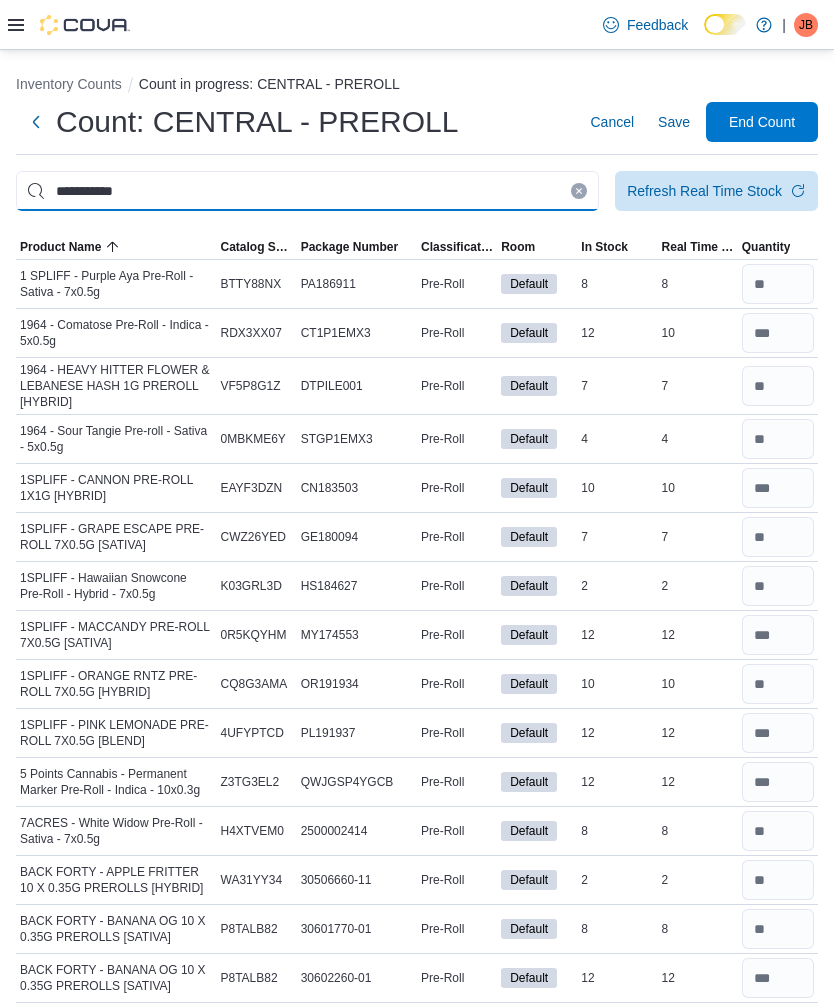 type on "**********" 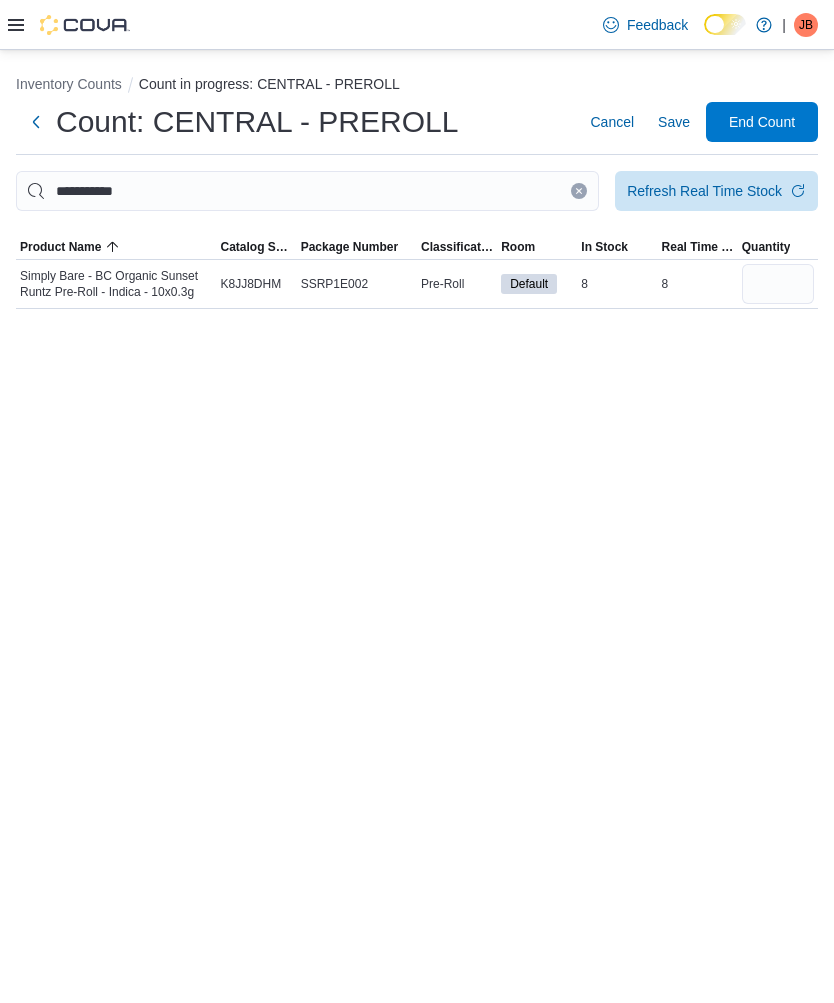 click at bounding box center (778, 284) 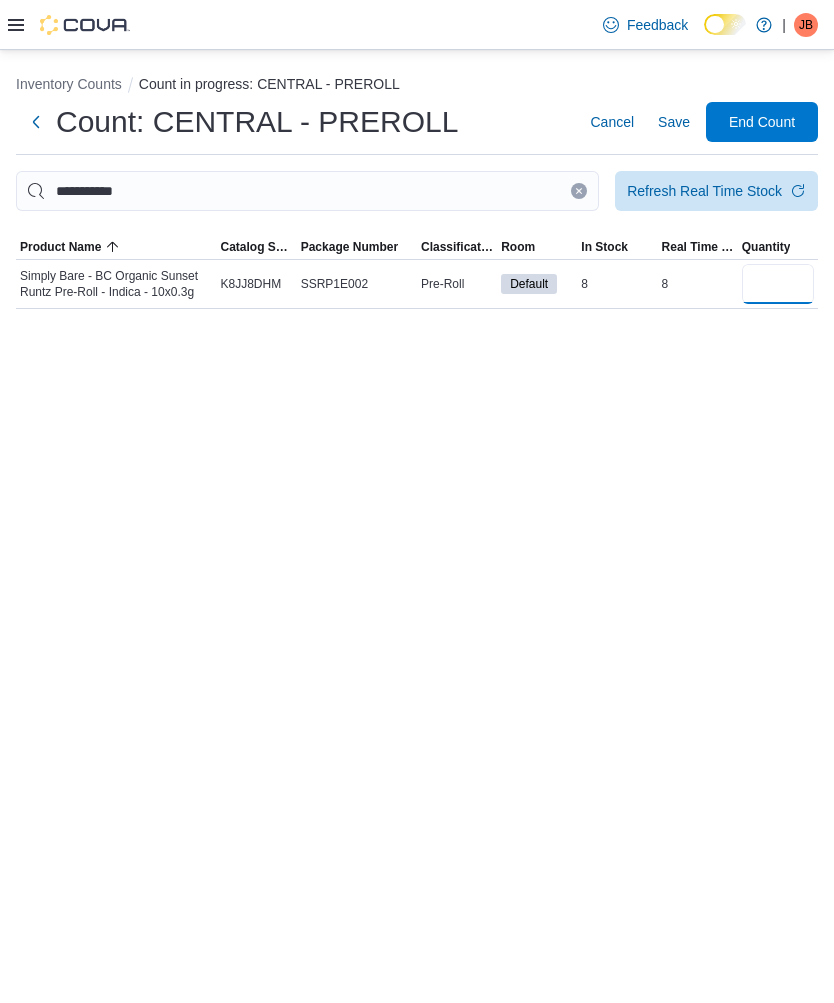 type on "*" 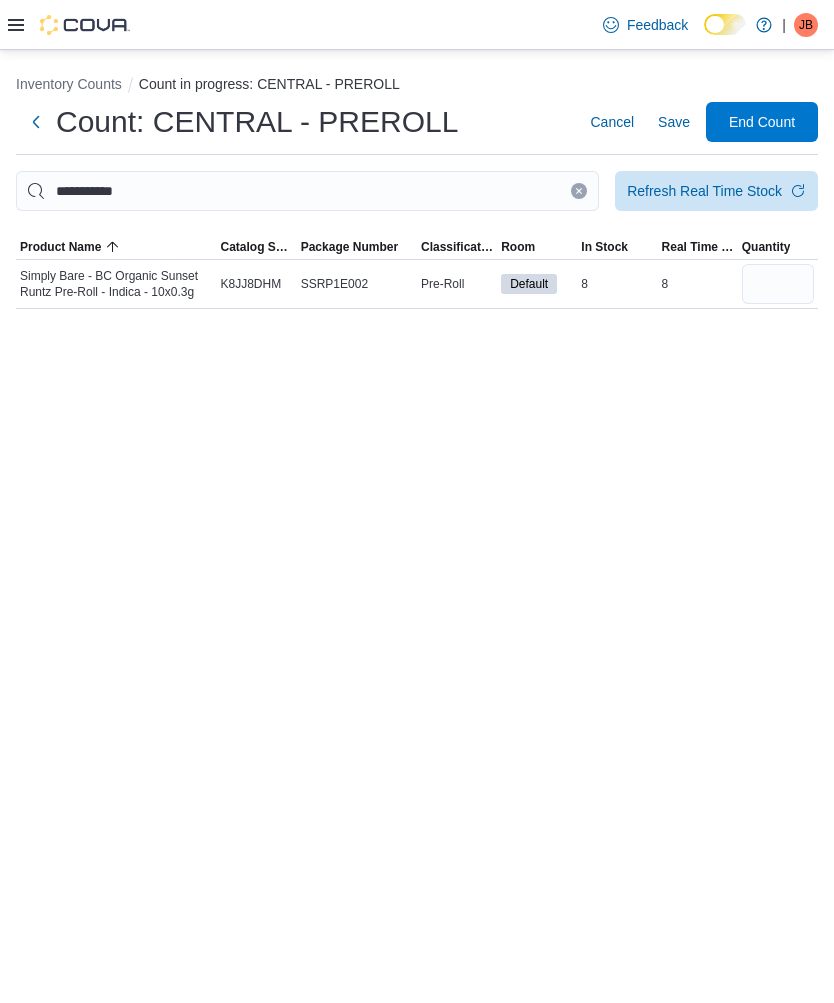 click 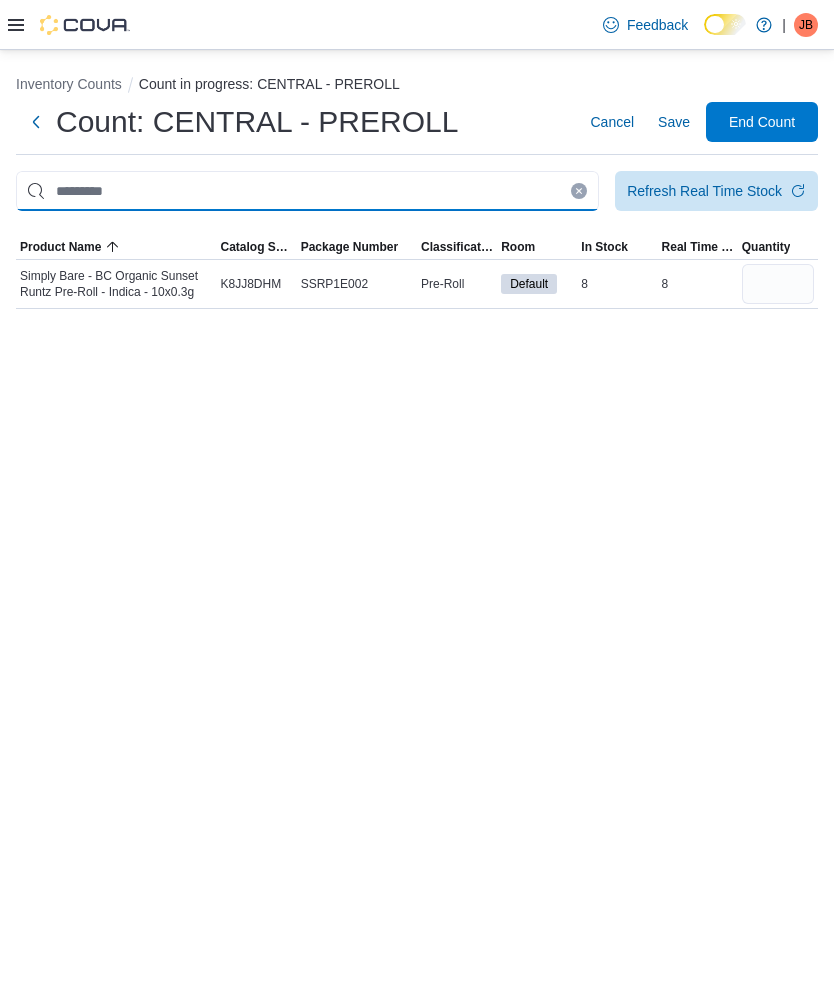 type 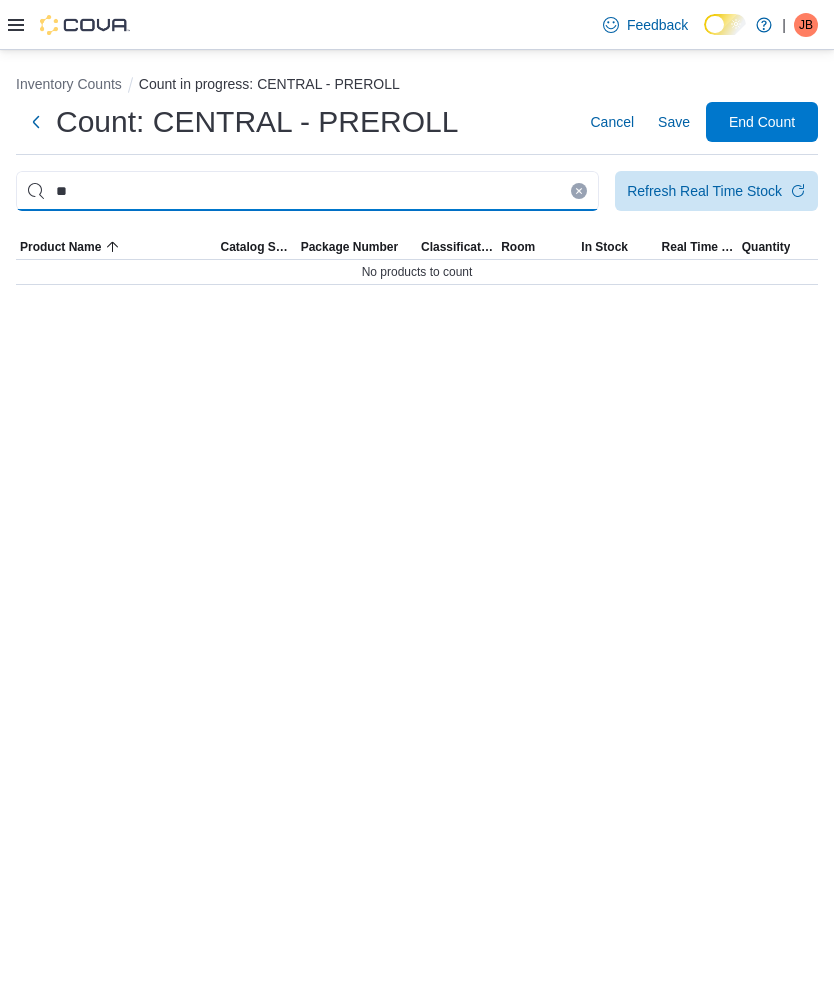 type on "*" 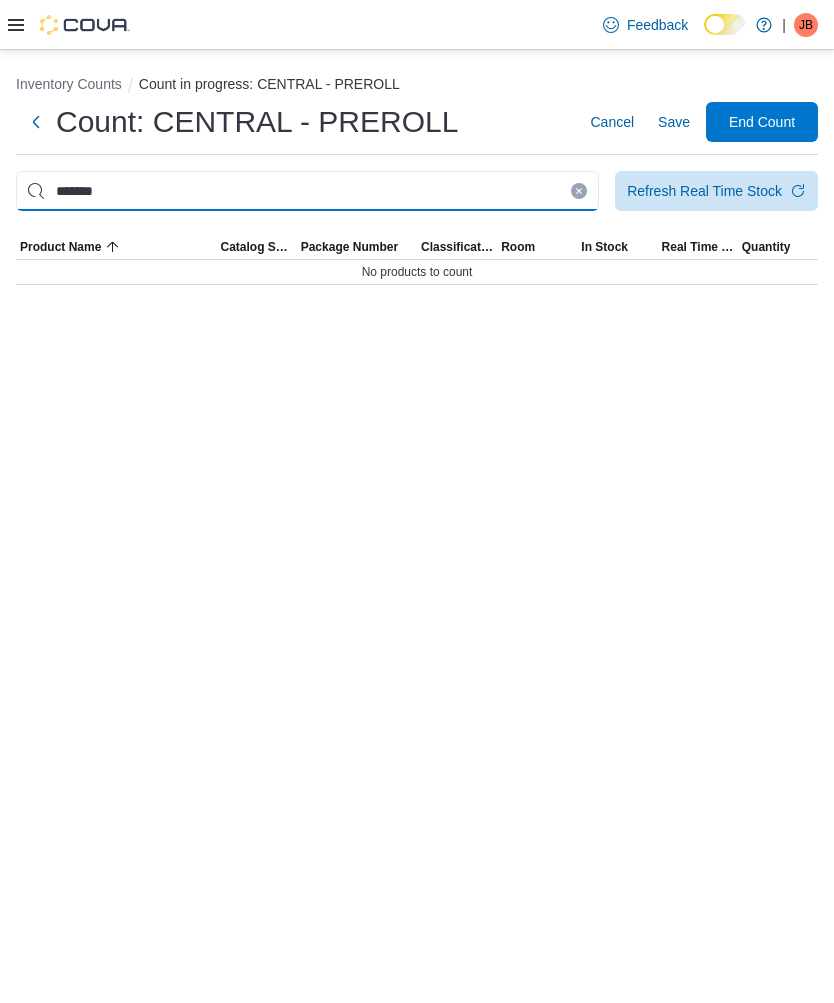 type on "******" 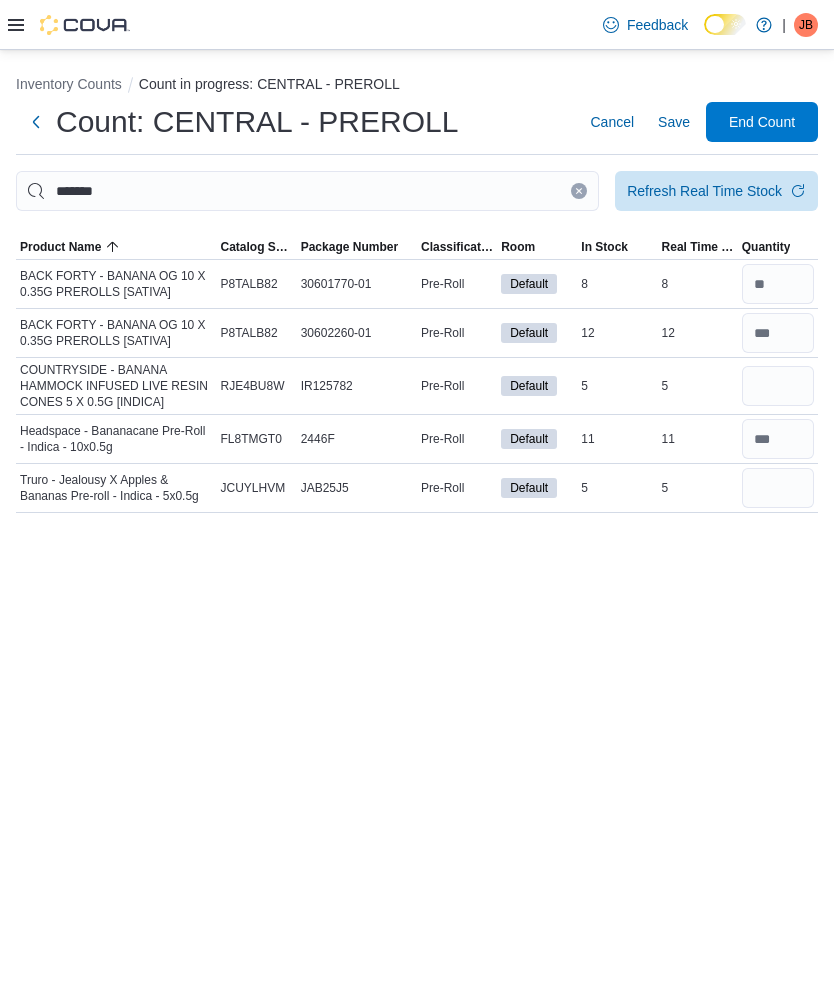 click at bounding box center [778, 488] 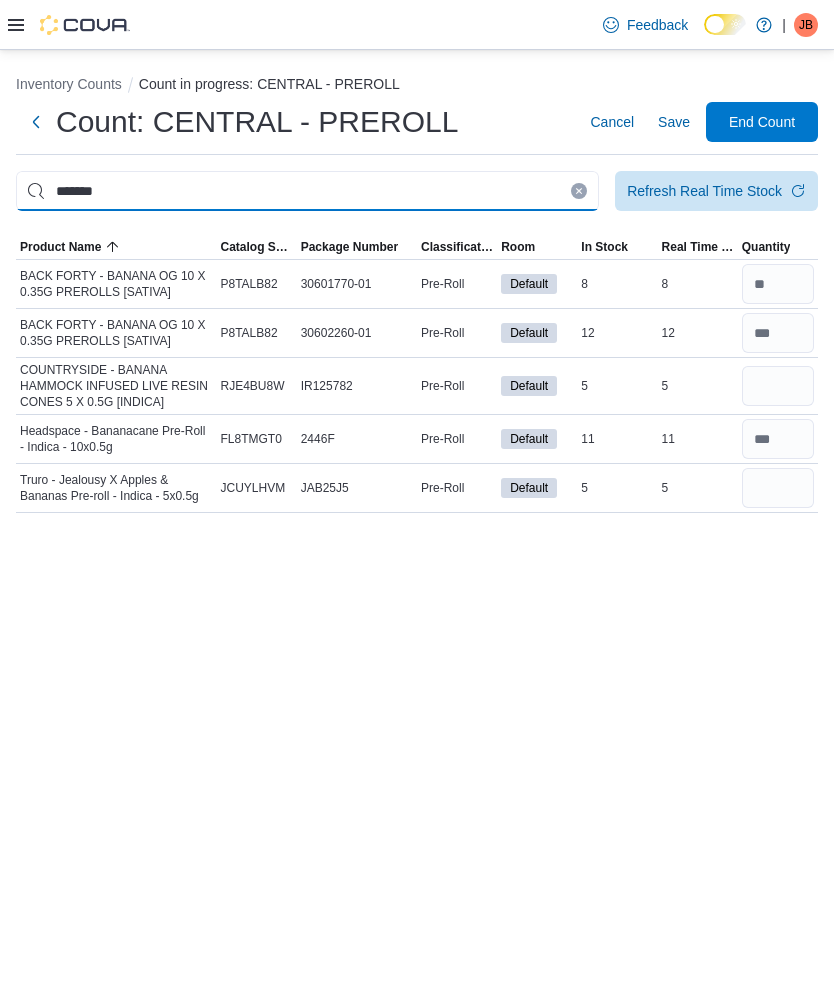 click on "******" at bounding box center (307, 191) 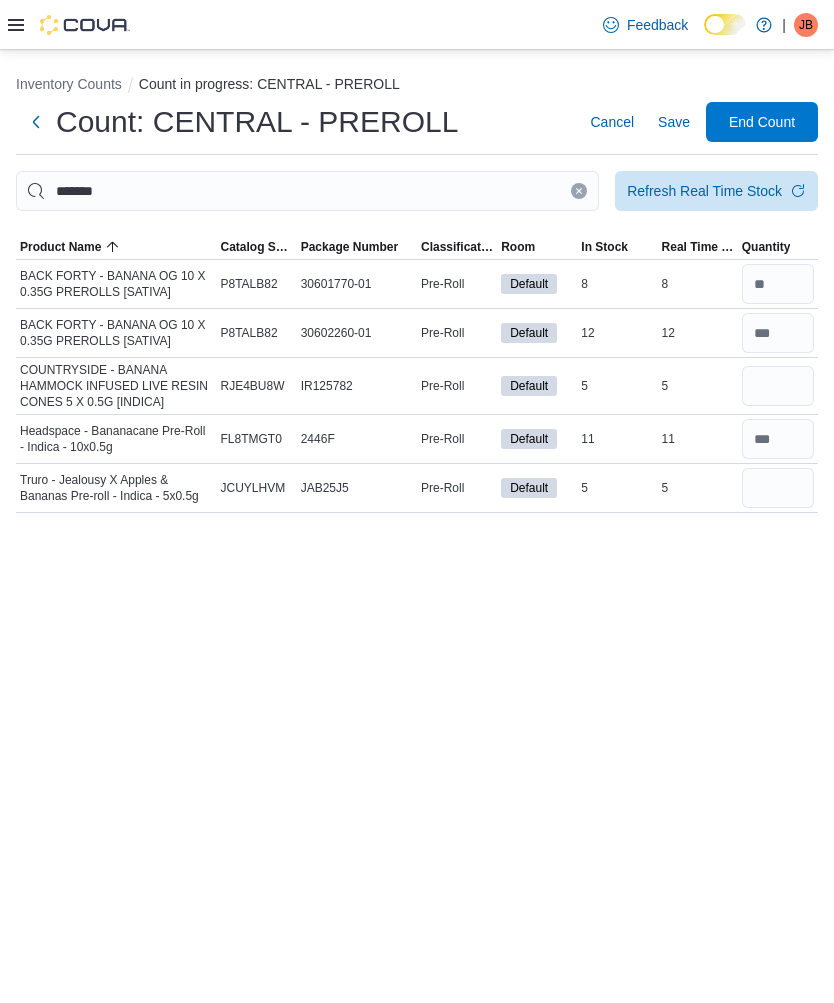 click at bounding box center [579, 191] 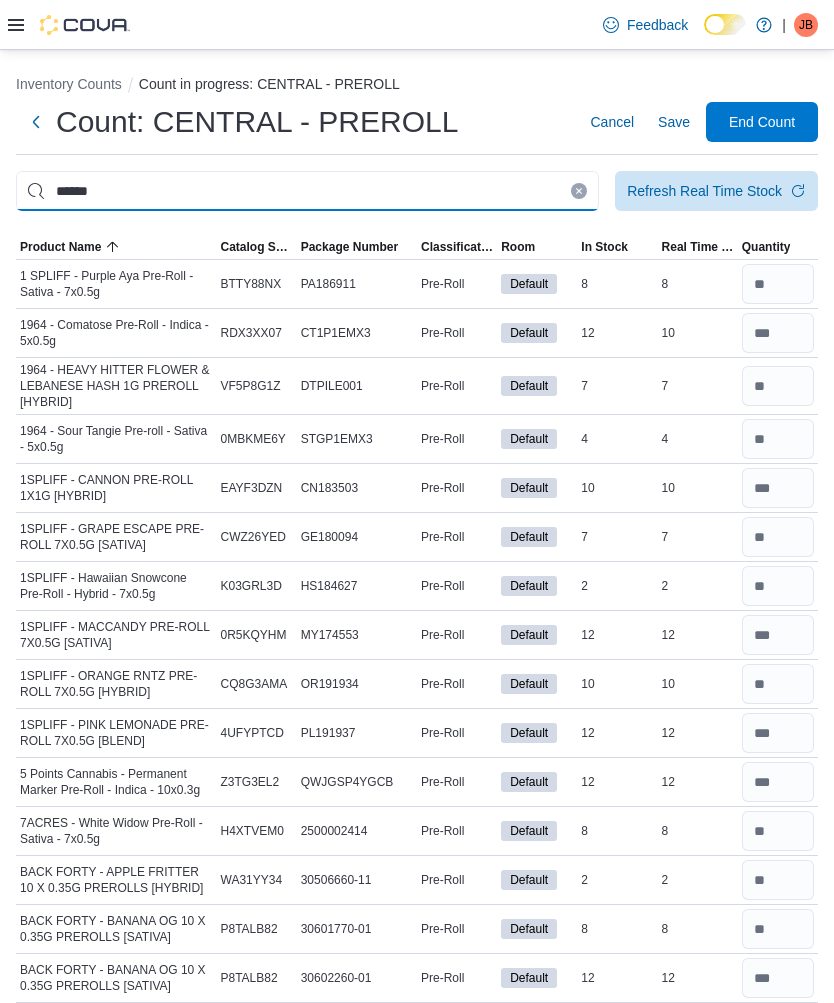 type on "*****" 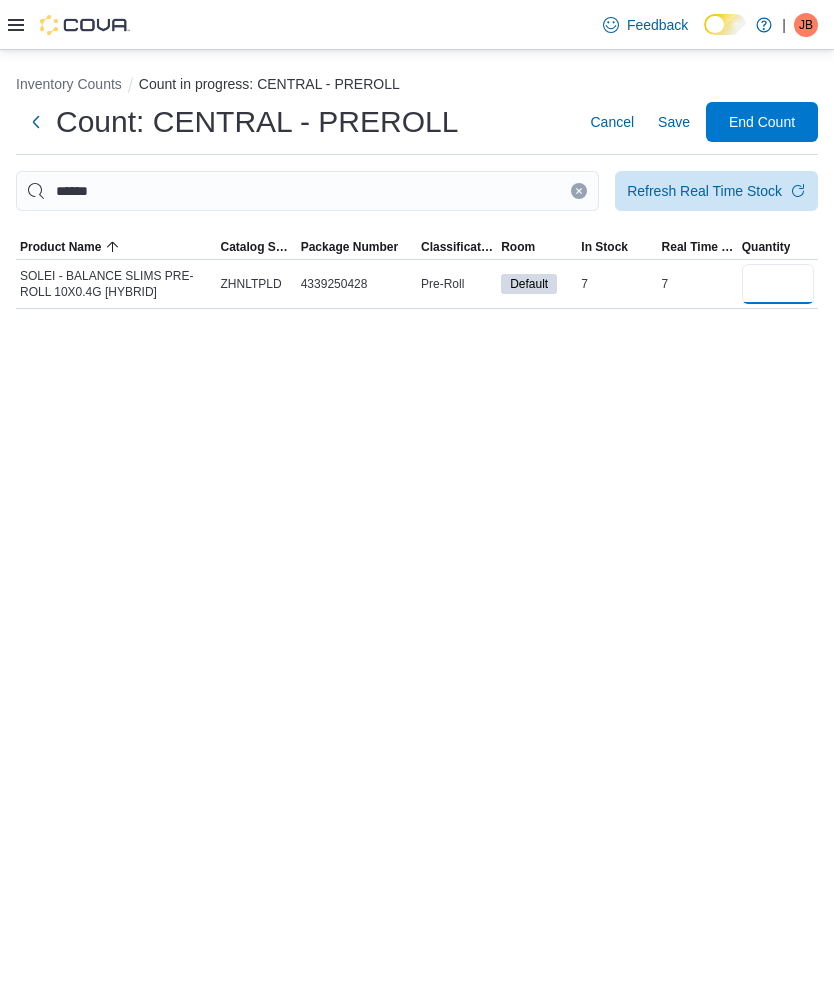 click at bounding box center [778, 284] 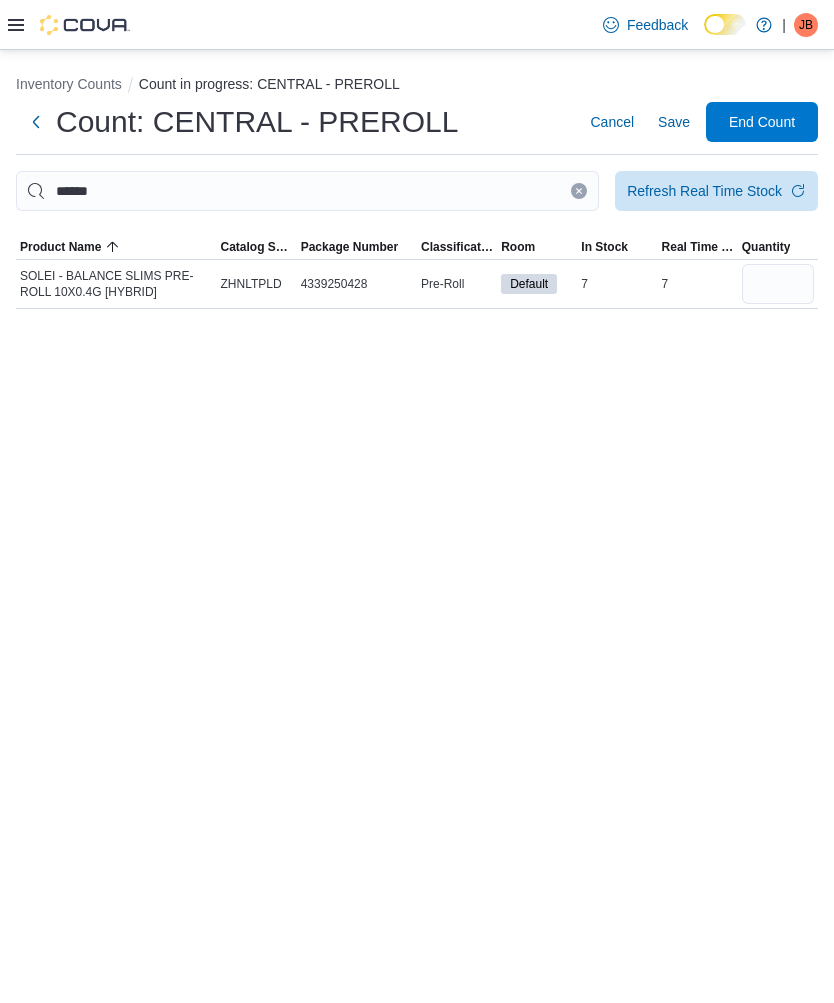 click on "Save" at bounding box center [674, 122] 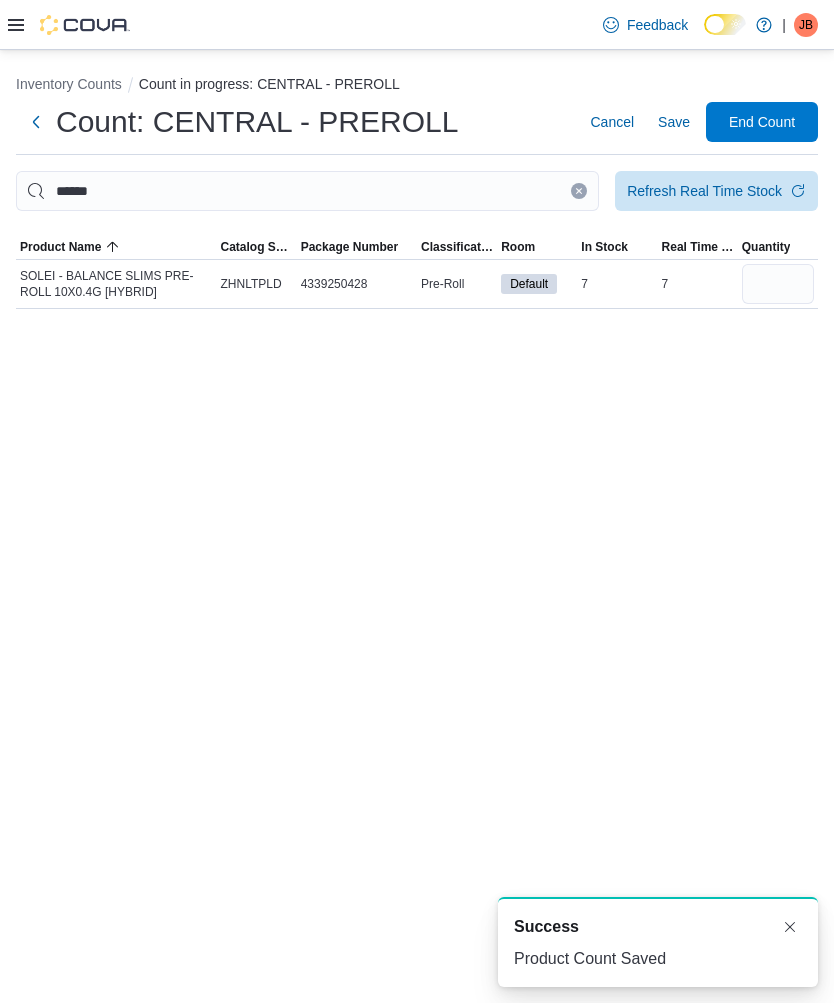 scroll, scrollTop: 0, scrollLeft: 0, axis: both 